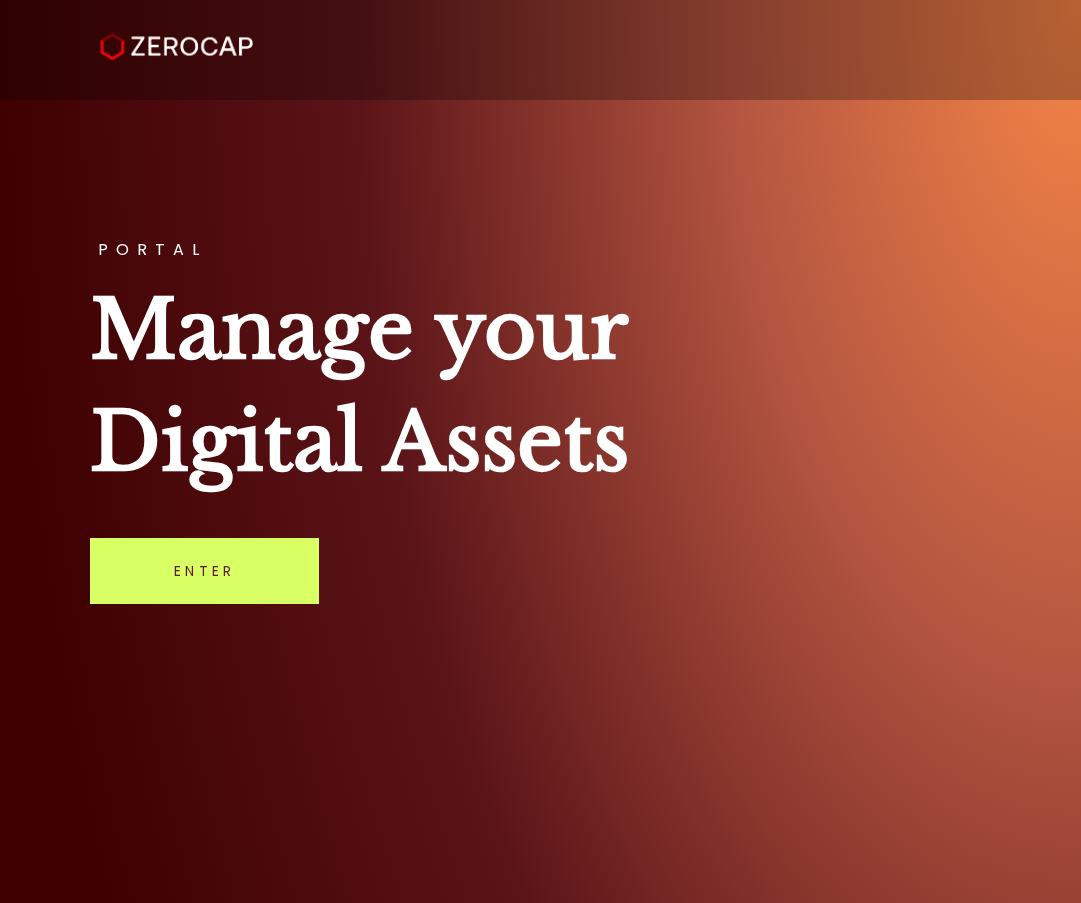 scroll, scrollTop: 0, scrollLeft: 0, axis: both 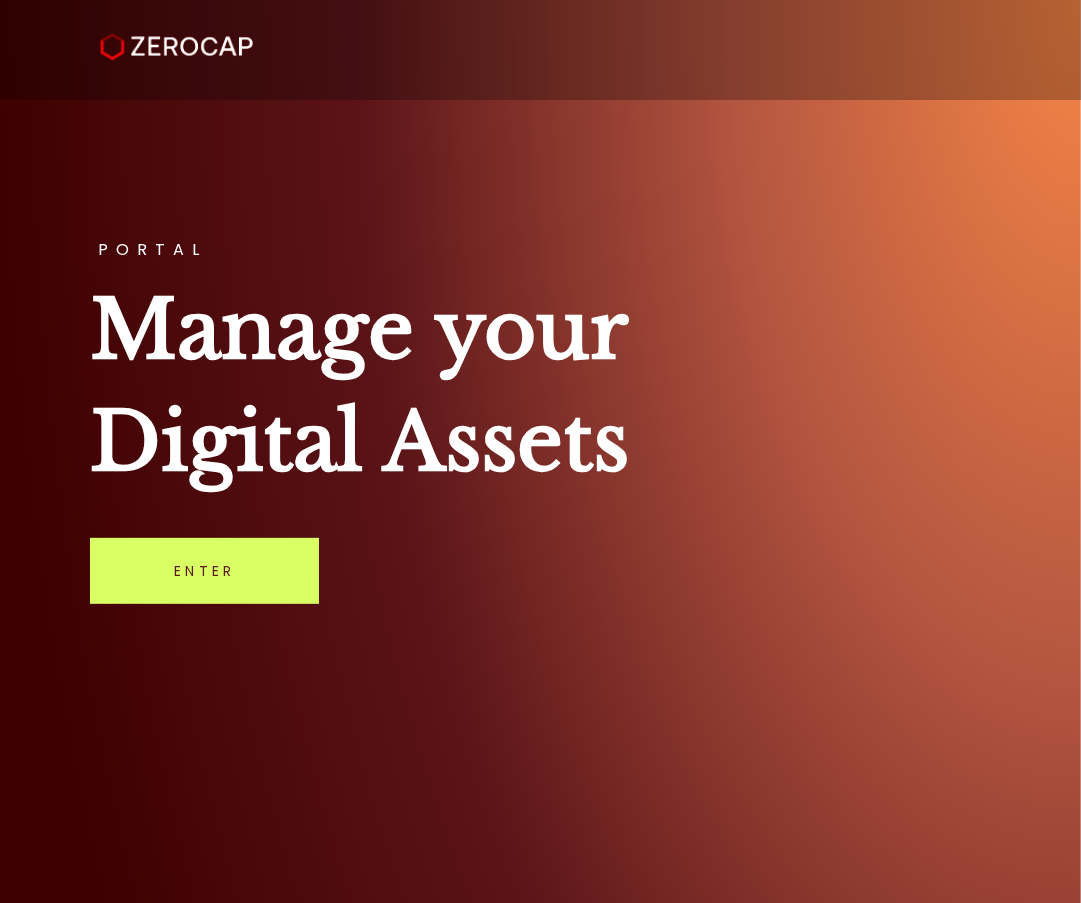 click on "Manage your
Digital Assets" at bounding box center (540, 386) 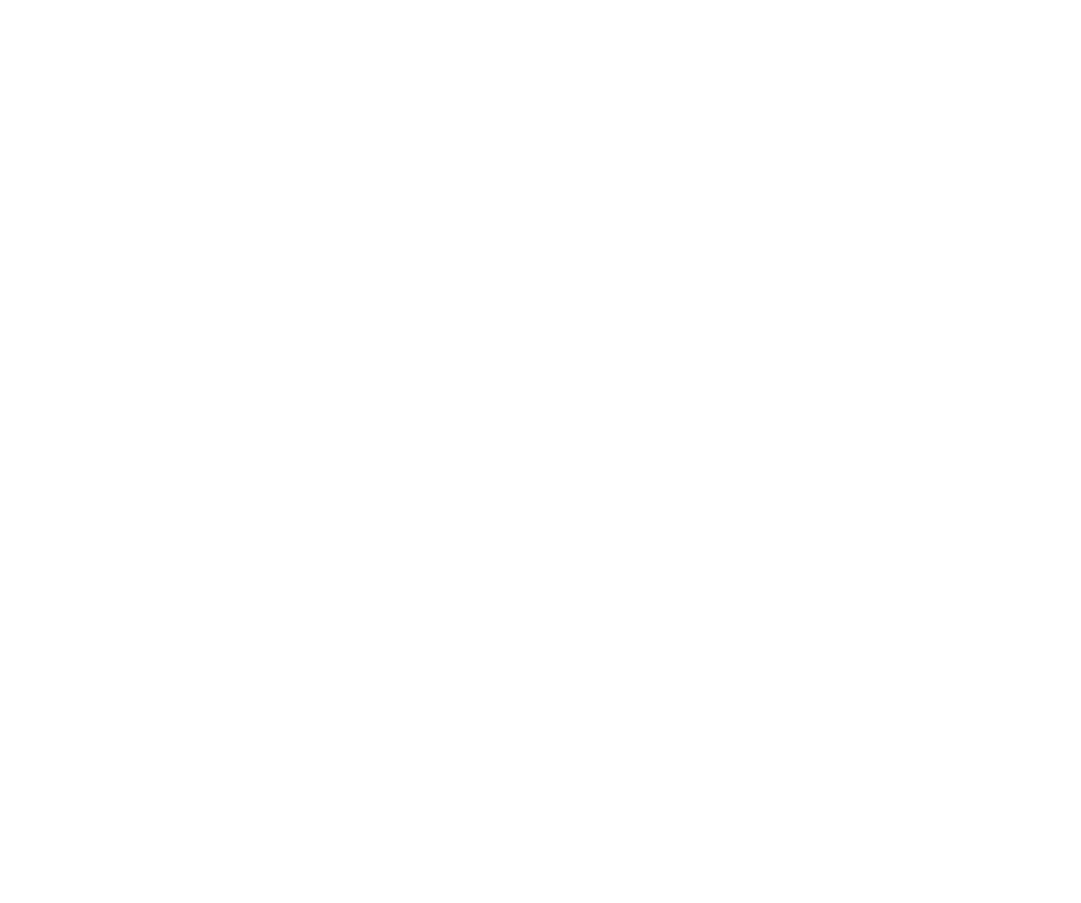 scroll, scrollTop: 0, scrollLeft: 0, axis: both 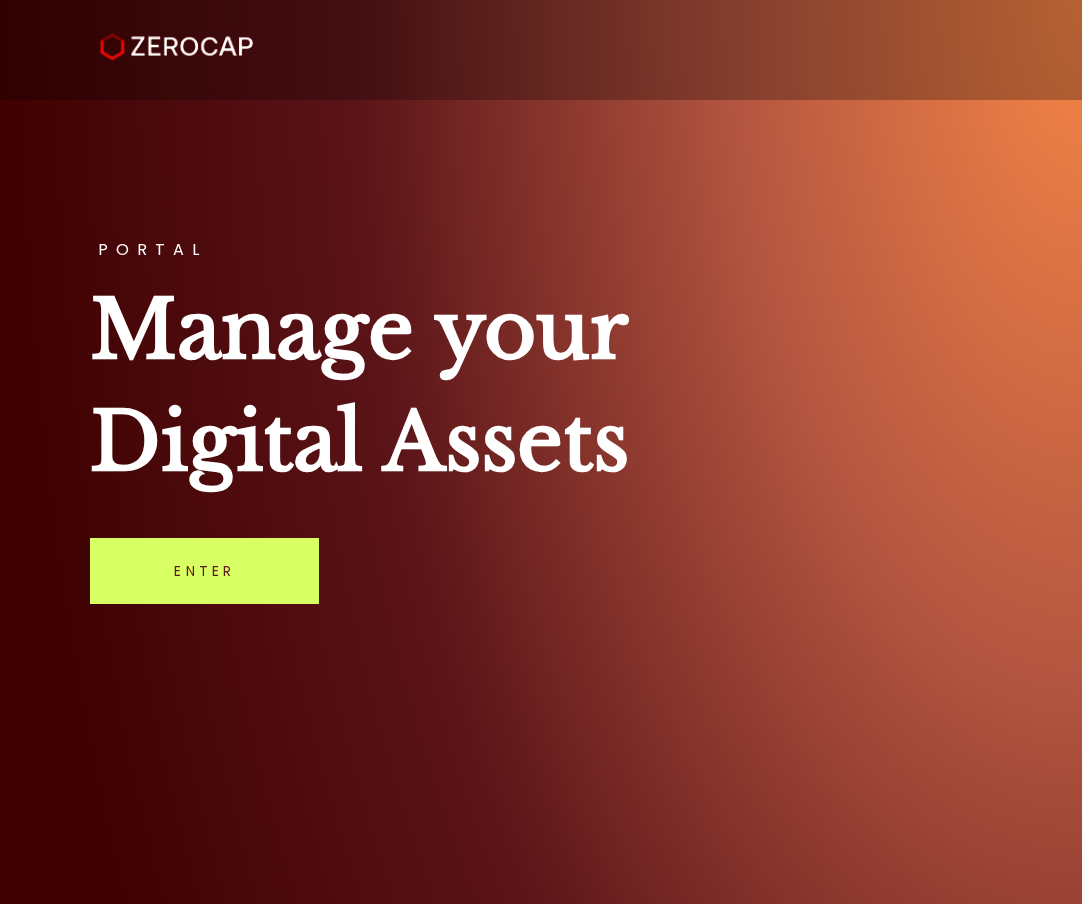 click on "PORTAL
Manage your
Digital Assets
Enter" at bounding box center (541, 452) 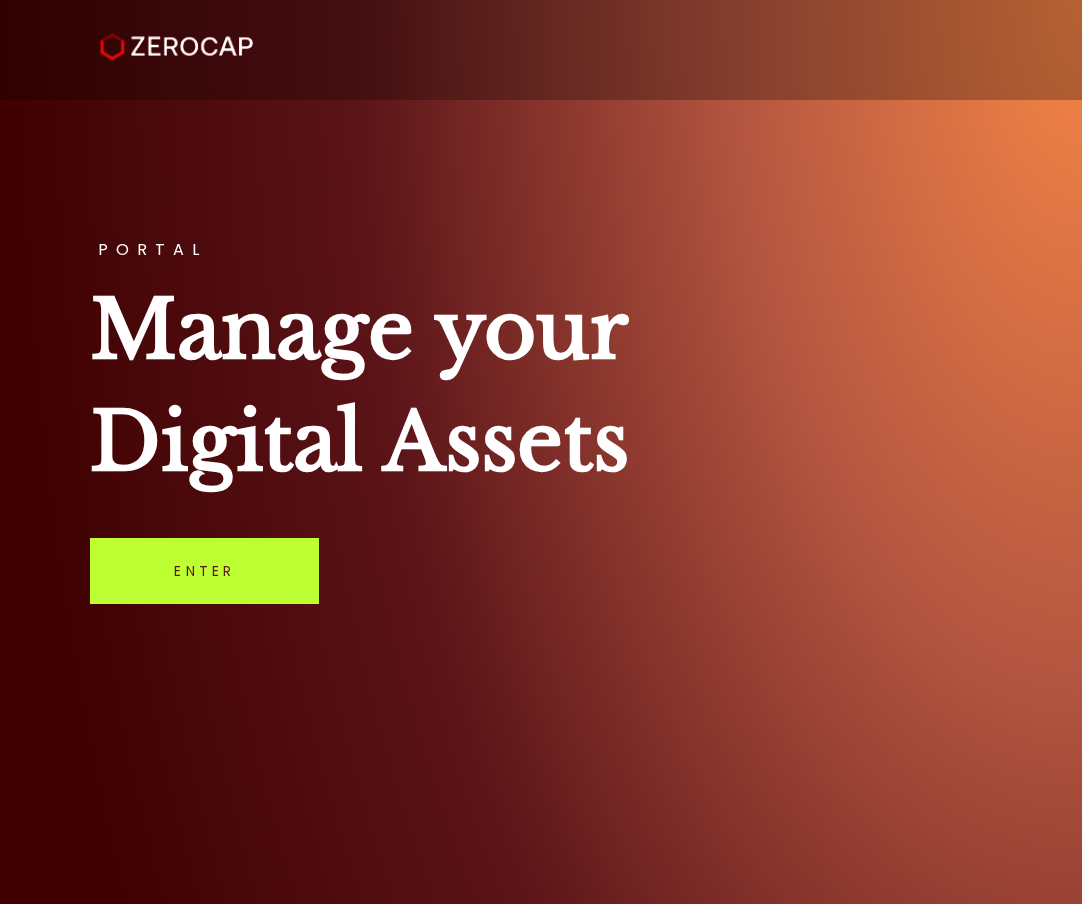 click on "Enter" at bounding box center [204, 571] 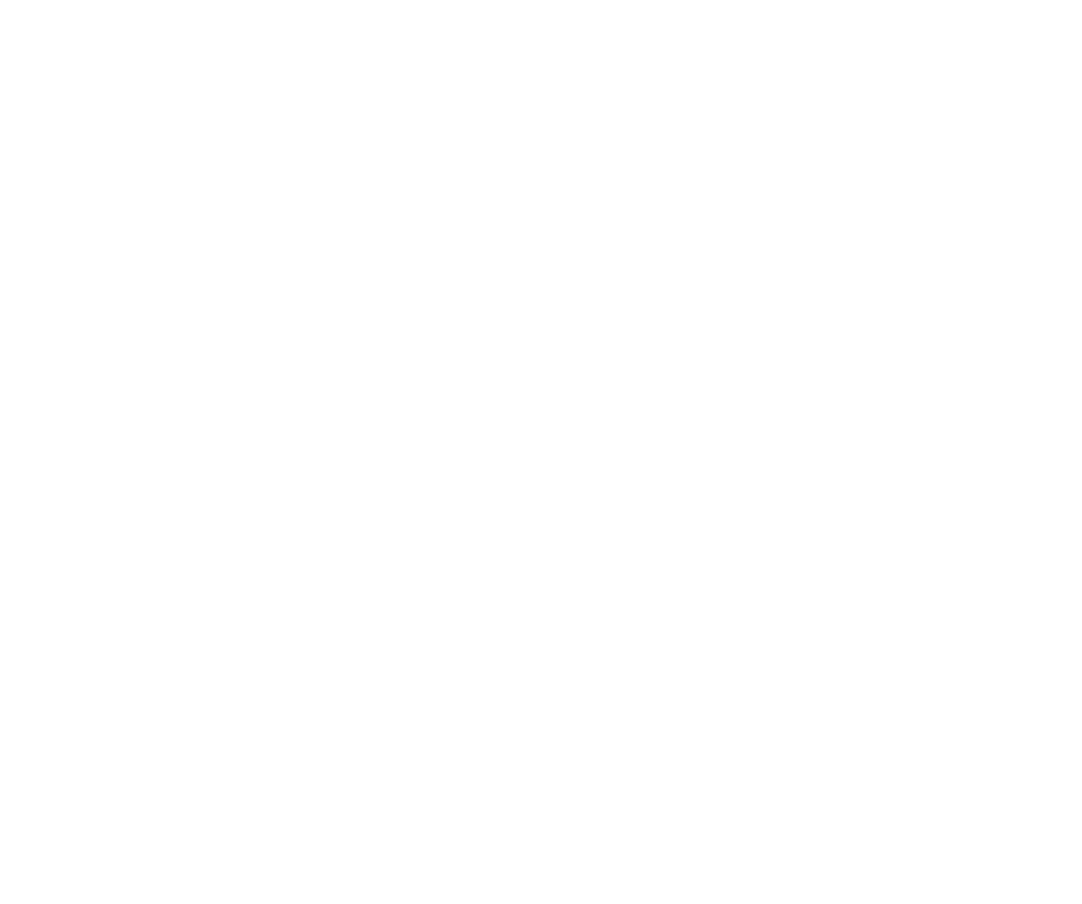 scroll, scrollTop: 0, scrollLeft: 0, axis: both 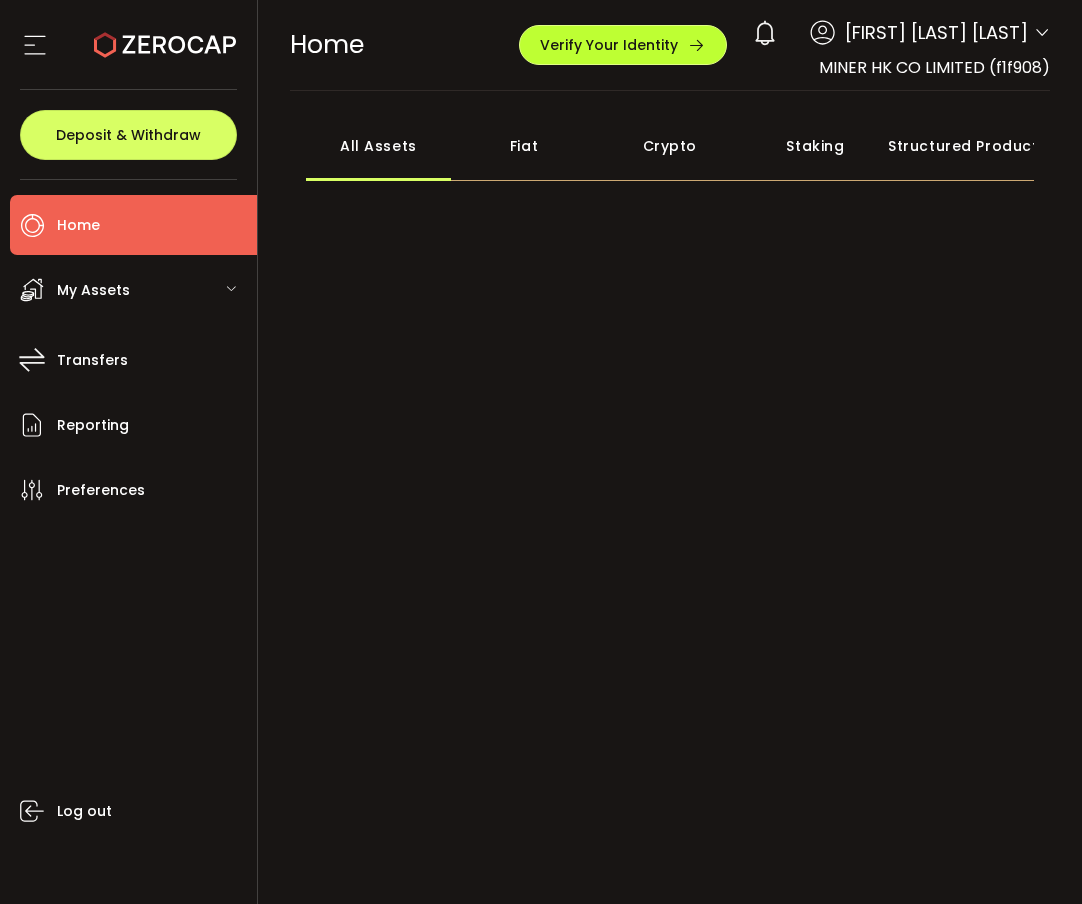 click on "Verify Your Identity" at bounding box center (623, 45) 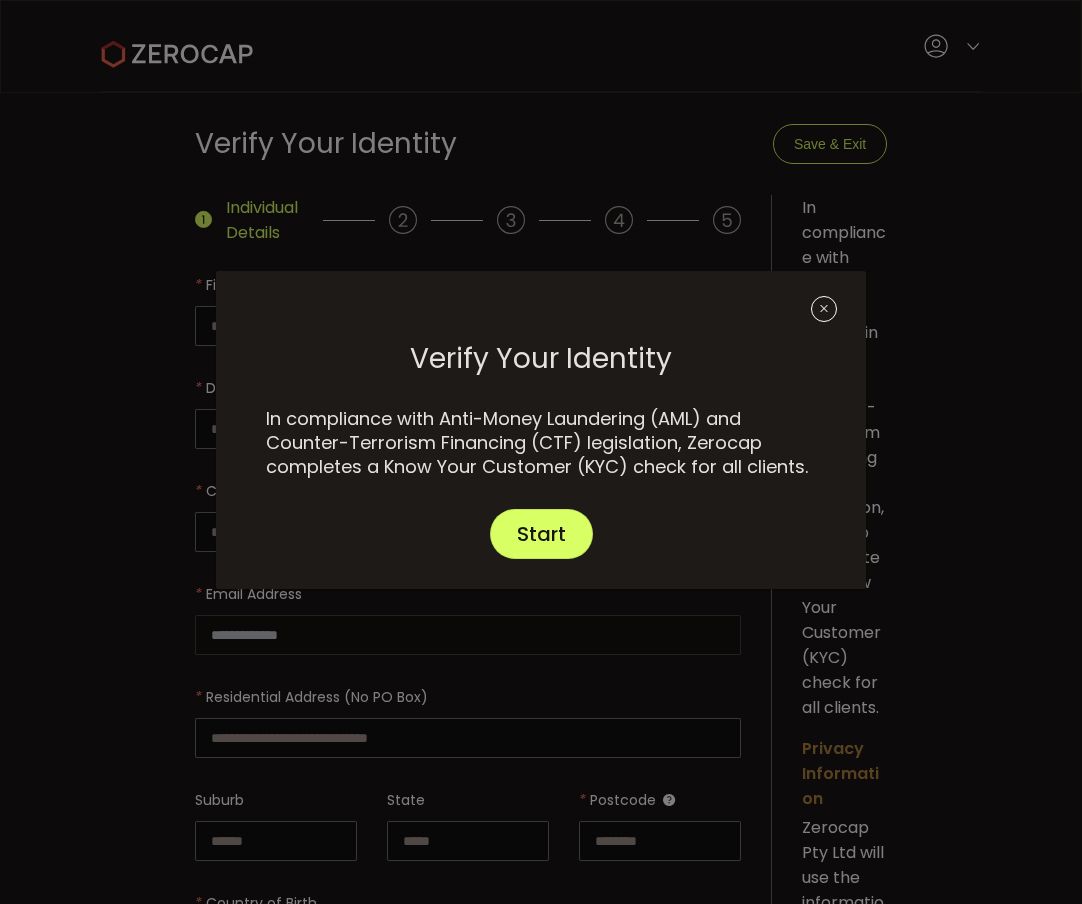 type on "**********" 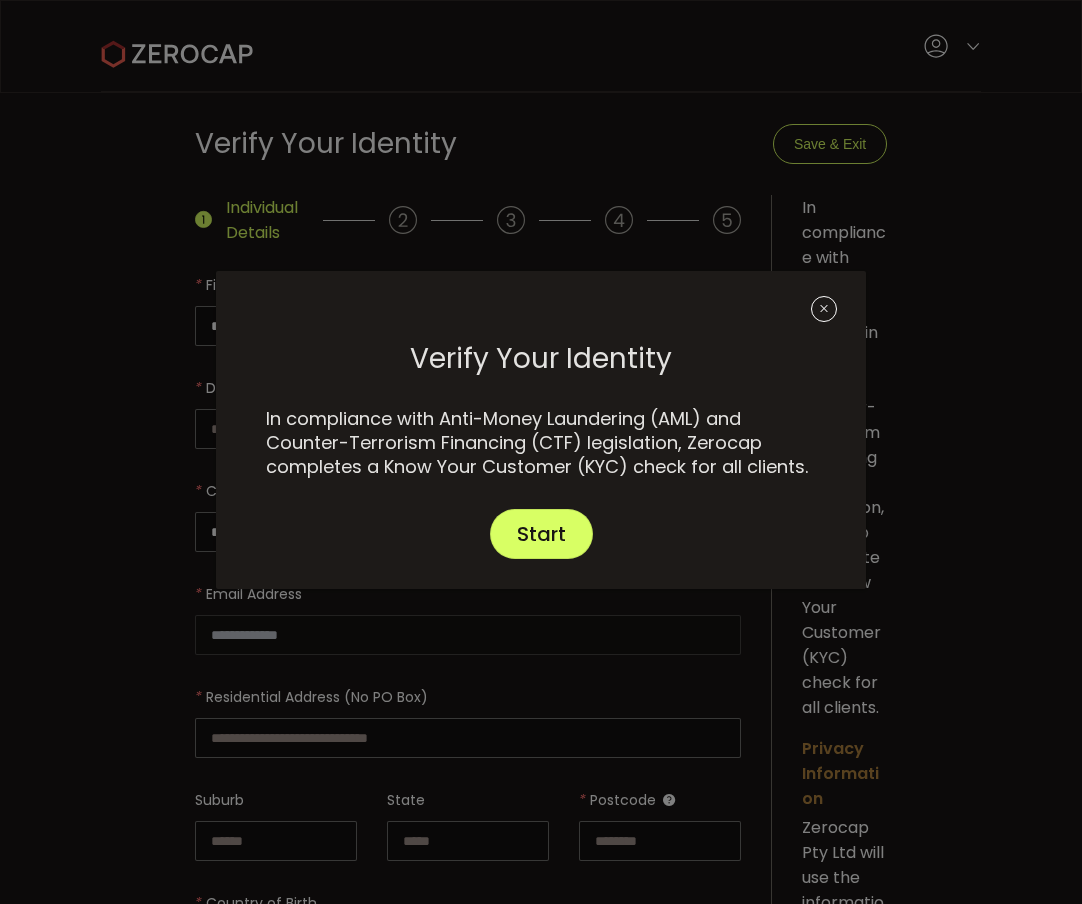 type on "**********" 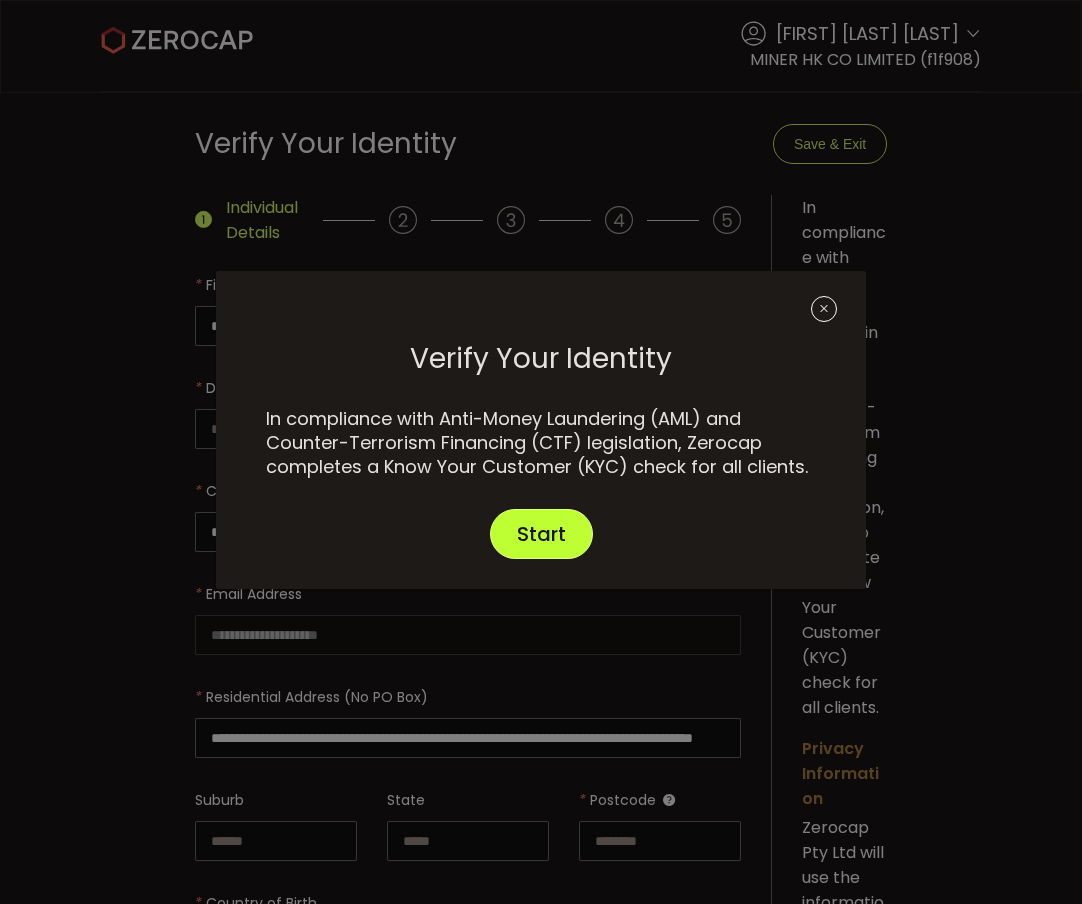 click on "Start" at bounding box center [541, 534] 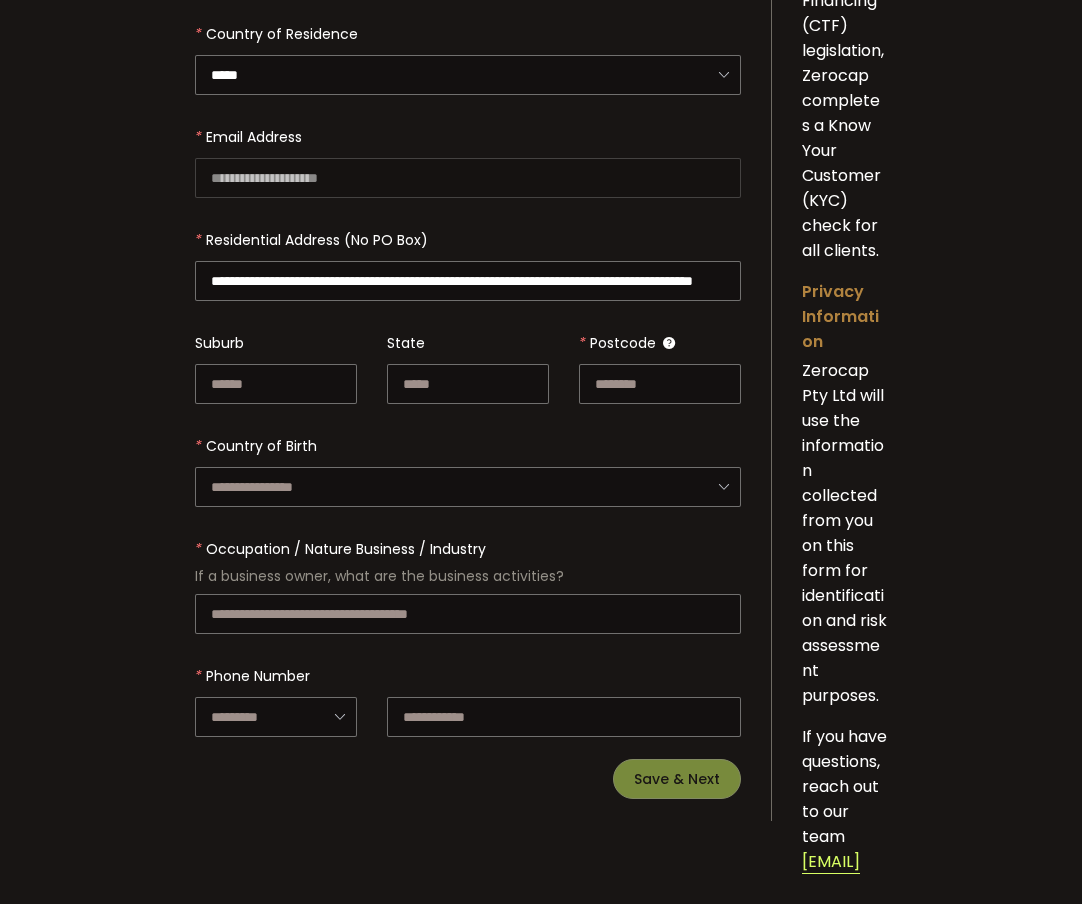 scroll, scrollTop: 0, scrollLeft: 0, axis: both 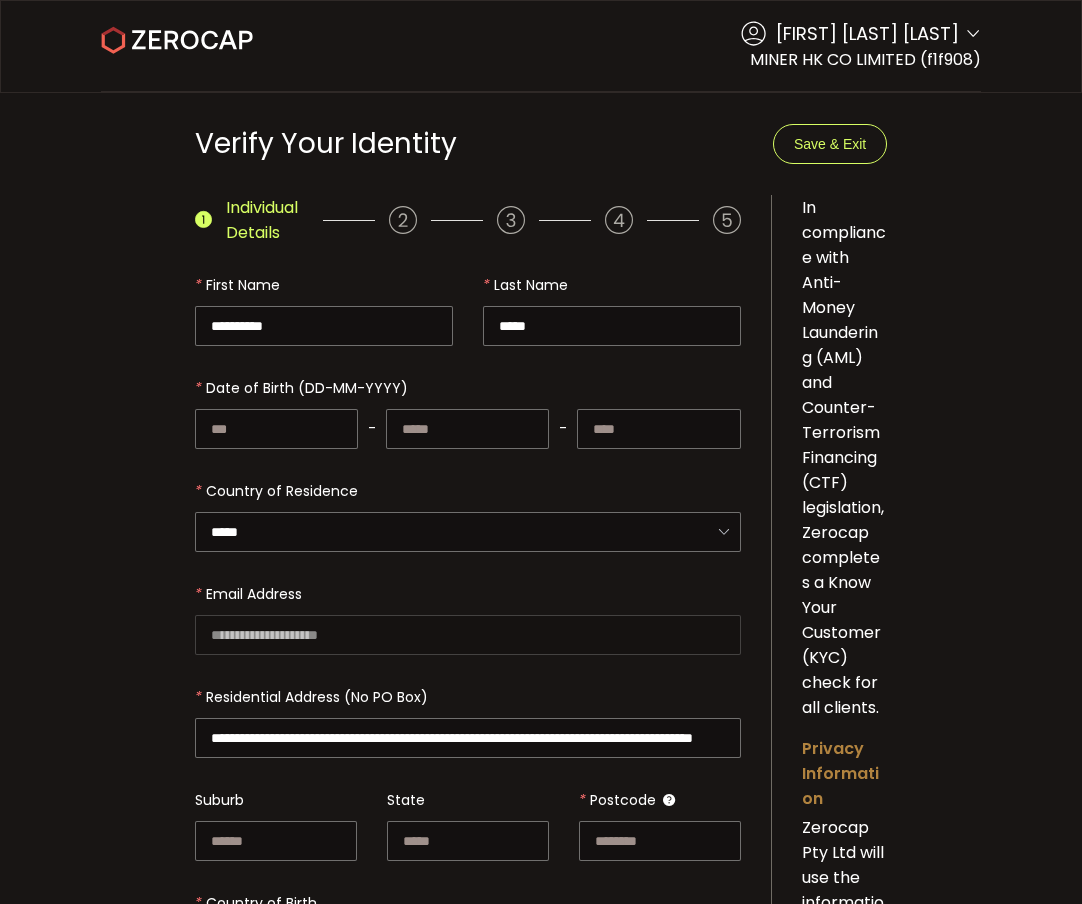 click on "- -" at bounding box center (468, 408) 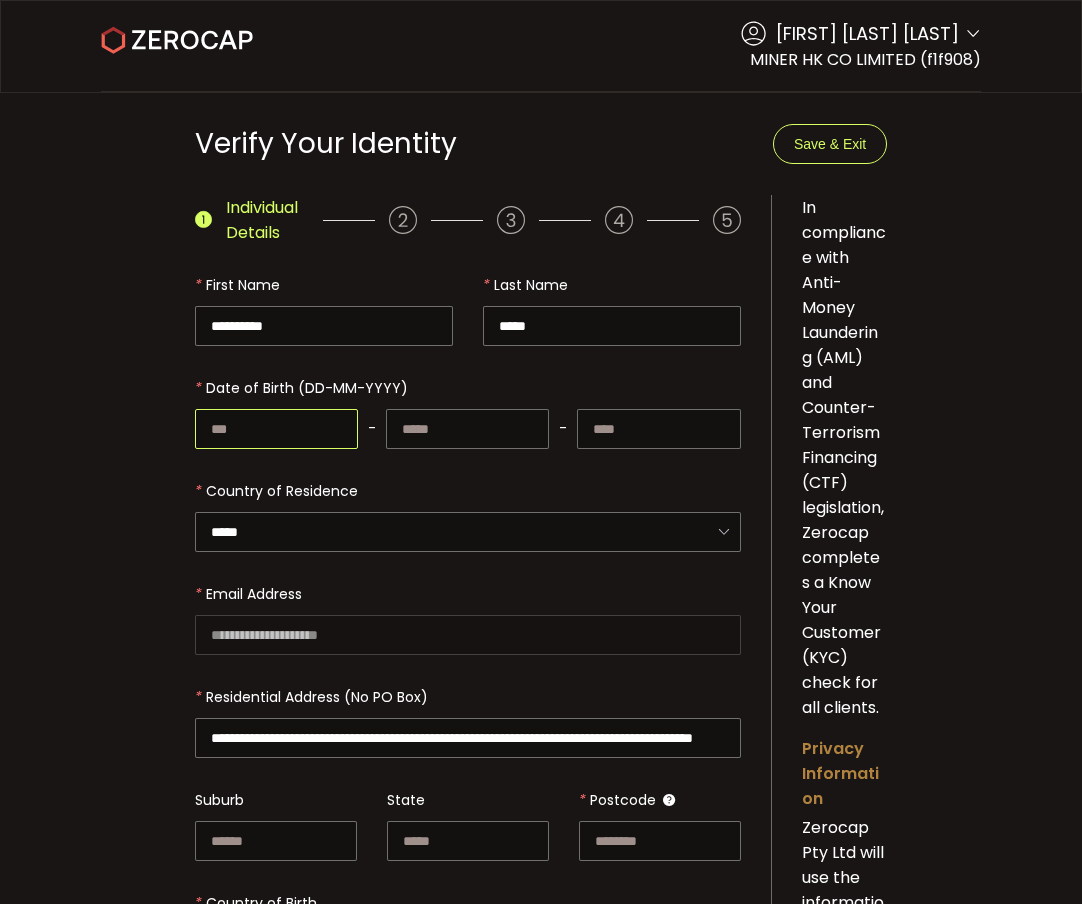 click at bounding box center (276, 429) 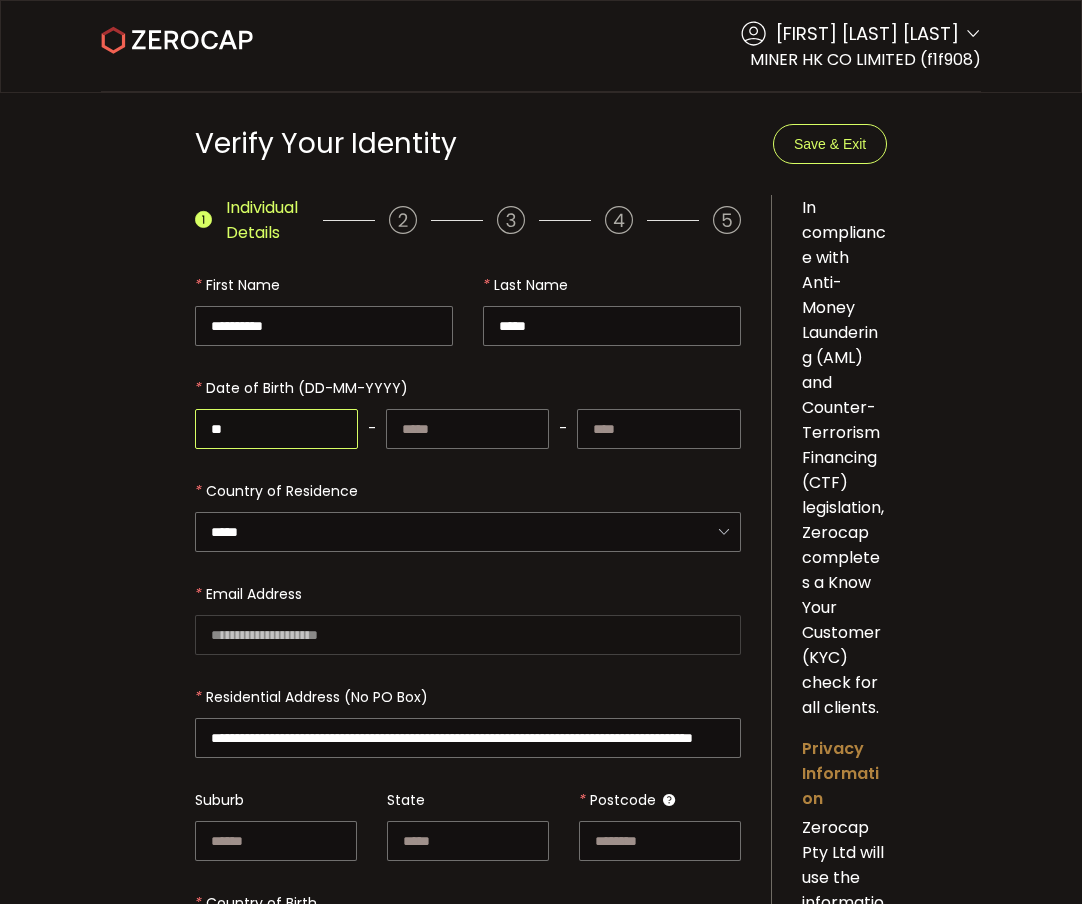 drag, startPoint x: 332, startPoint y: 425, endPoint x: 137, endPoint y: 430, distance: 195.06409 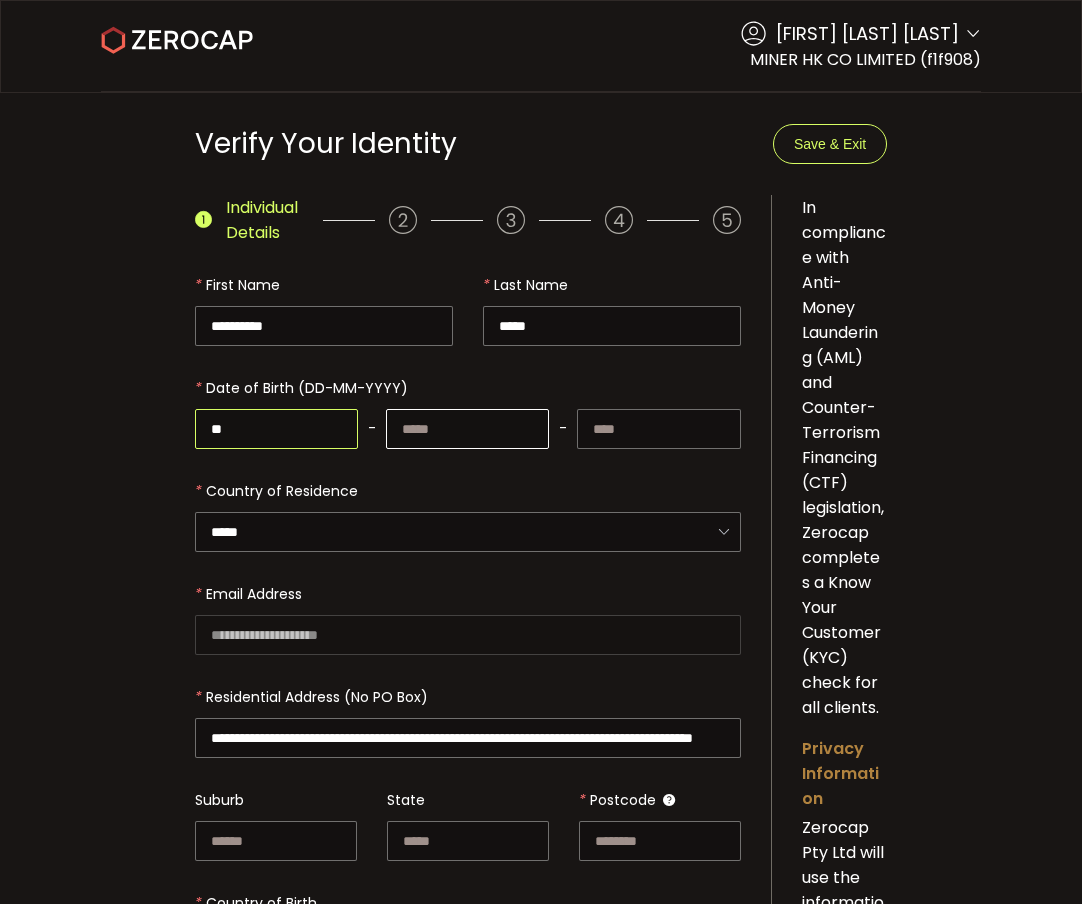 type on "**" 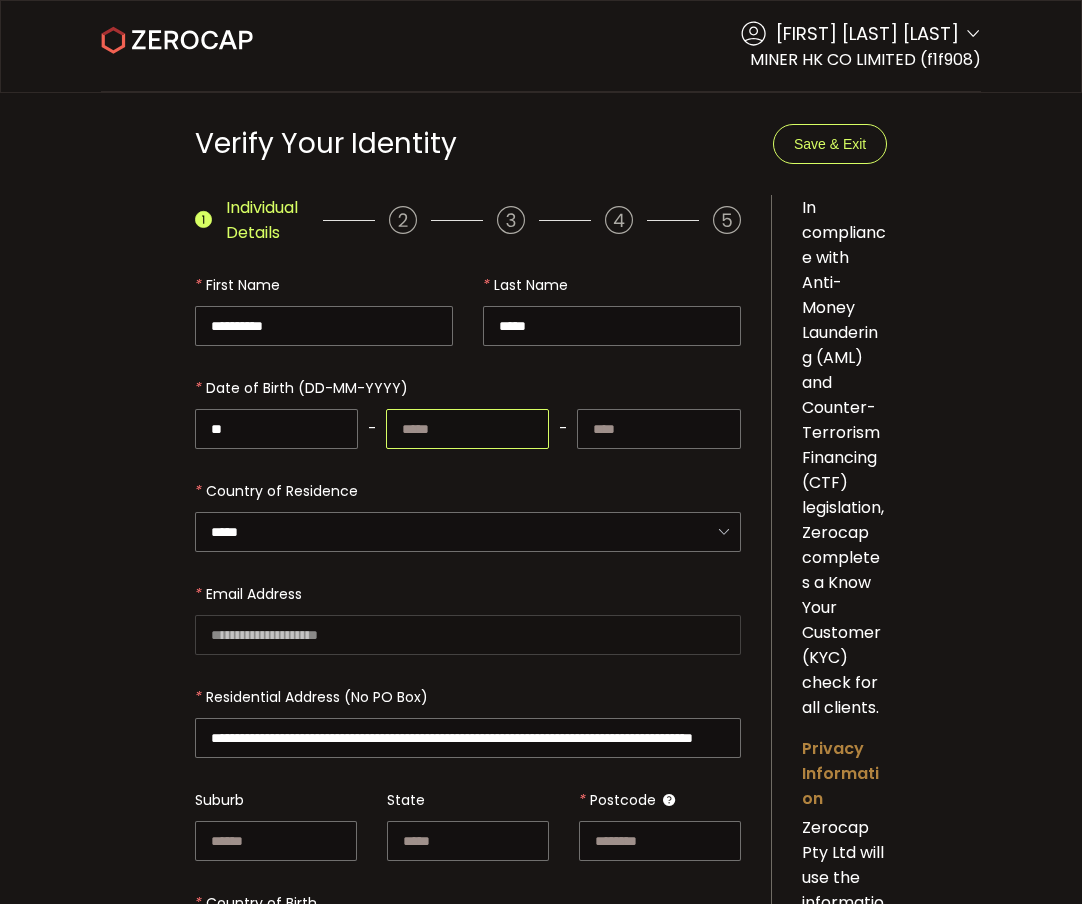 click at bounding box center (467, 429) 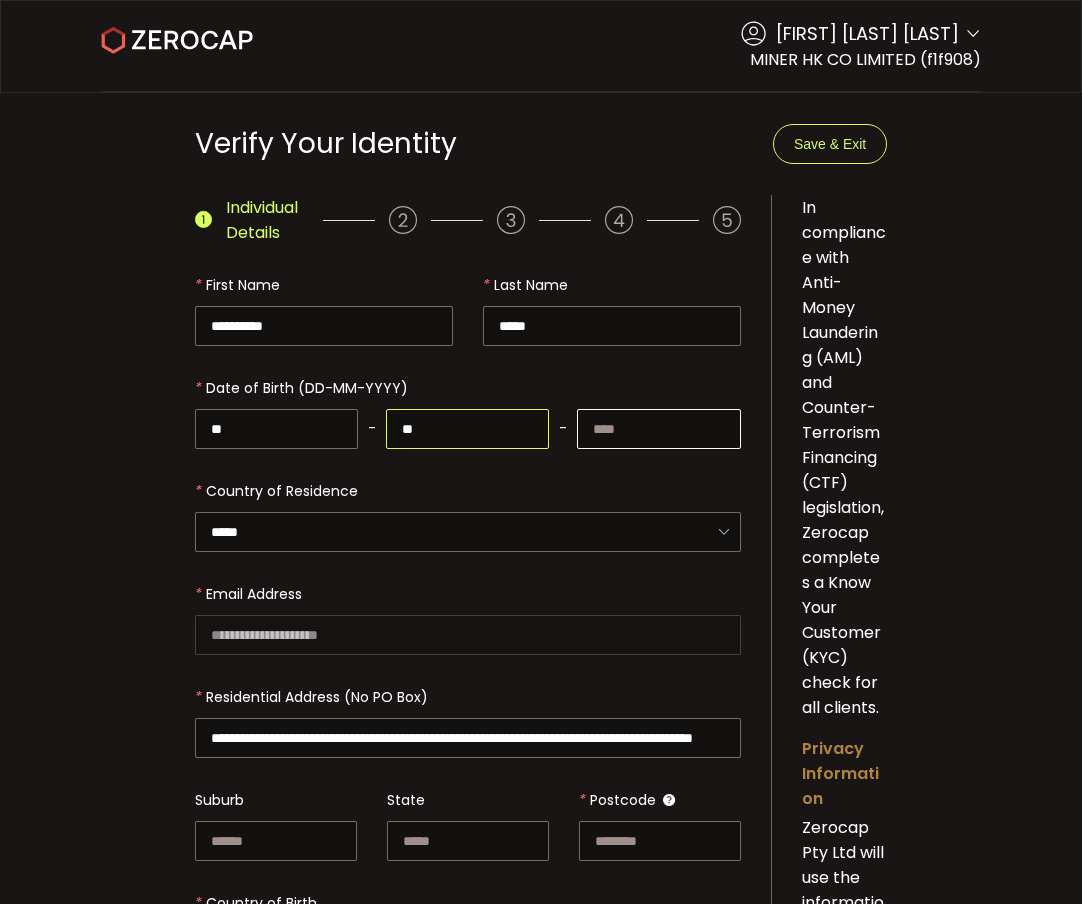 type on "**" 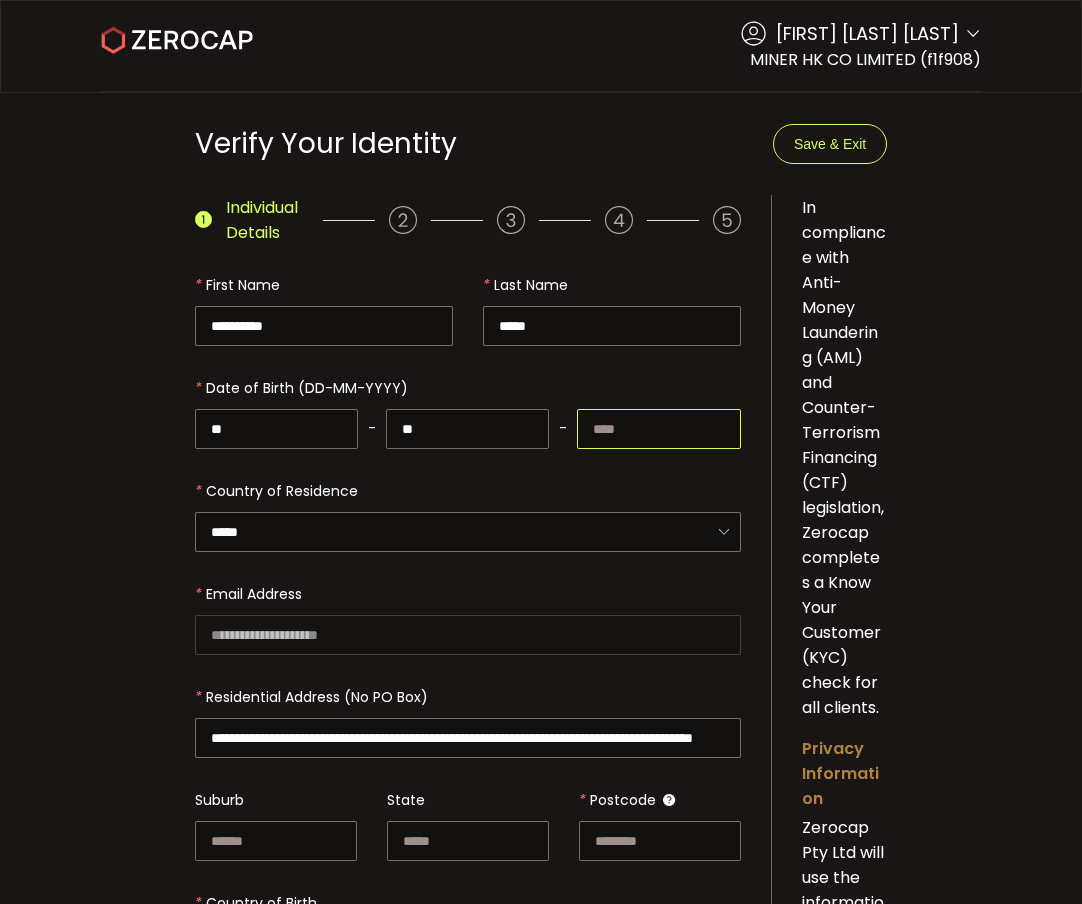 click at bounding box center (658, 429) 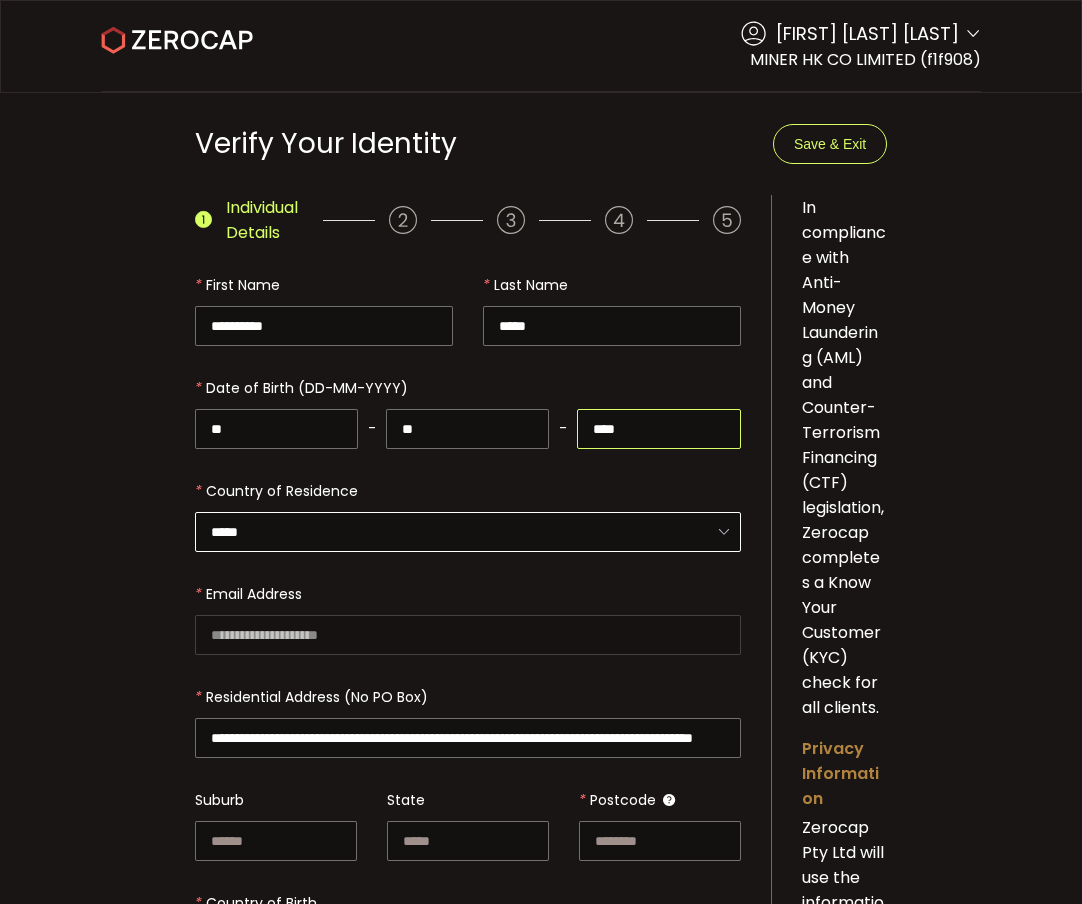 type on "****" 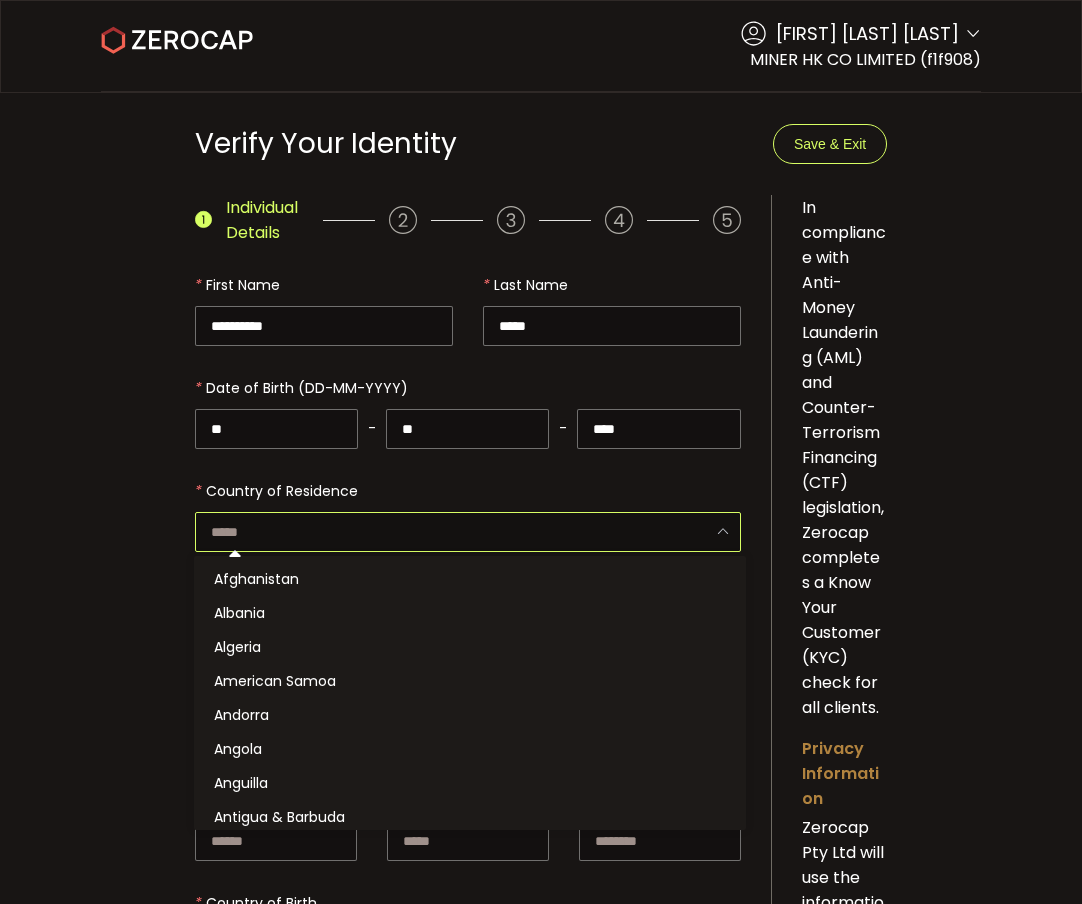 click at bounding box center (468, 532) 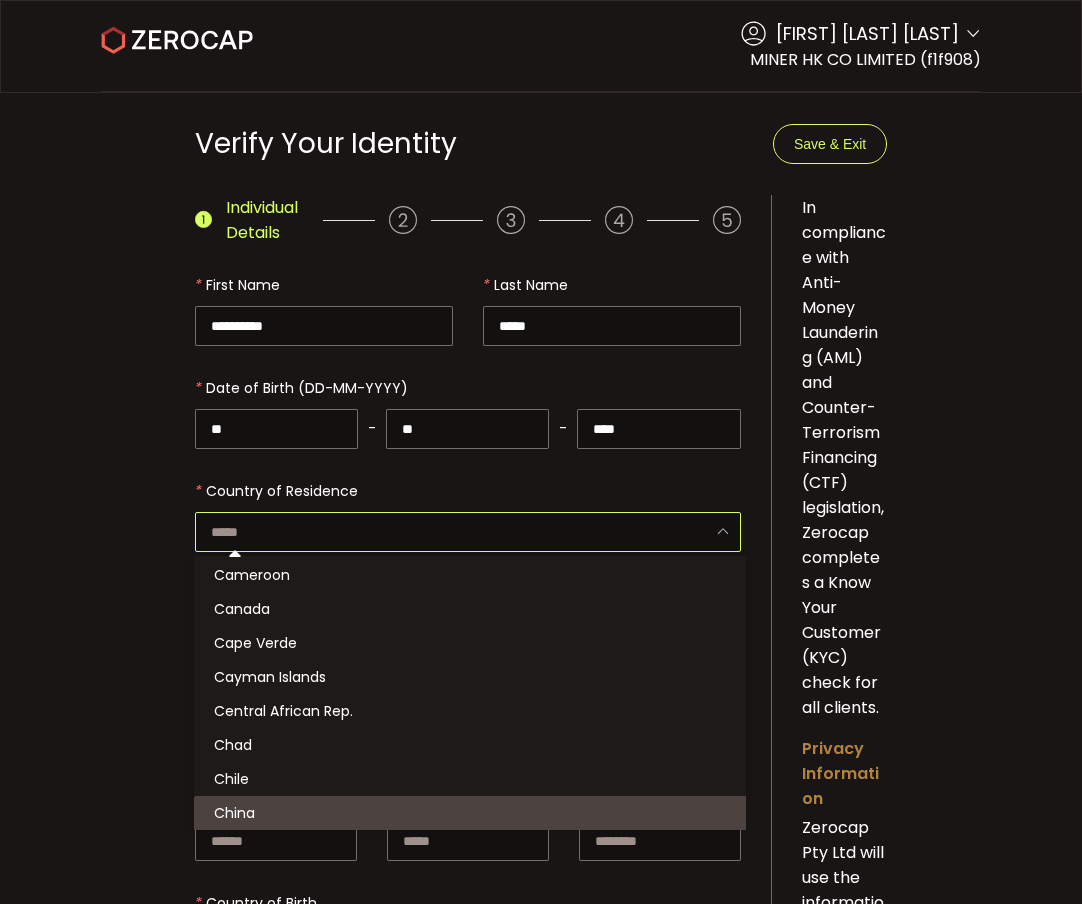 click at bounding box center (468, 511) 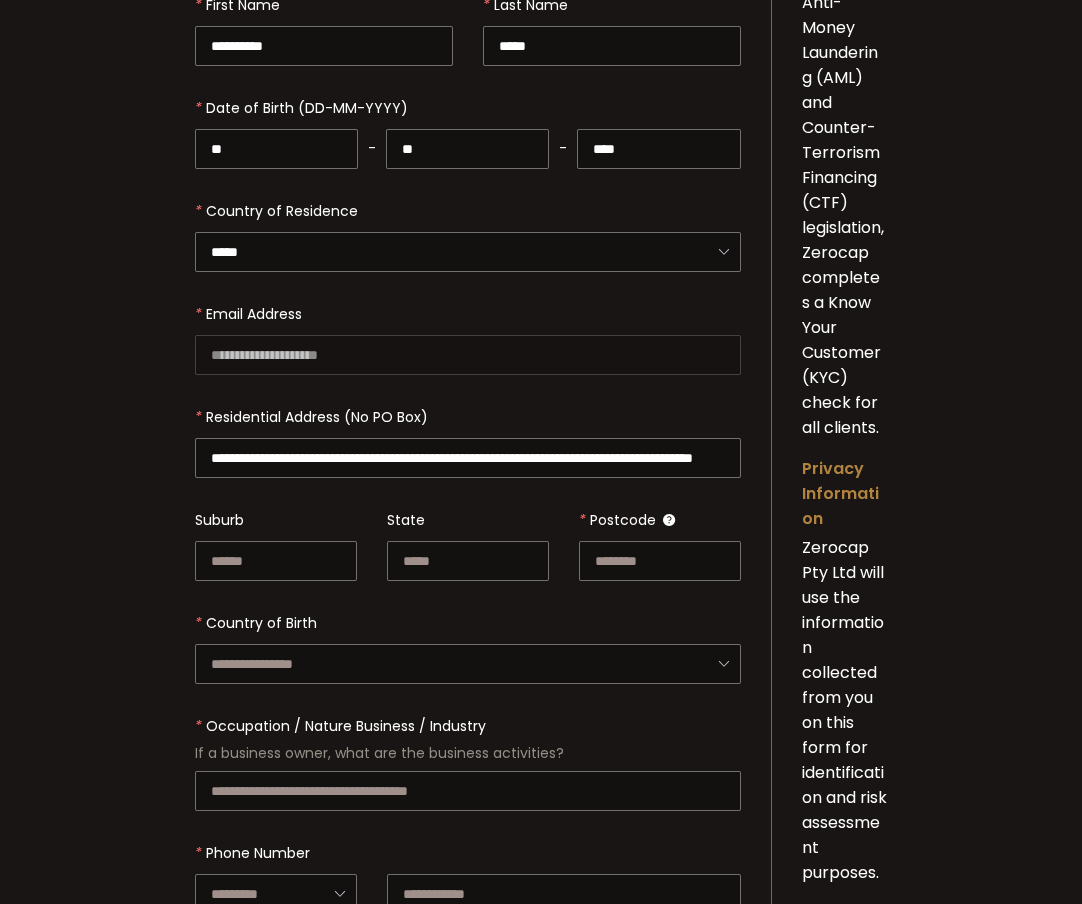 scroll, scrollTop: 292, scrollLeft: 0, axis: vertical 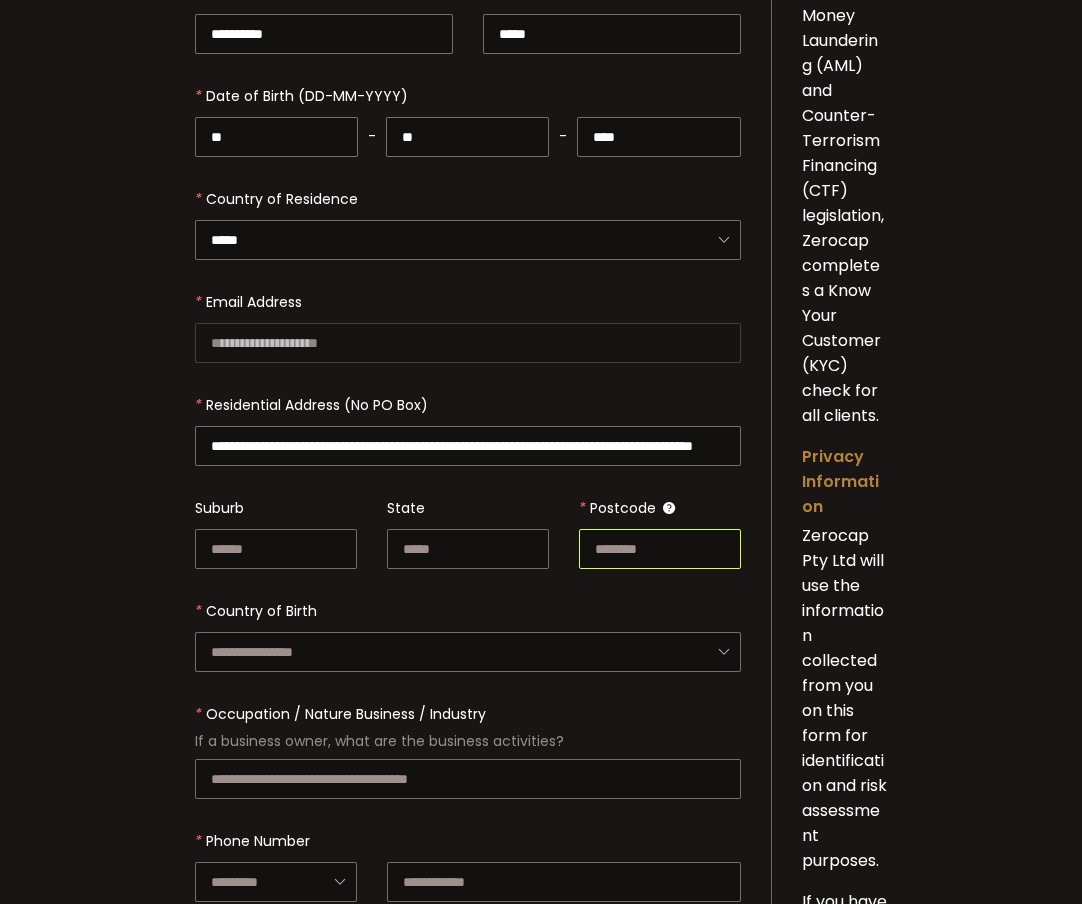 click at bounding box center (660, 549) 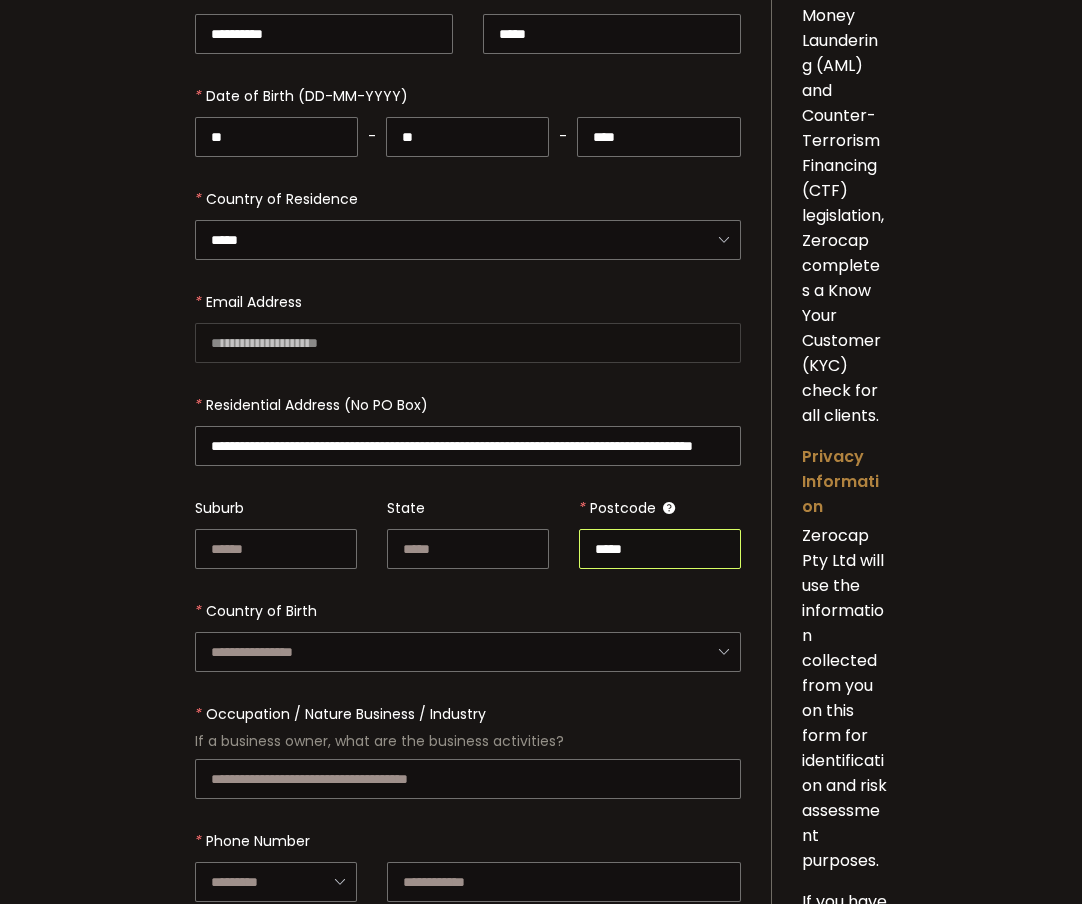 type on "*****" 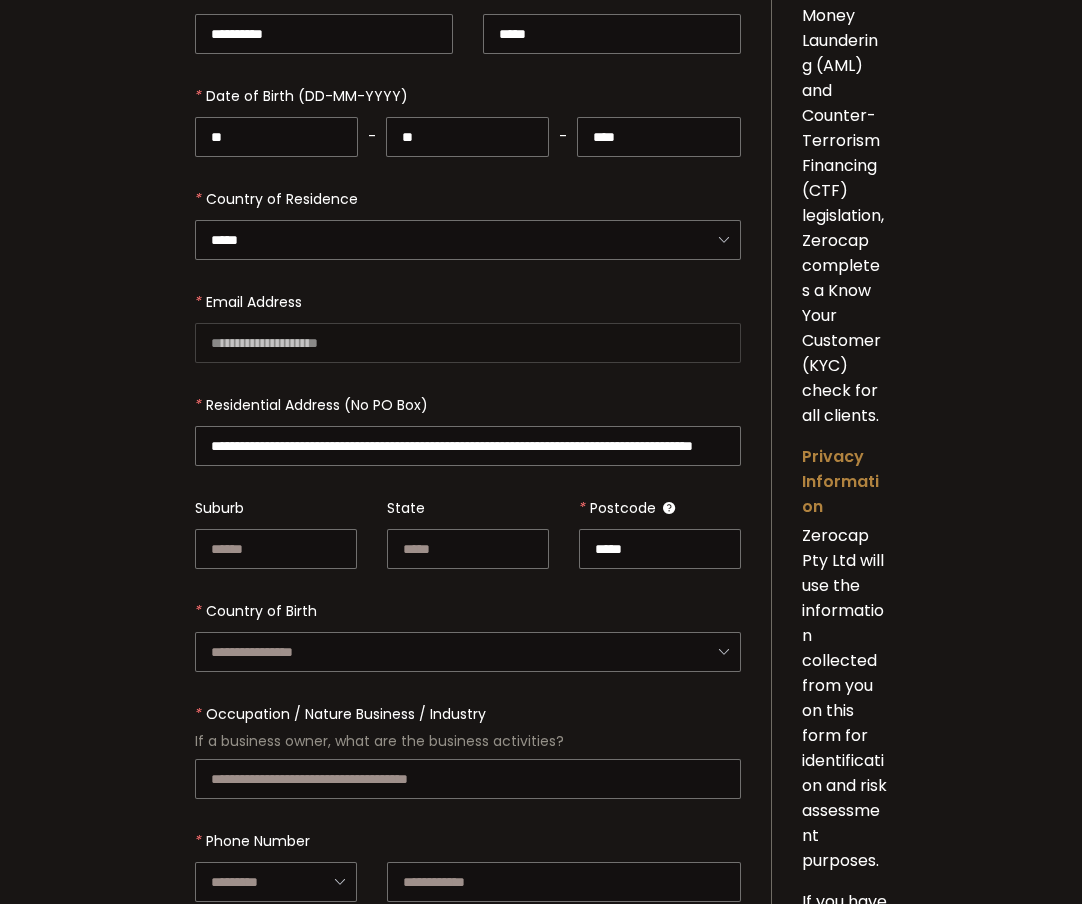 click on "Afghanistan Albania Algeria American Samoa Andorra Angola Anguilla Antigua & Barbuda Argentina Armenia Aruba Australia Austria Azerbaijan Bahamas Bahrain Bangladesh Barbados Belarus Belgium Belize Benin Bermuda Bhutan Bolivia Bosnia & Herzegovina Botswana Brazil British Virgin Islands Brunei Darussalam Bulgaria Burkina Faso Burundi Cambodia Cameroon Canada Cape Verde Cayman Islands Central African Rep. Chad Chile China Colombia Comoros Congo (Dem. Rep.) Congo (Rep.) Cook Islands Costa Rica CÃ´te d'Ivoire Croatia Cuba Cyprus Czech Republic Denmark Diego Garcia Djibouti Dominica Dominican Rep. Dominican Rep. Dominican Rep. Ecuador Bonaire, Sint Eustatius & Saba Egypt El Salvador Equatorial Guinea Eritrea Estonia Eswatini Ethiopia Falkland Islands Faroe Islands Fiji Finland France French Guiana French Polynesia Gabon Gambia Georgia Germany Ghana Gibraltar Greece Greenland Grenada Guadeloupe Guam Guatemala Guinea Guinea-Bissau Guyana Haiti Honduras Hong Kong Hungary Iceland India Indonesia Iran Iraq Ireland" at bounding box center [468, 631] 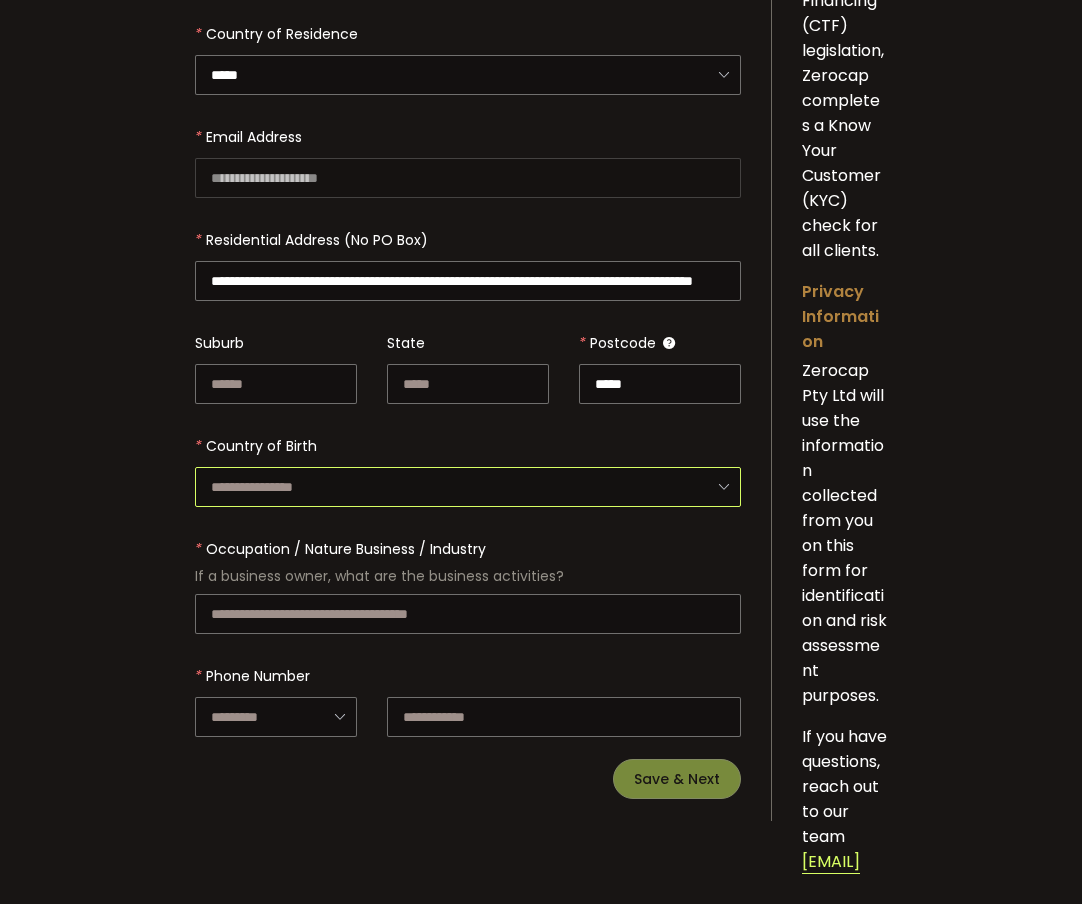 click at bounding box center (468, 487) 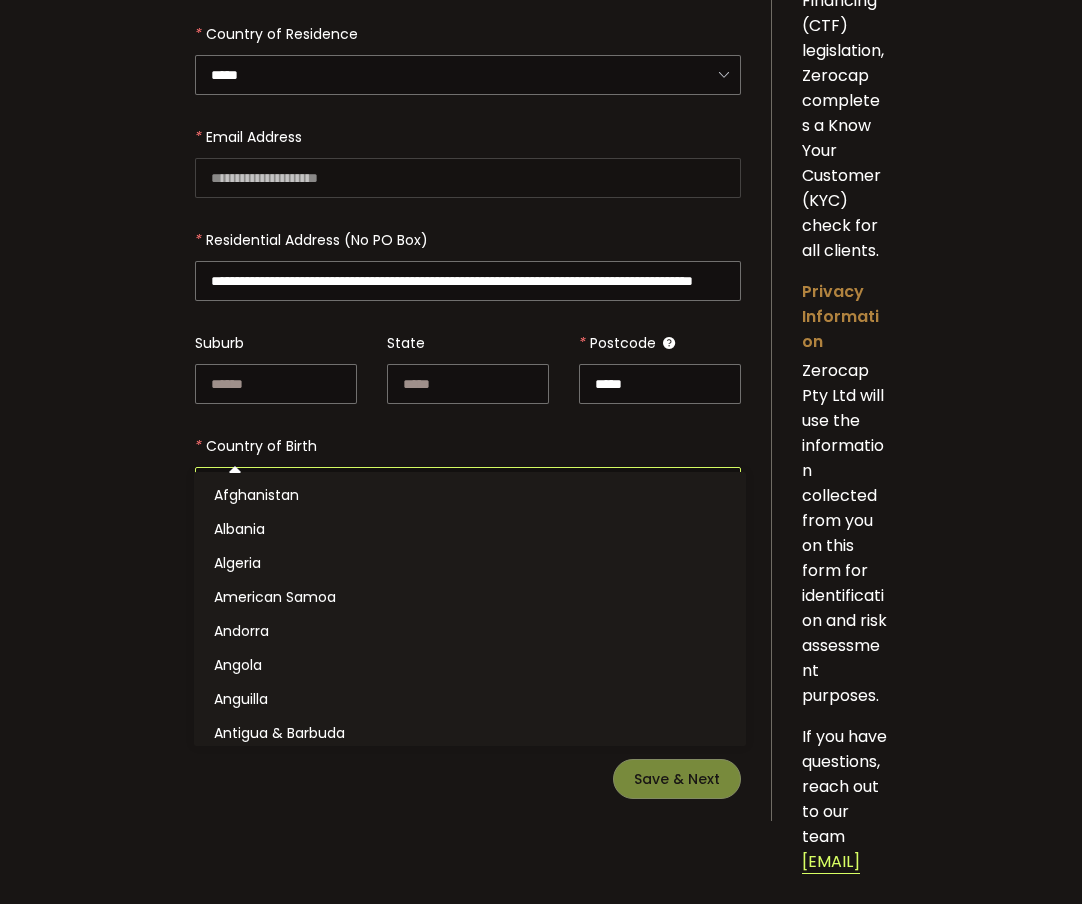 click at bounding box center [468, 466] 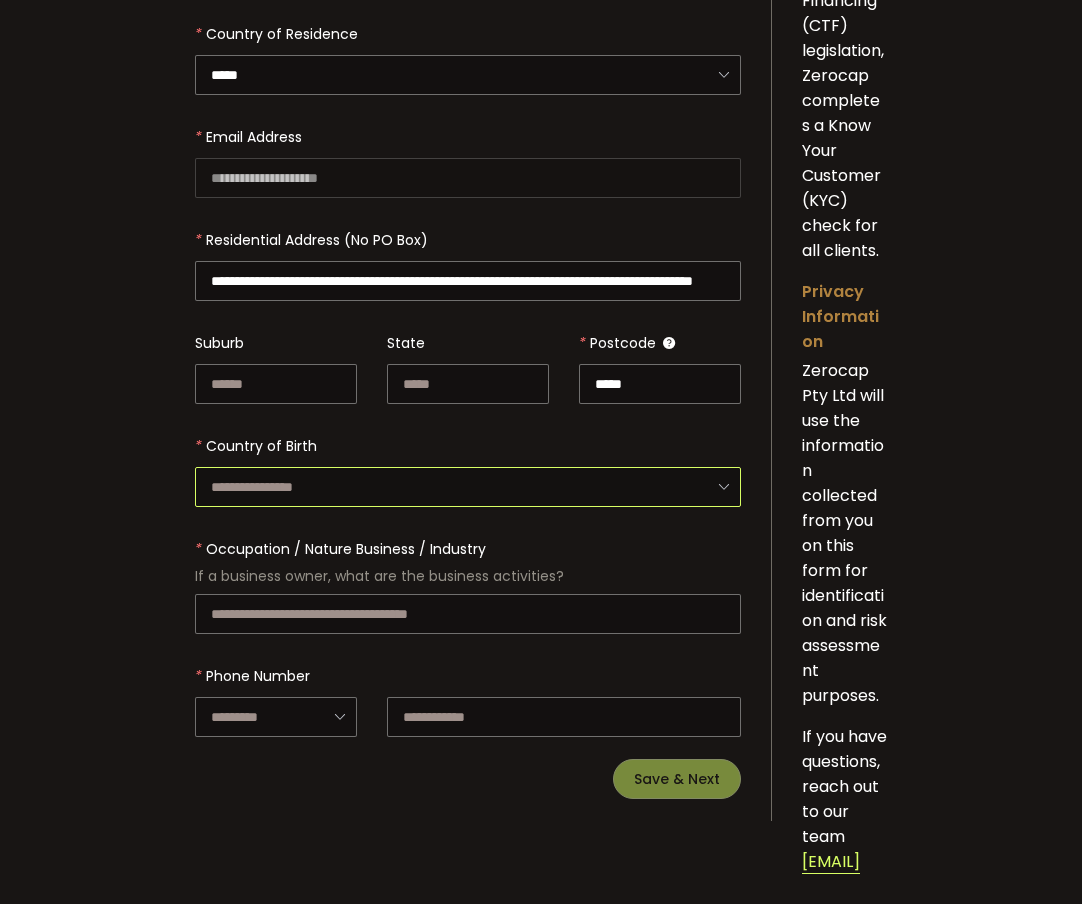 click at bounding box center (468, 487) 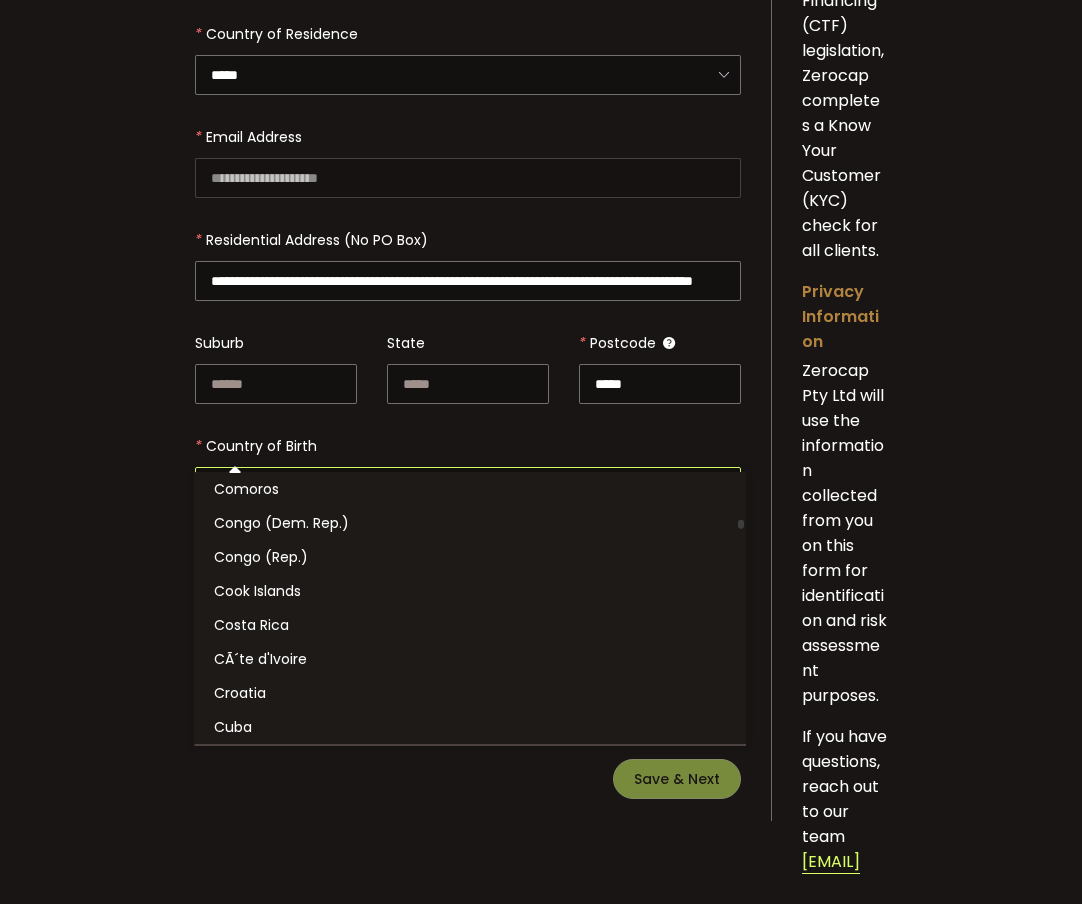 scroll, scrollTop: 1362, scrollLeft: 0, axis: vertical 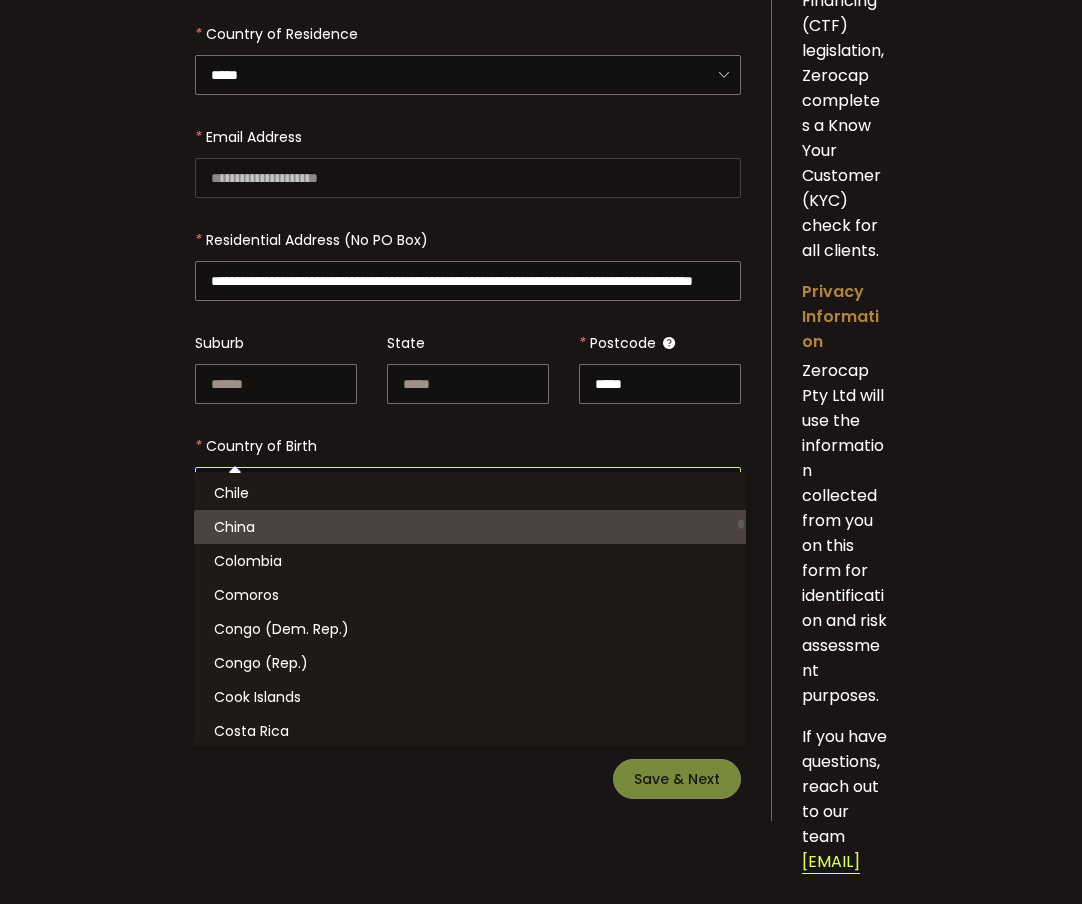 click on "China" at bounding box center [473, 527] 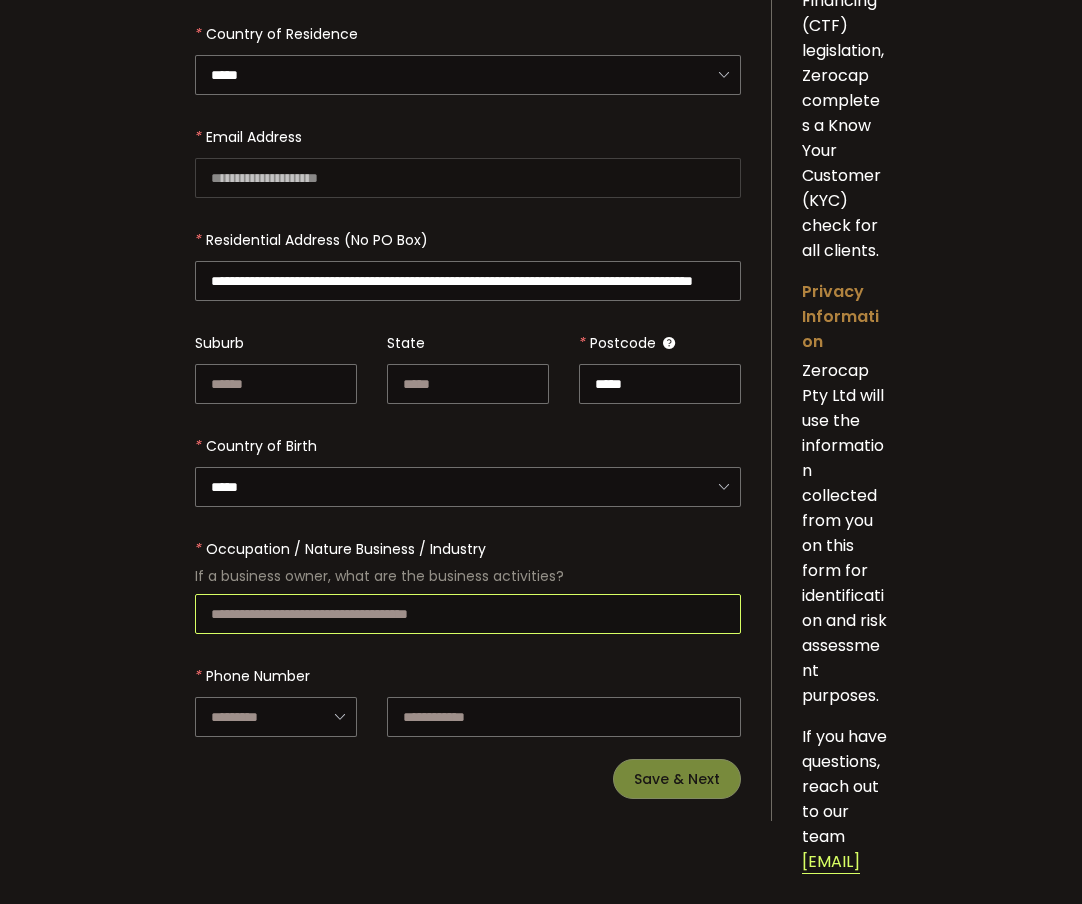 click at bounding box center (468, 614) 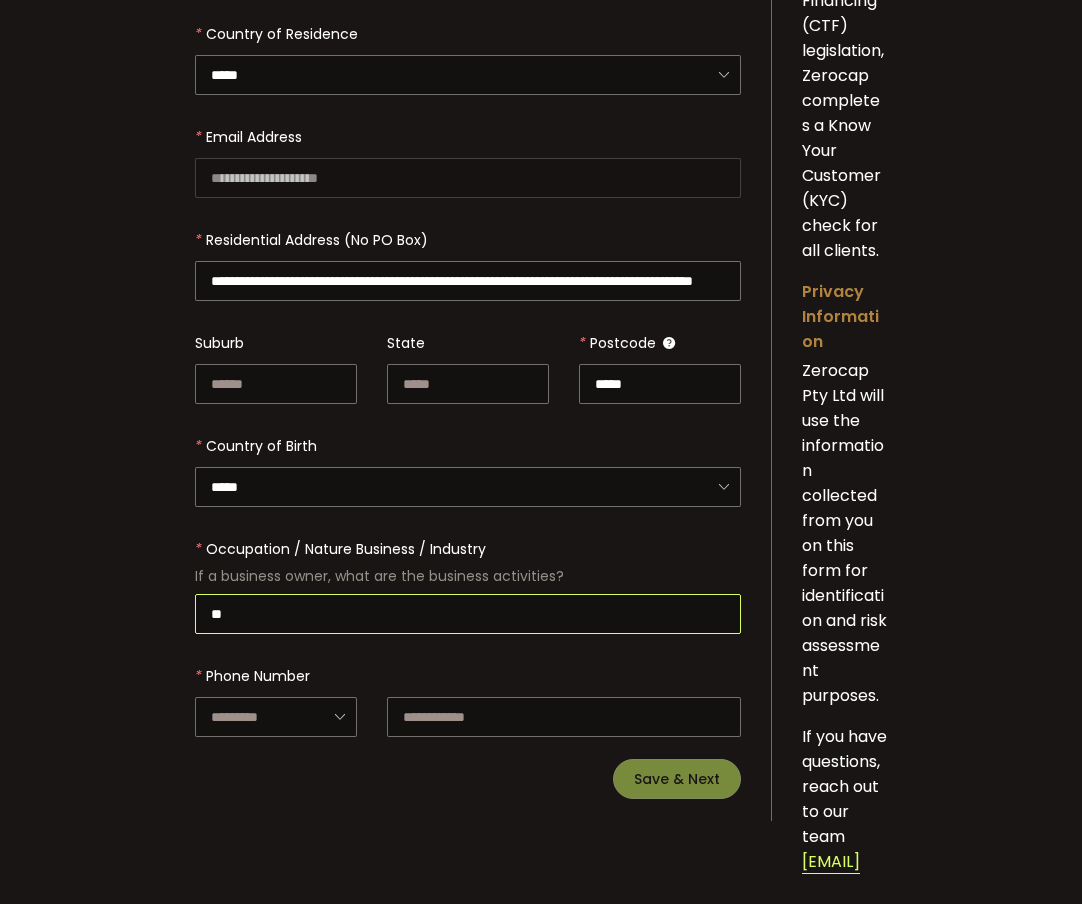 type on "*" 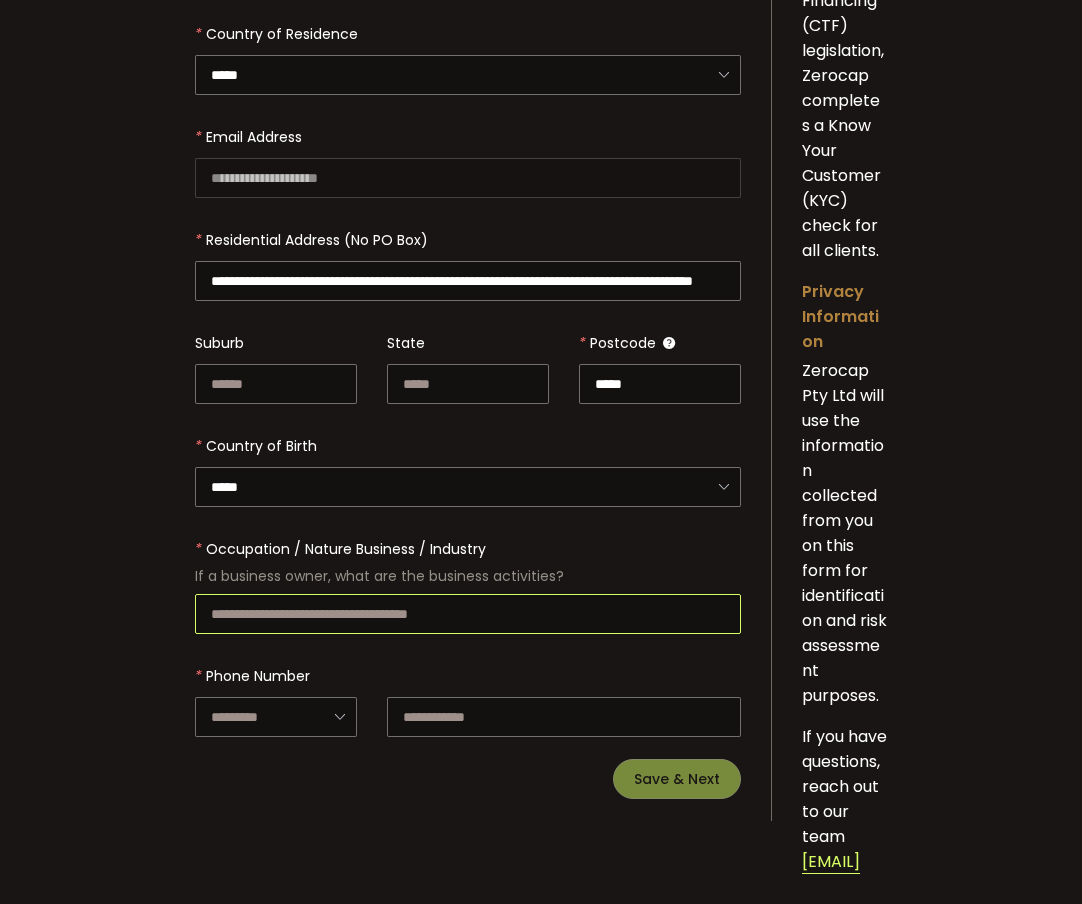 type on "*" 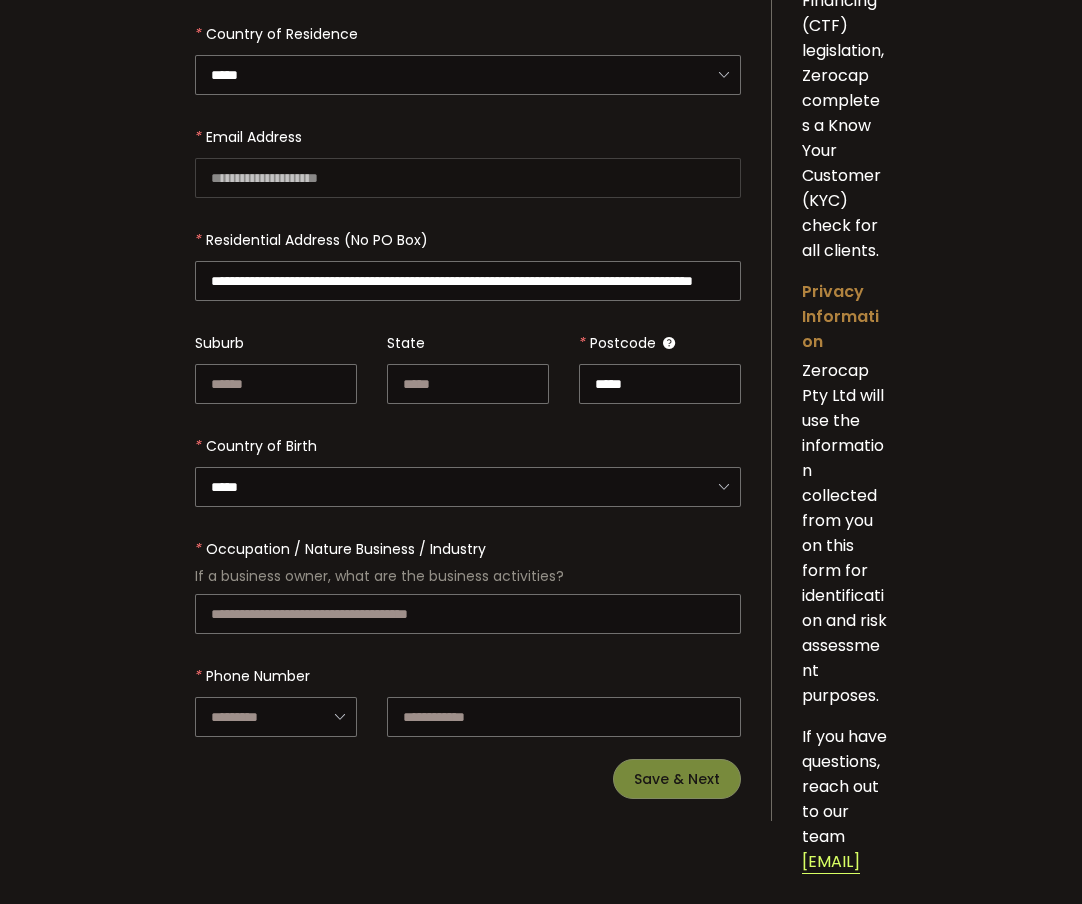 click on "*****" at bounding box center [468, 466] 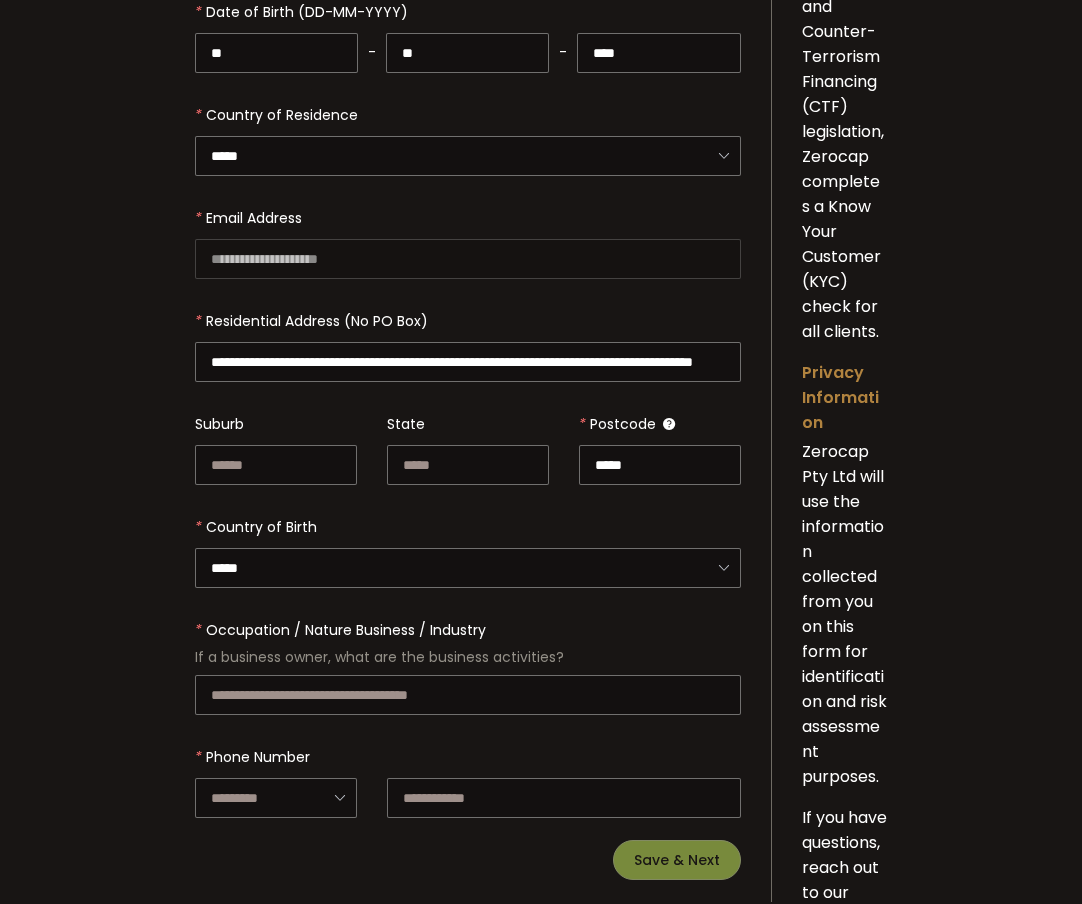scroll, scrollTop: 392, scrollLeft: 0, axis: vertical 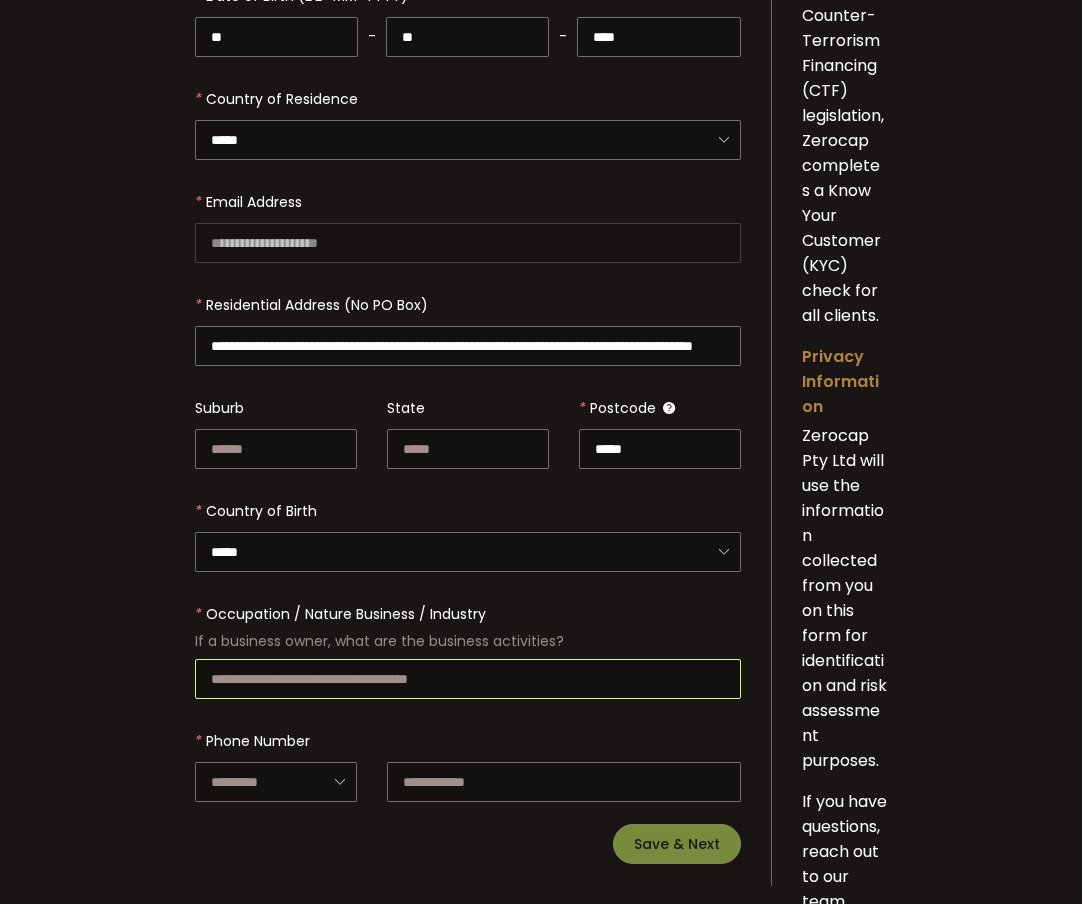 click at bounding box center [468, 679] 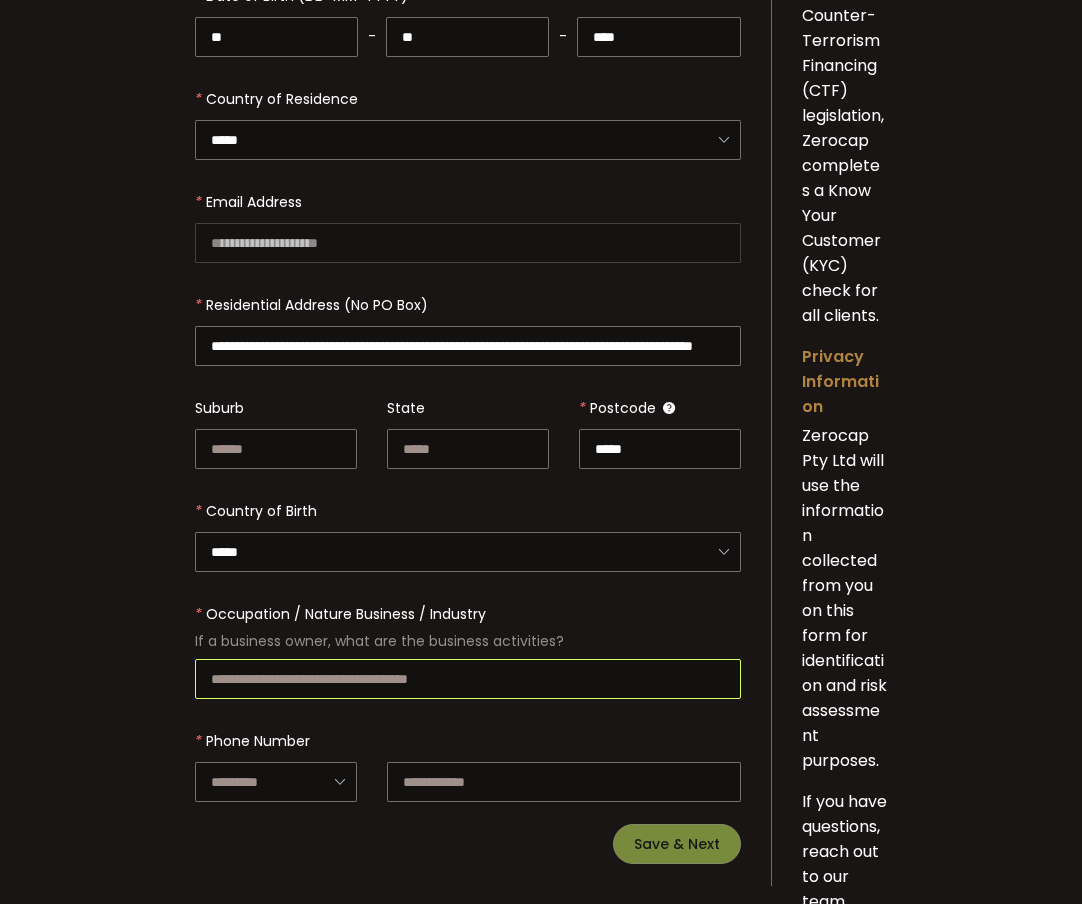 click at bounding box center (468, 679) 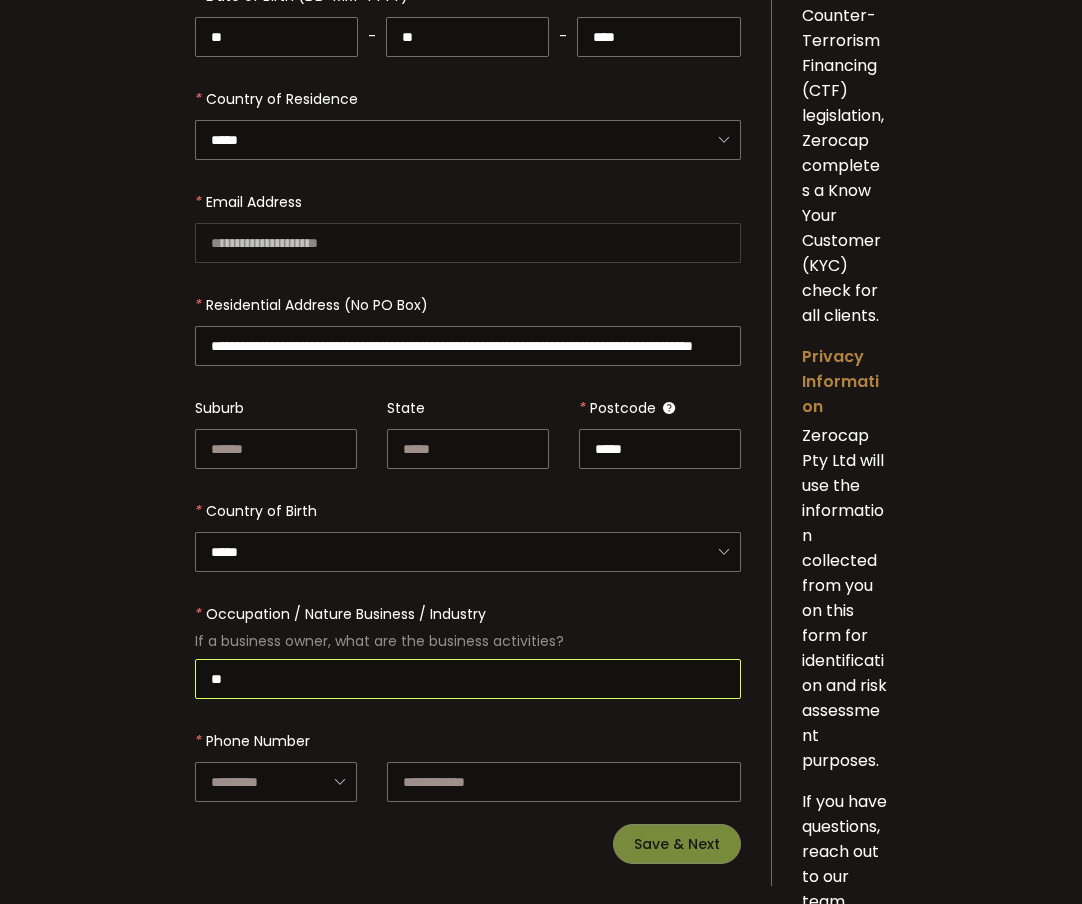 type on "*" 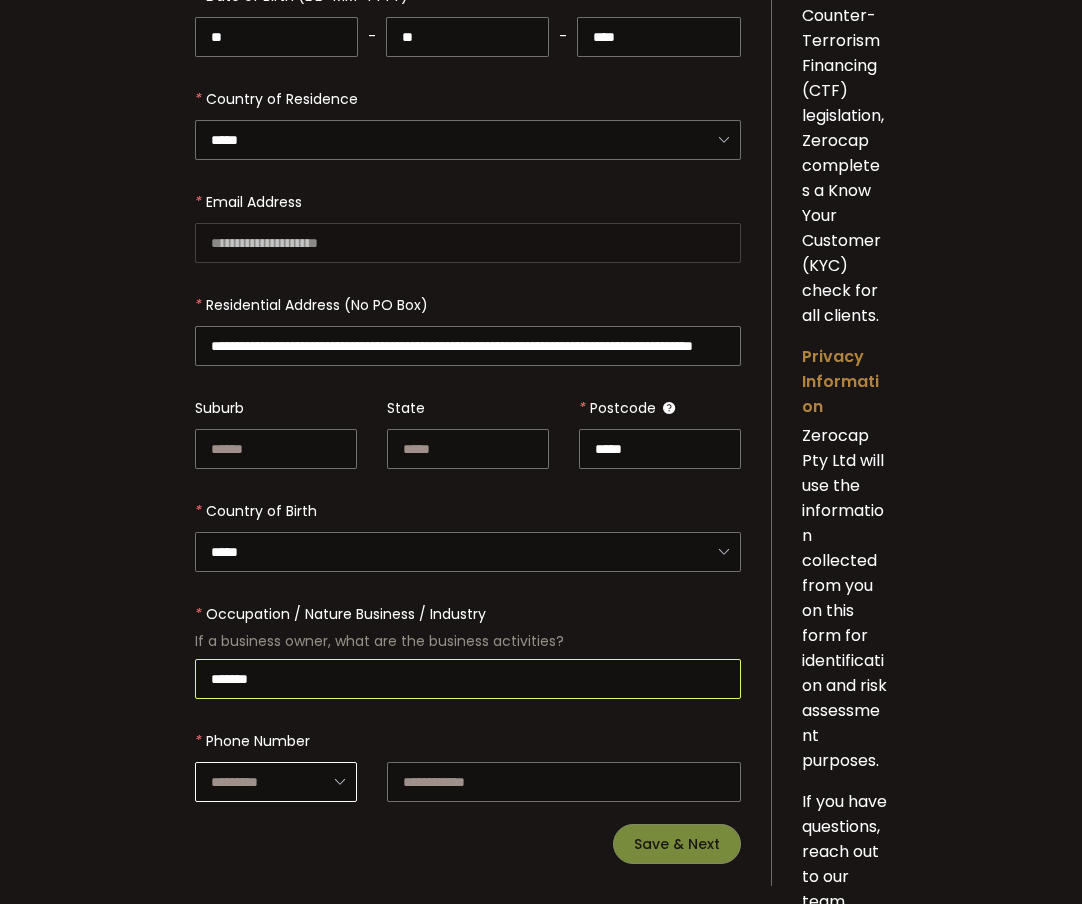 type on "*******" 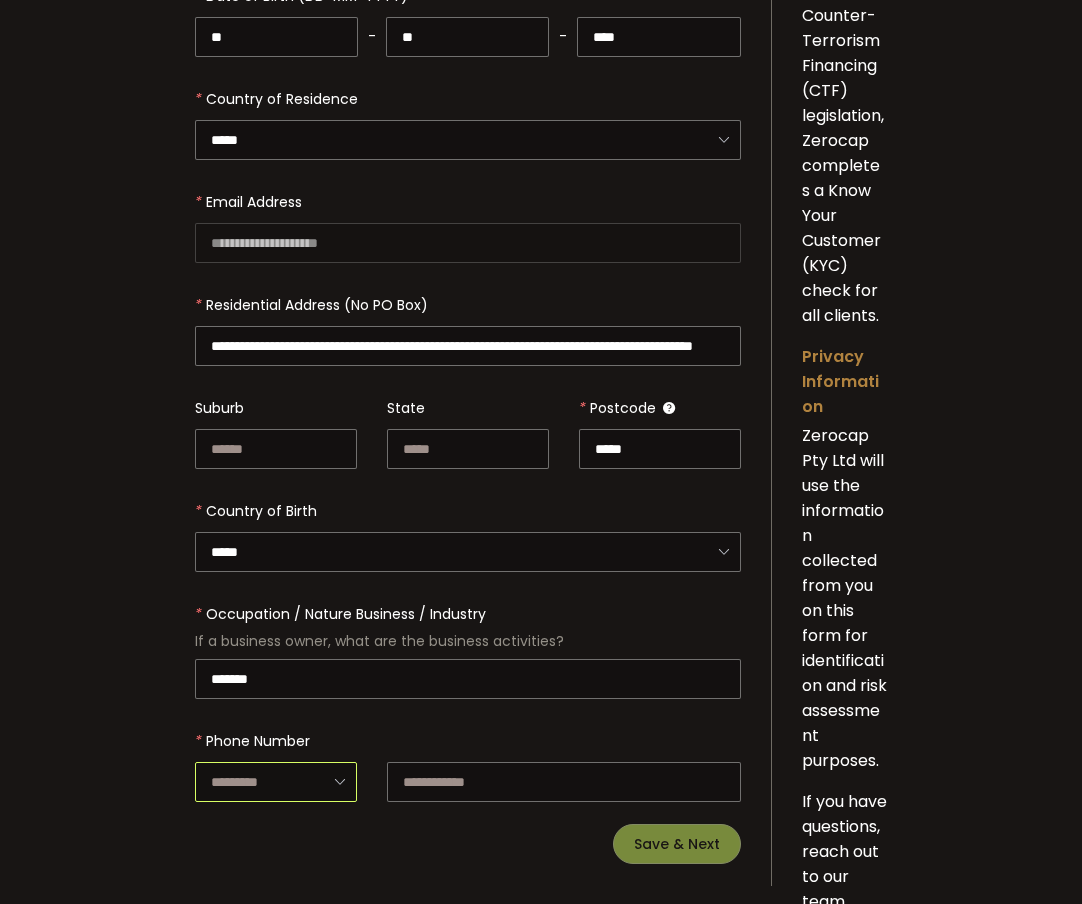 click at bounding box center (276, 782) 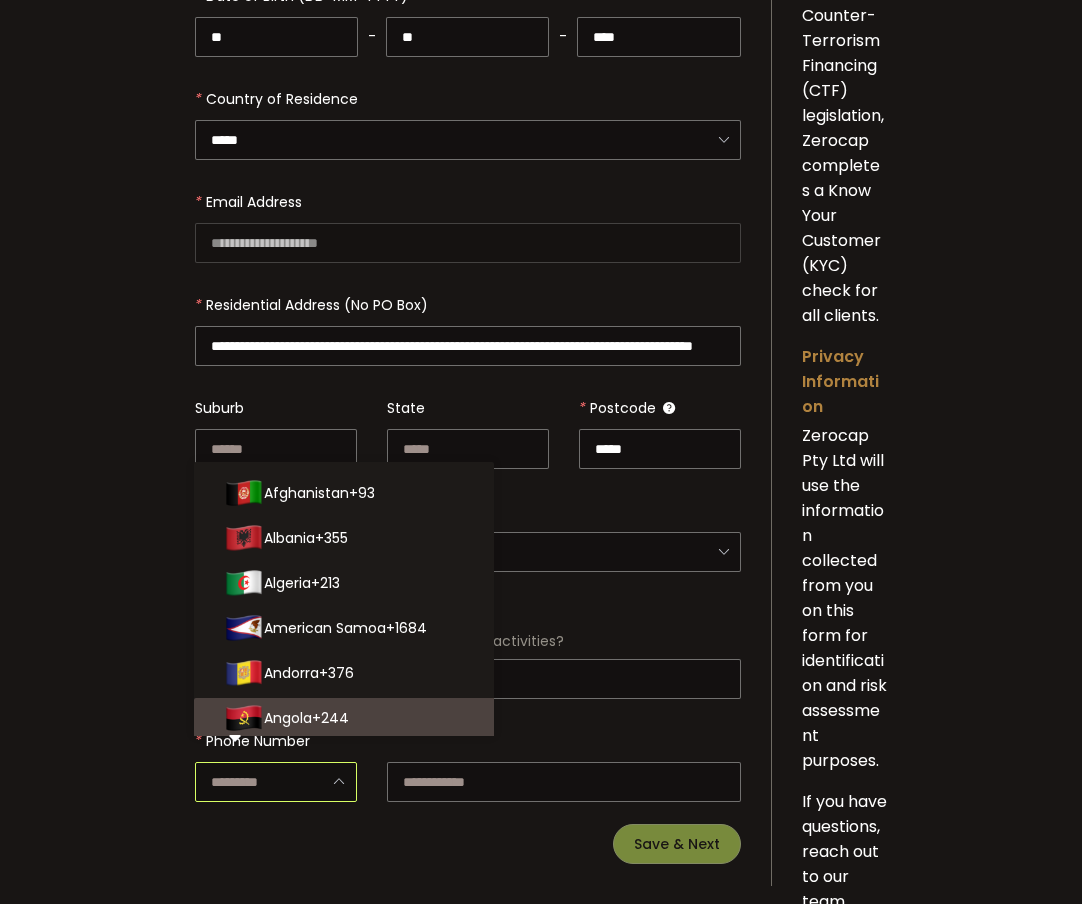 click at bounding box center [276, 782] 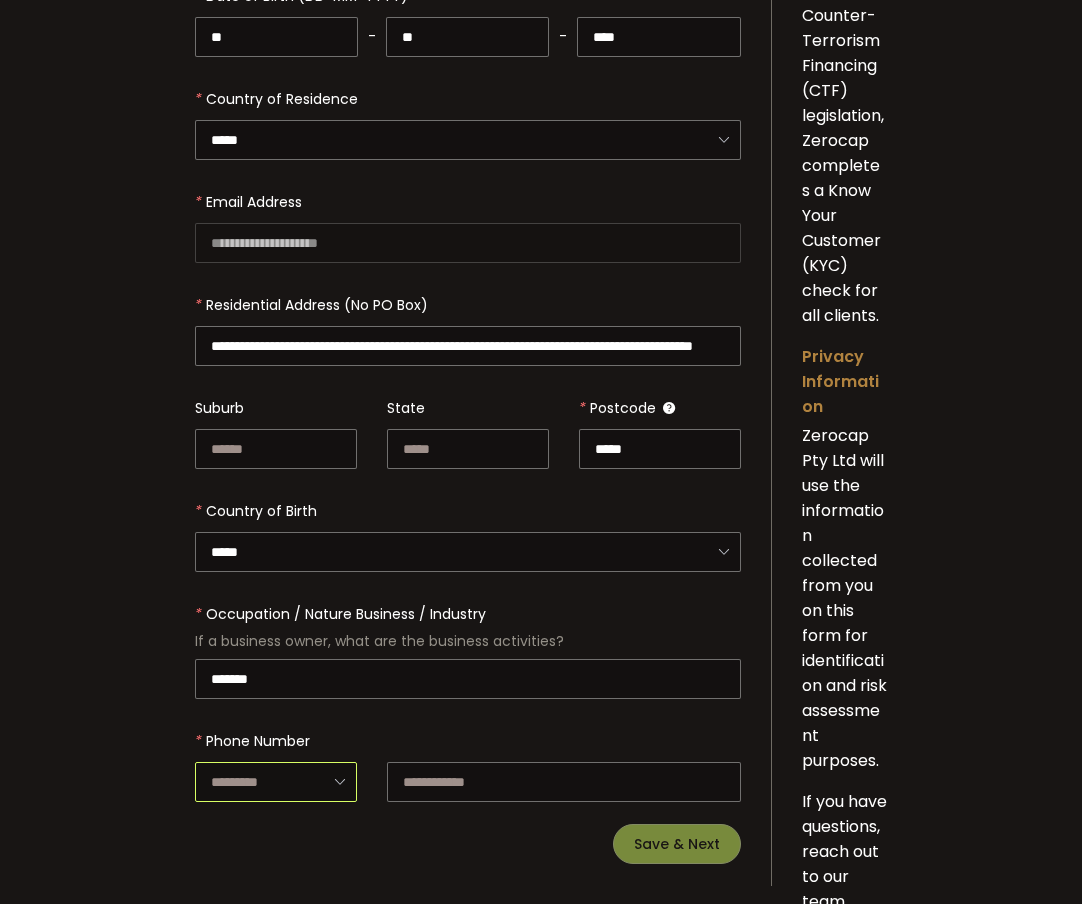 click at bounding box center [276, 782] 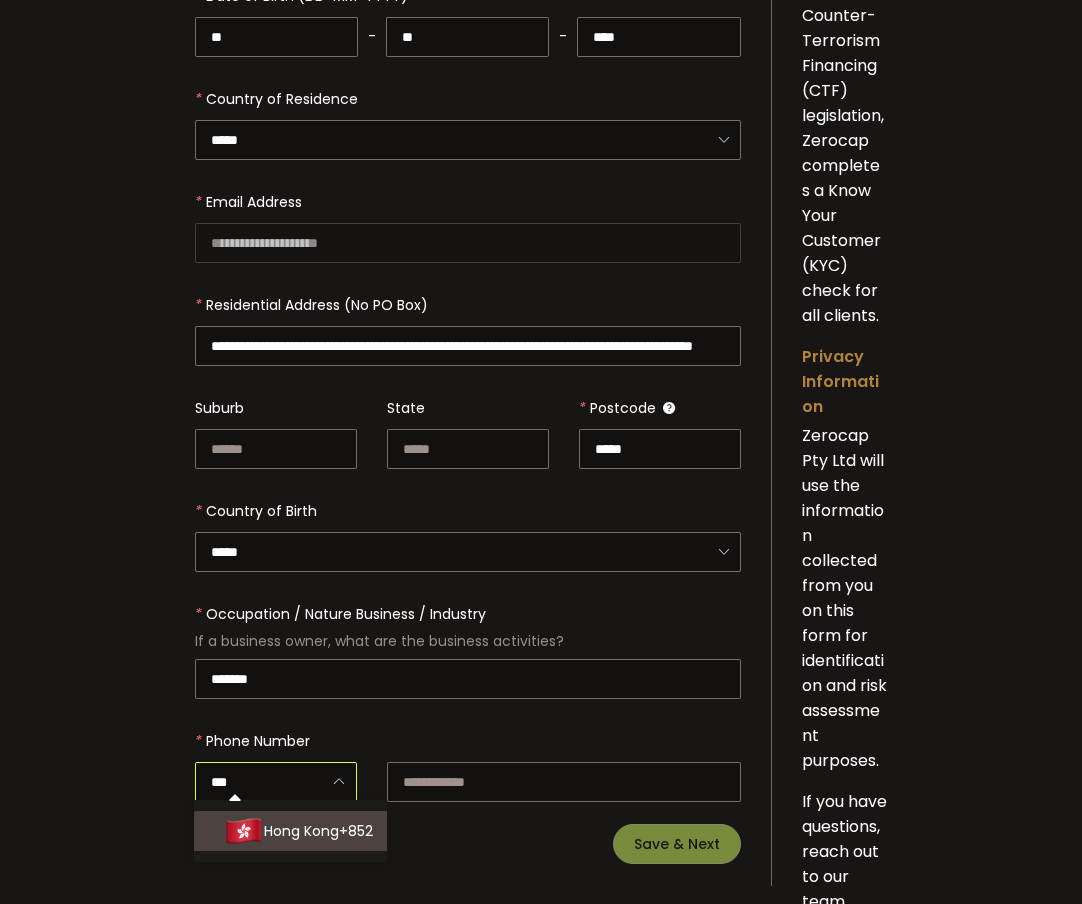 click on "Afghanistan  +93  Albania  +355  Algeria  +213  American Samoa  +1684  Andorra  +376  Angola  +244  Anguilla  +1264  Antigua & Barbuda  +1268  Argentina  +54  Armenia  +374  Aruba  +297  Australia  +61  Austria  +43  Azerbaijan  +994  Bahamas  +1242  Bahrain  +973  Bangladesh  +880  Barbados  +1246  Belarus  +375  Belgium  +32  Belize  +501  Benin  +229  Bermuda  +1441  Bhutan  +975  Bolivia  +591  Bosnia & Herzegovina  +387  Botswana  +267  Brazil  +55  British Virgin Islands  +1284  Brunei Darussalam  +673  Bulgaria  +359  Burkina Faso  +226  Burundi  +257  Cambodia  +855  Cameroon  +237  Canada  +1  Cape Verde  +238  Cayman Islands  +1345  Central African Rep.  +236  Chad  +235  Chile  +56  China  +86  Colombia  +57  Comoros  +269  Congo (Dem. Rep.)  +243  Congo (Rep.)  +242  Cook Islands  +682  Costa Rica  +506  CÃ´te d'Ivoire  +225  Croatia  +385  Cuba  +53  Cyprus  +357  Czech Republic  +420  +7" at bounding box center (293, 831) 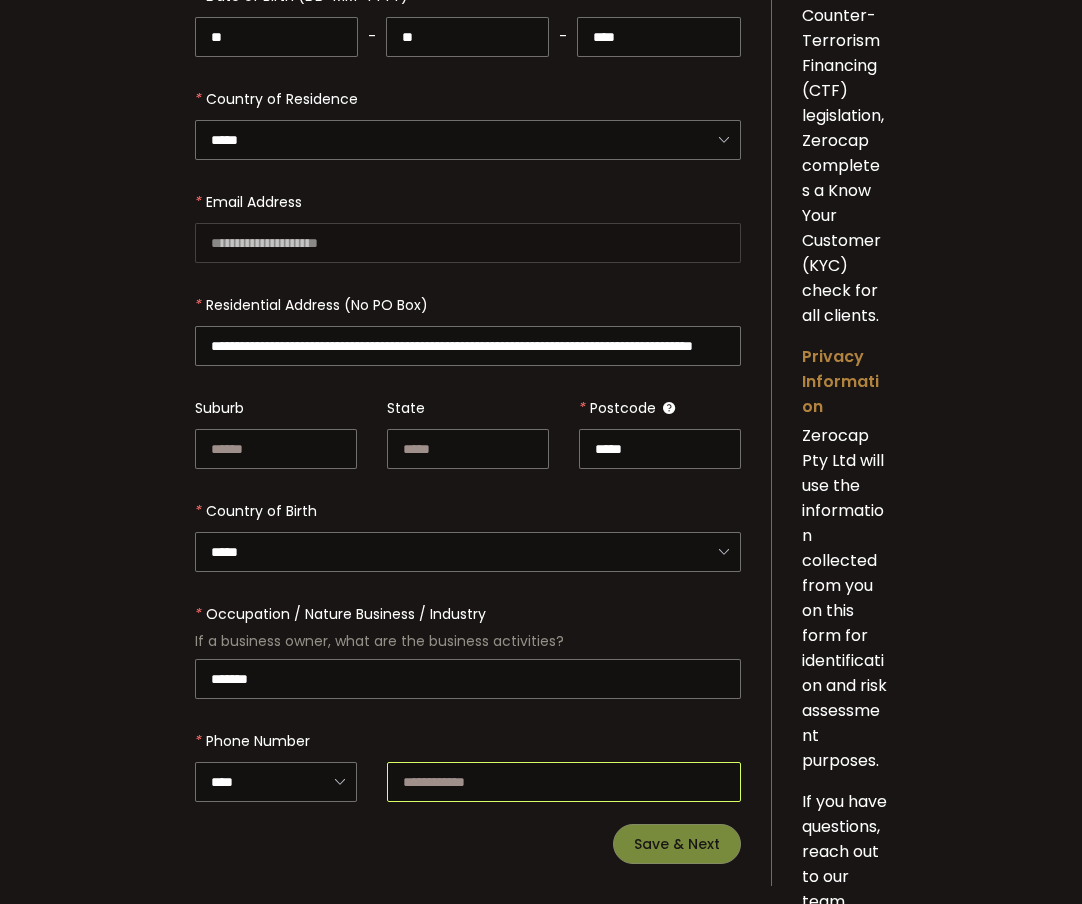 click at bounding box center [564, 782] 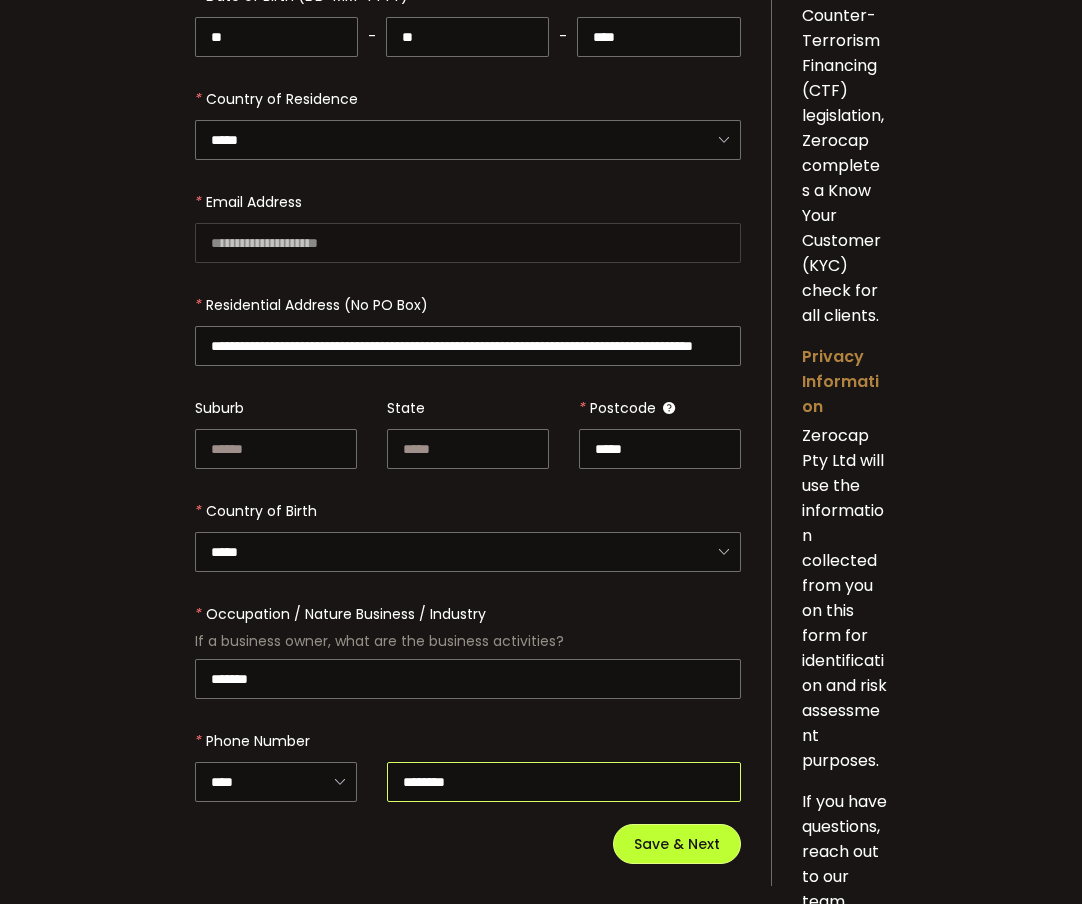 type on "********" 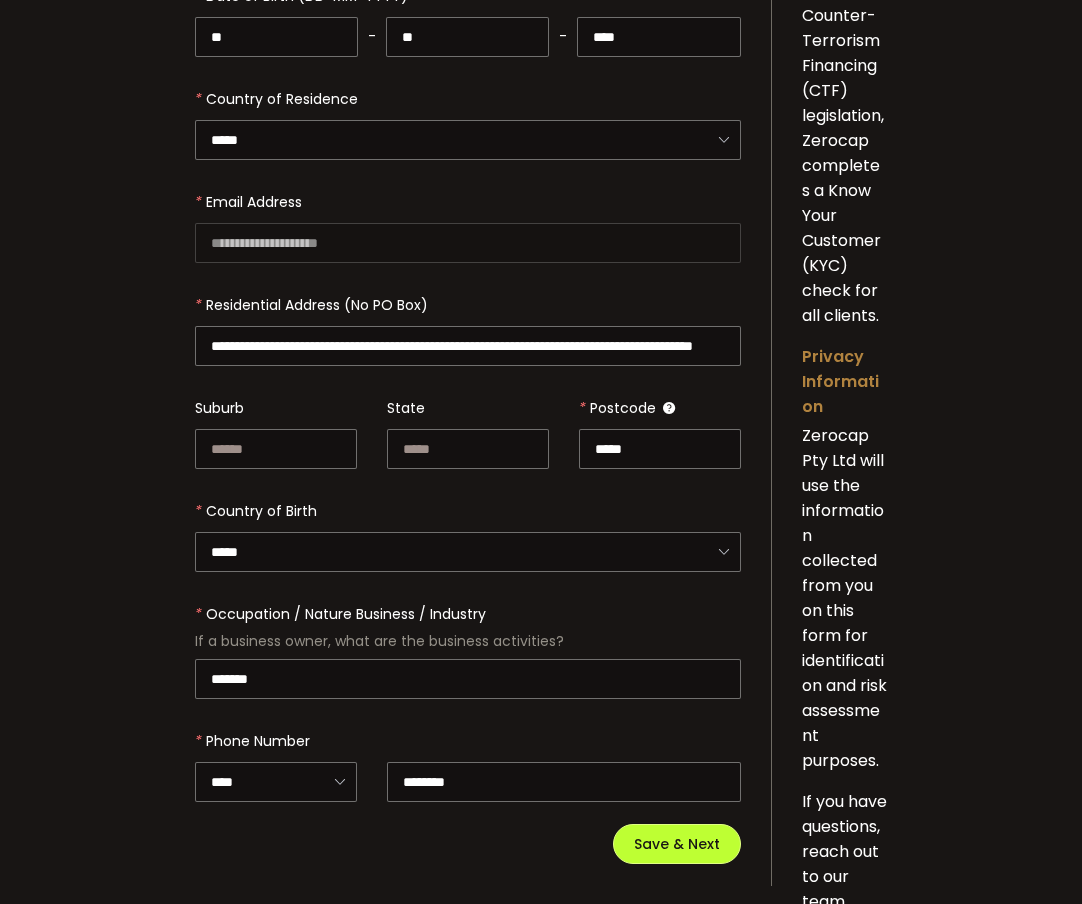 click on "Save & Next" at bounding box center [677, 844] 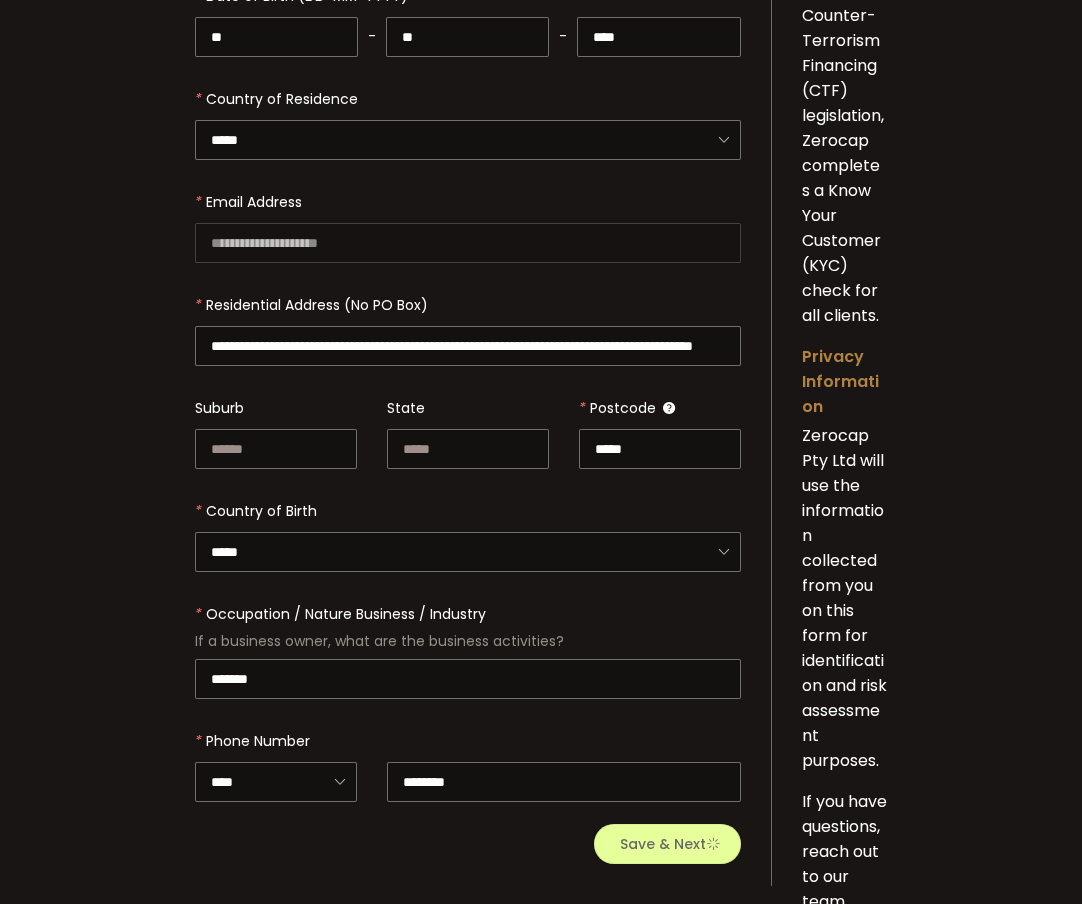 type 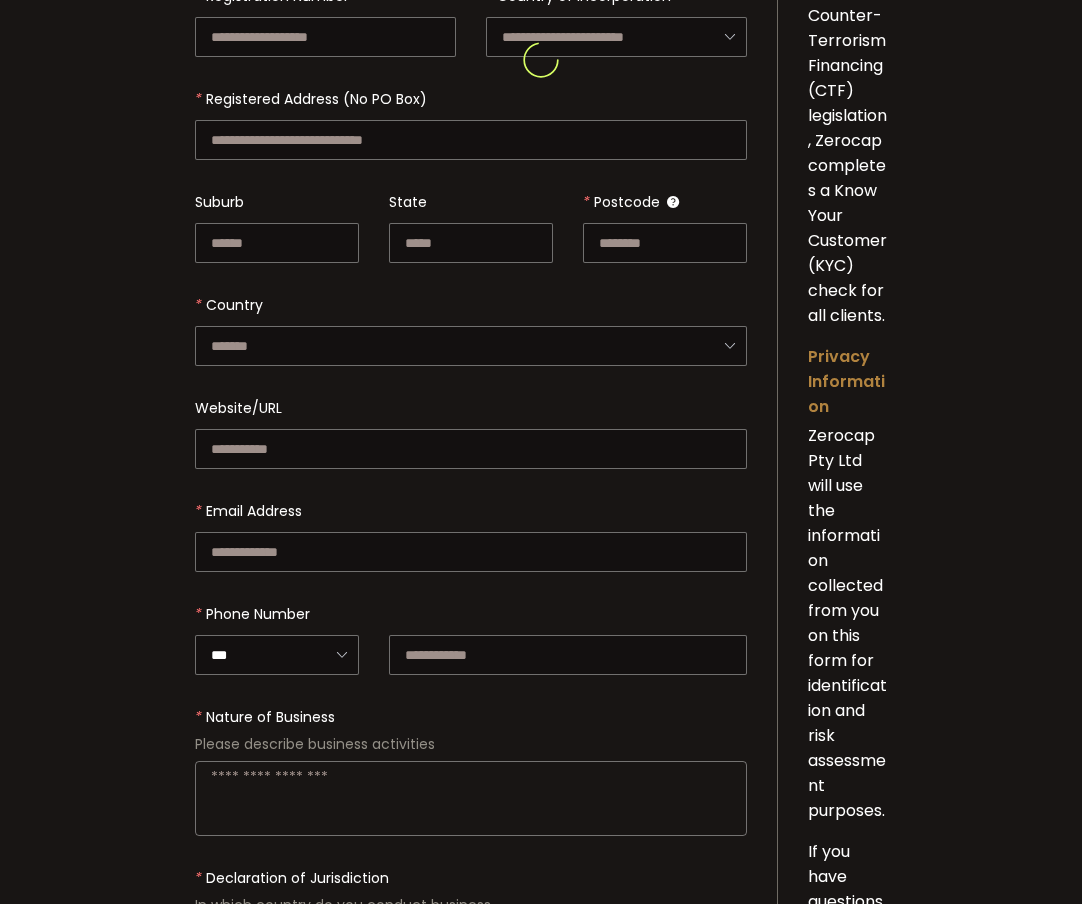 scroll, scrollTop: 0, scrollLeft: 0, axis: both 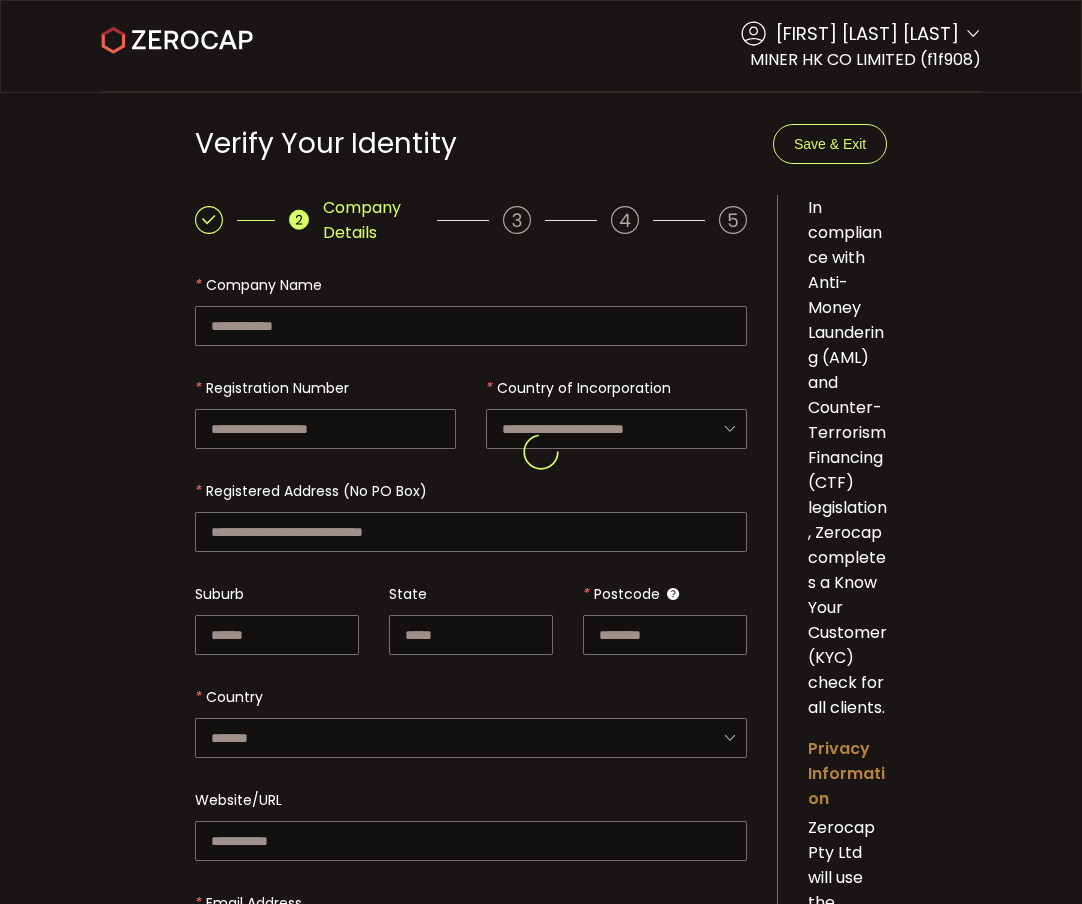 type on "**********" 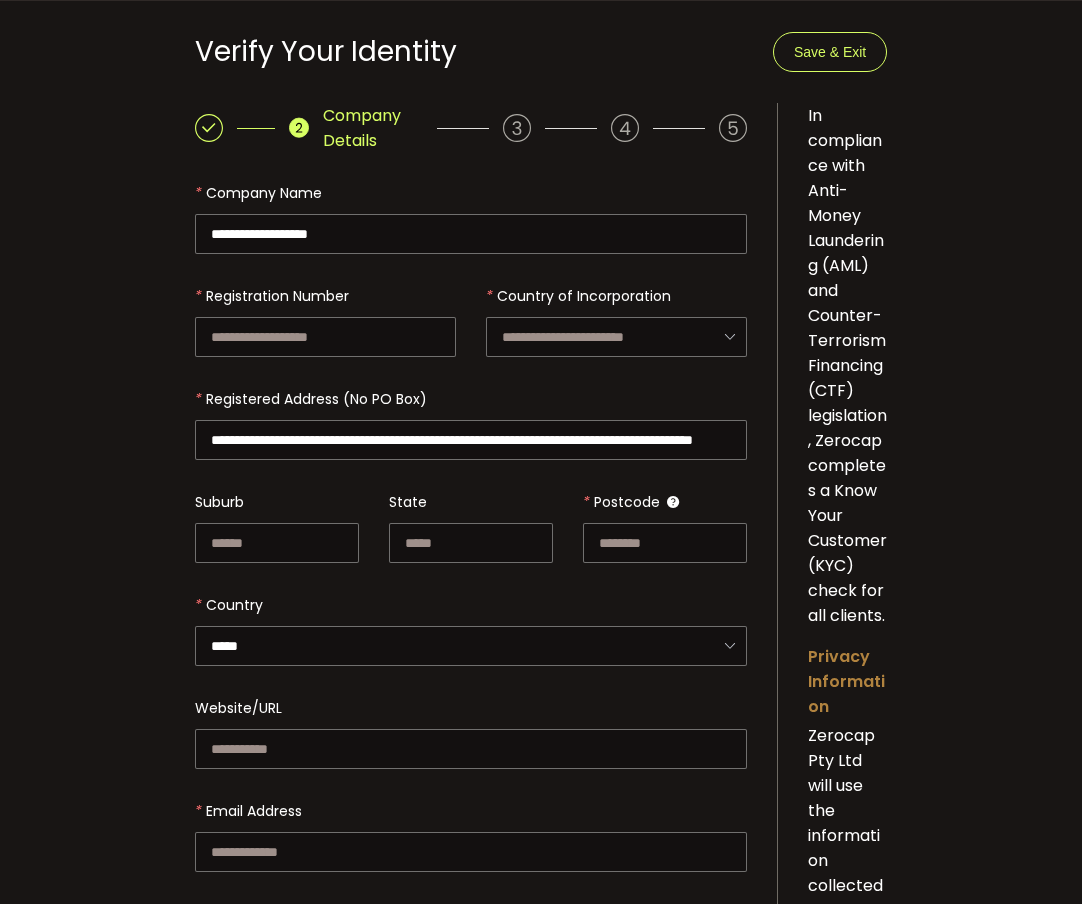 scroll, scrollTop: 200, scrollLeft: 0, axis: vertical 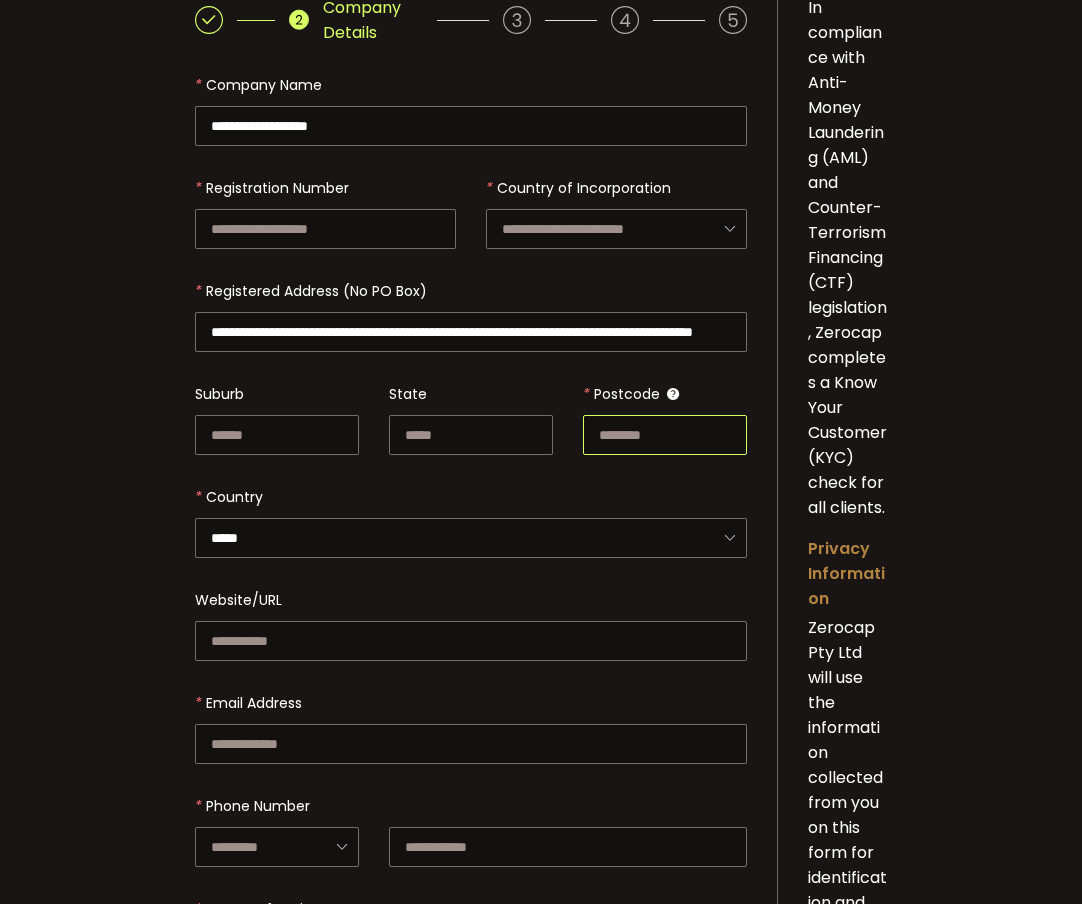 click at bounding box center (665, 435) 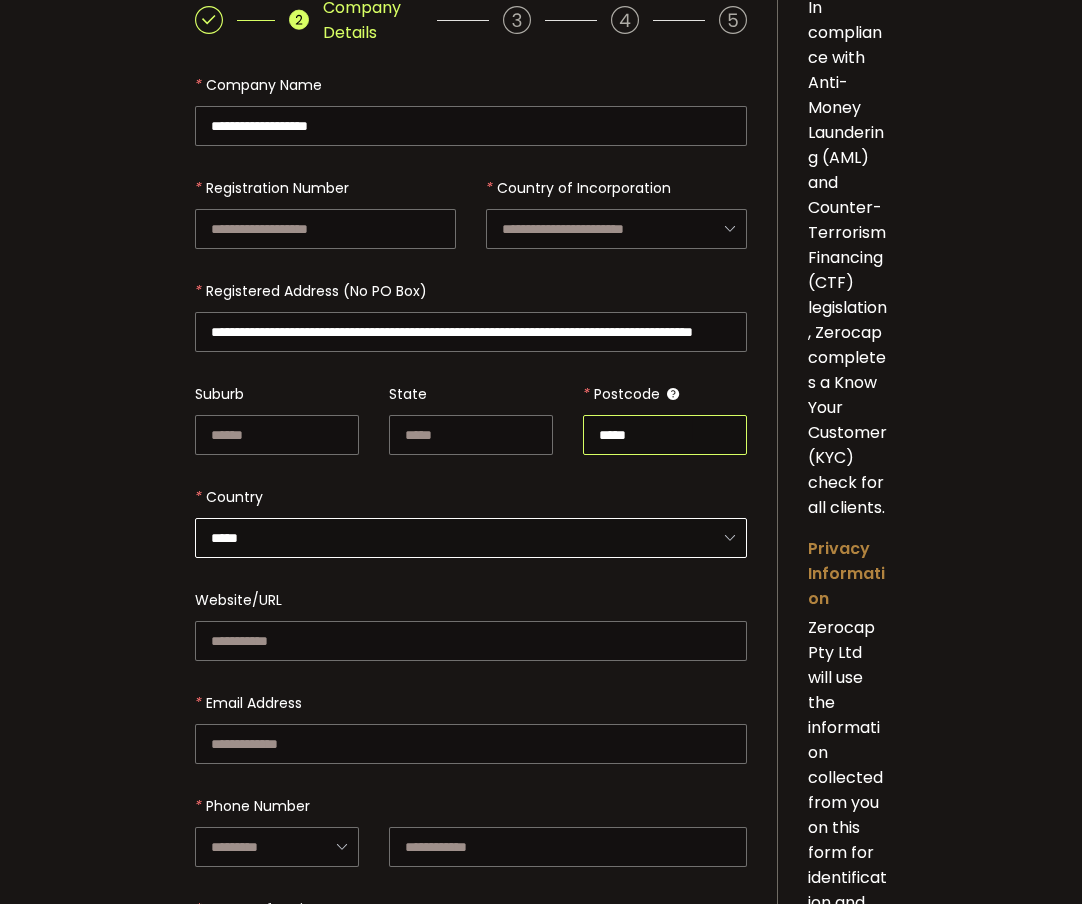 type on "*****" 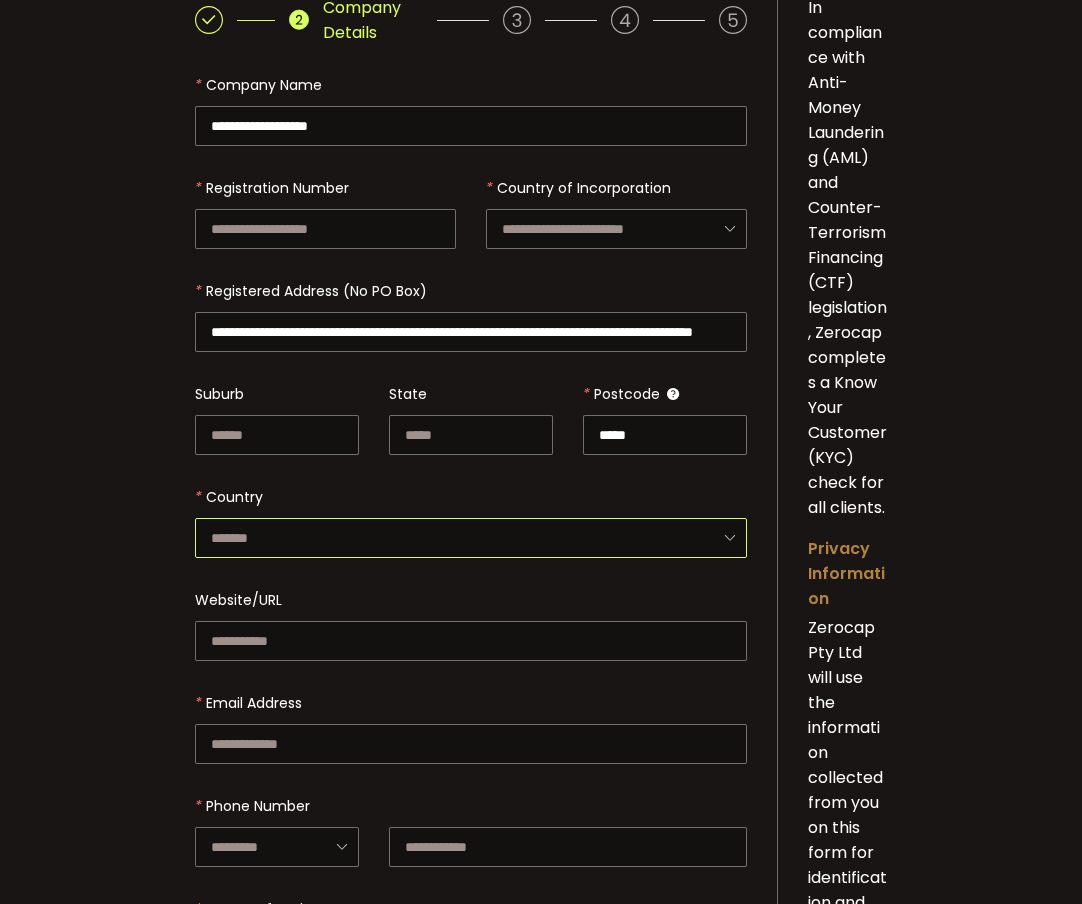 click at bounding box center [471, 538] 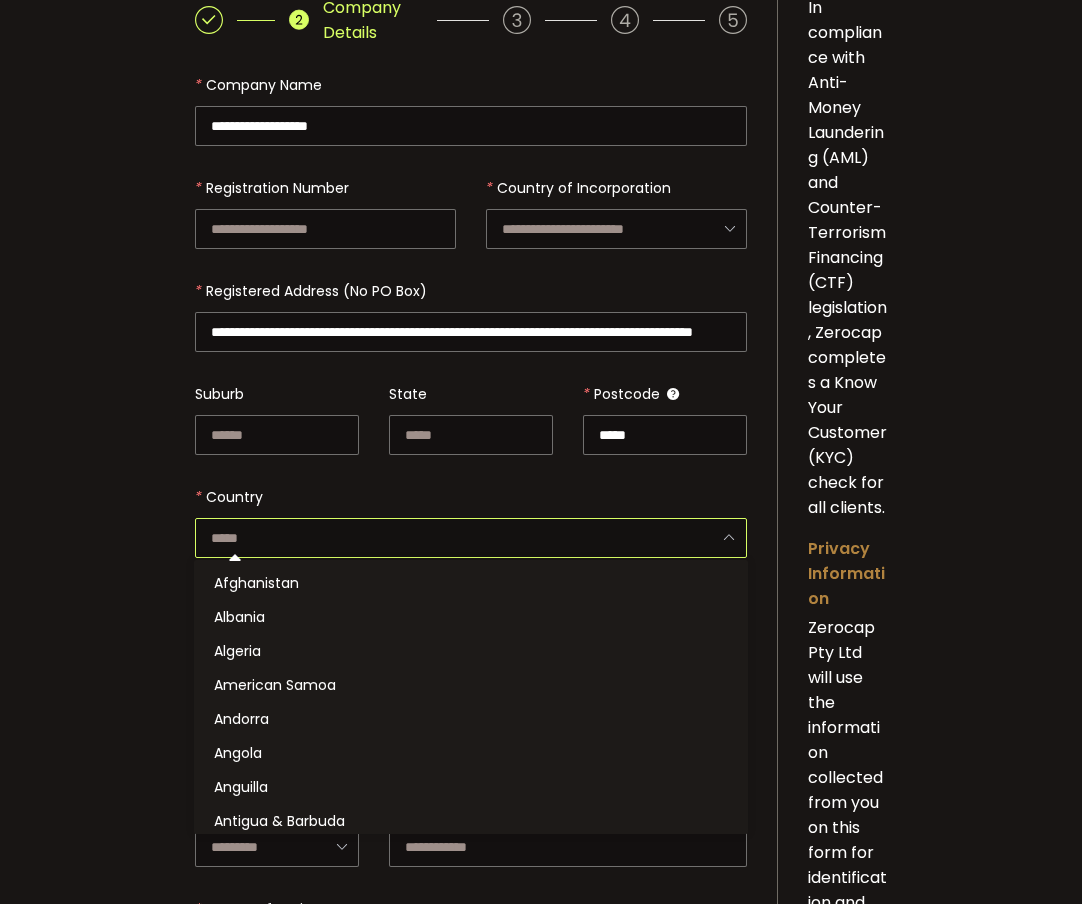 scroll, scrollTop: 1160, scrollLeft: 0, axis: vertical 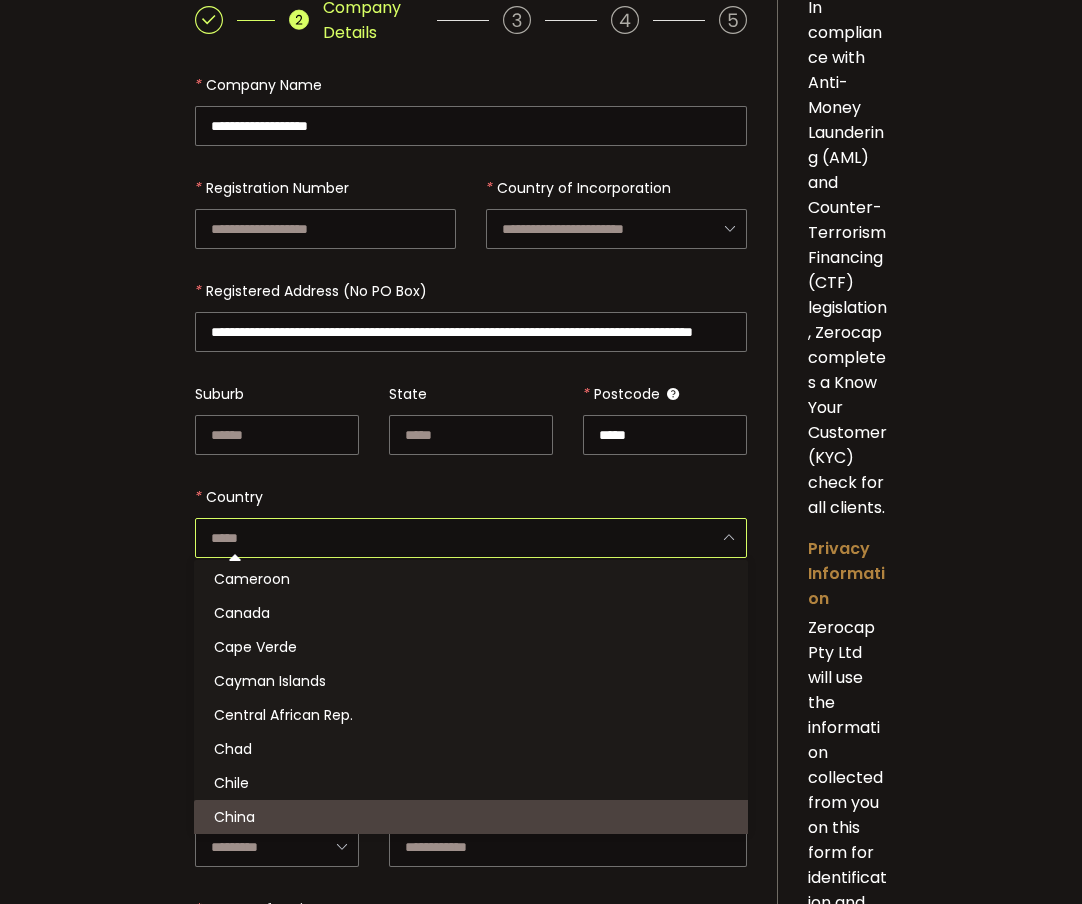 click at bounding box center (471, 517) 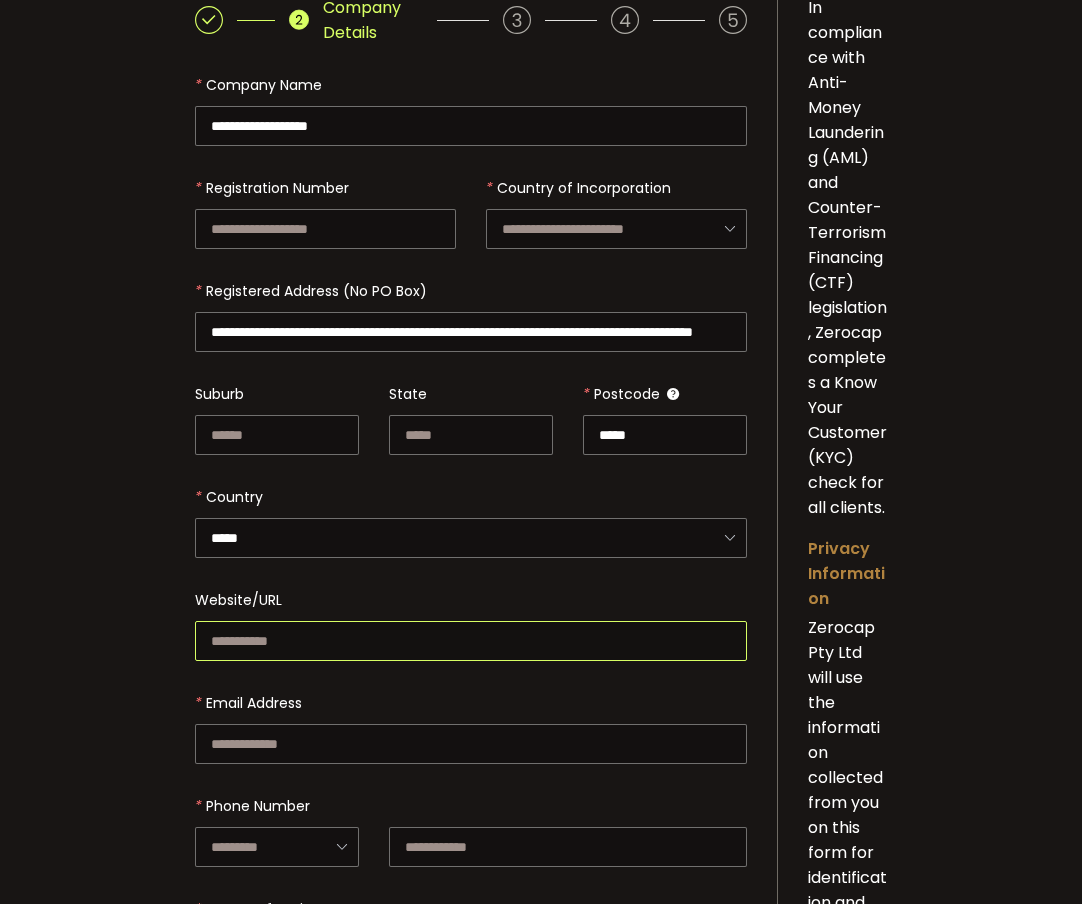 click at bounding box center (471, 641) 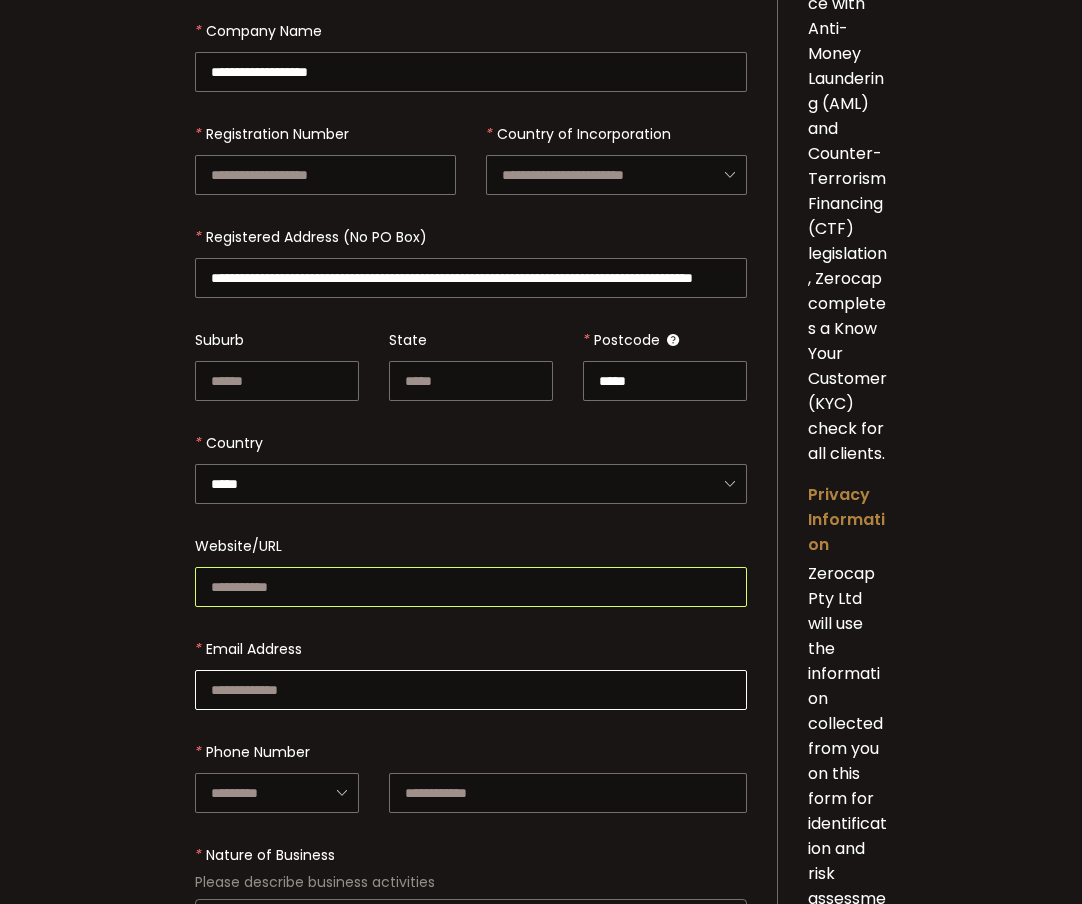 scroll, scrollTop: 300, scrollLeft: 0, axis: vertical 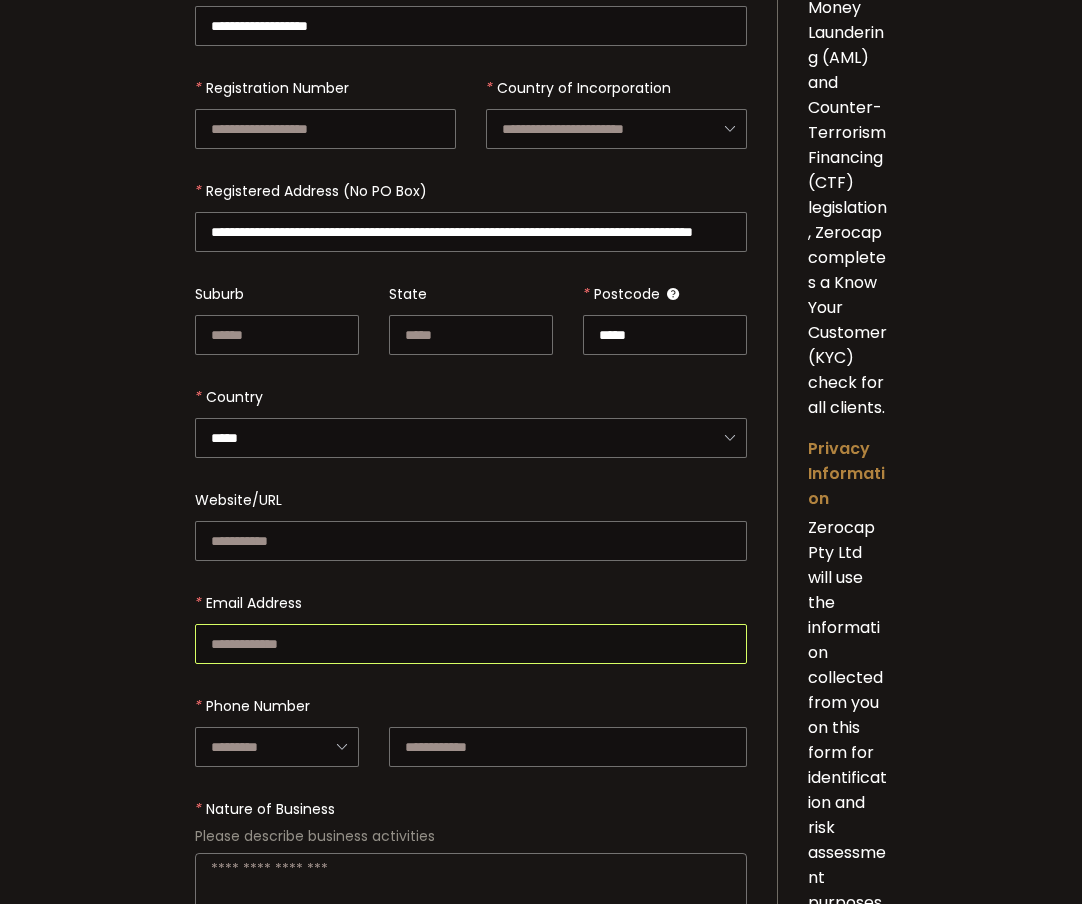 click at bounding box center (471, 644) 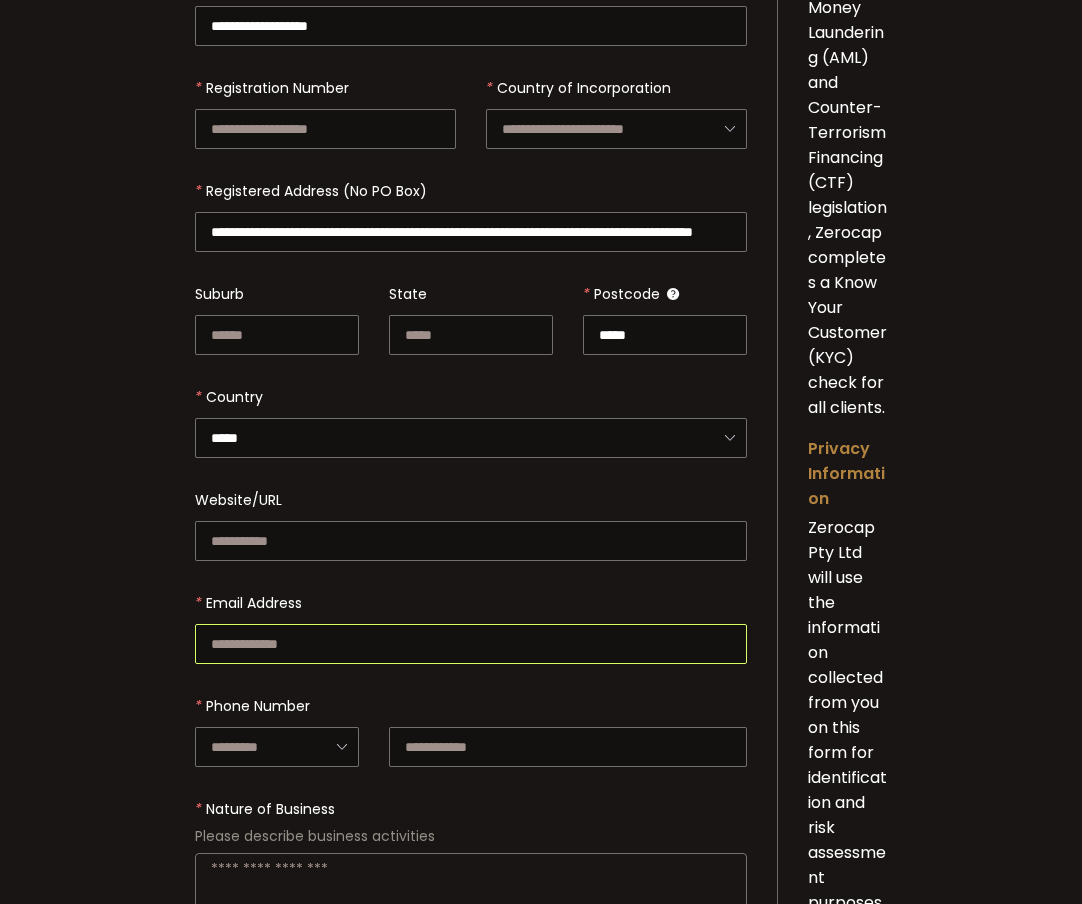 click at bounding box center (471, 644) 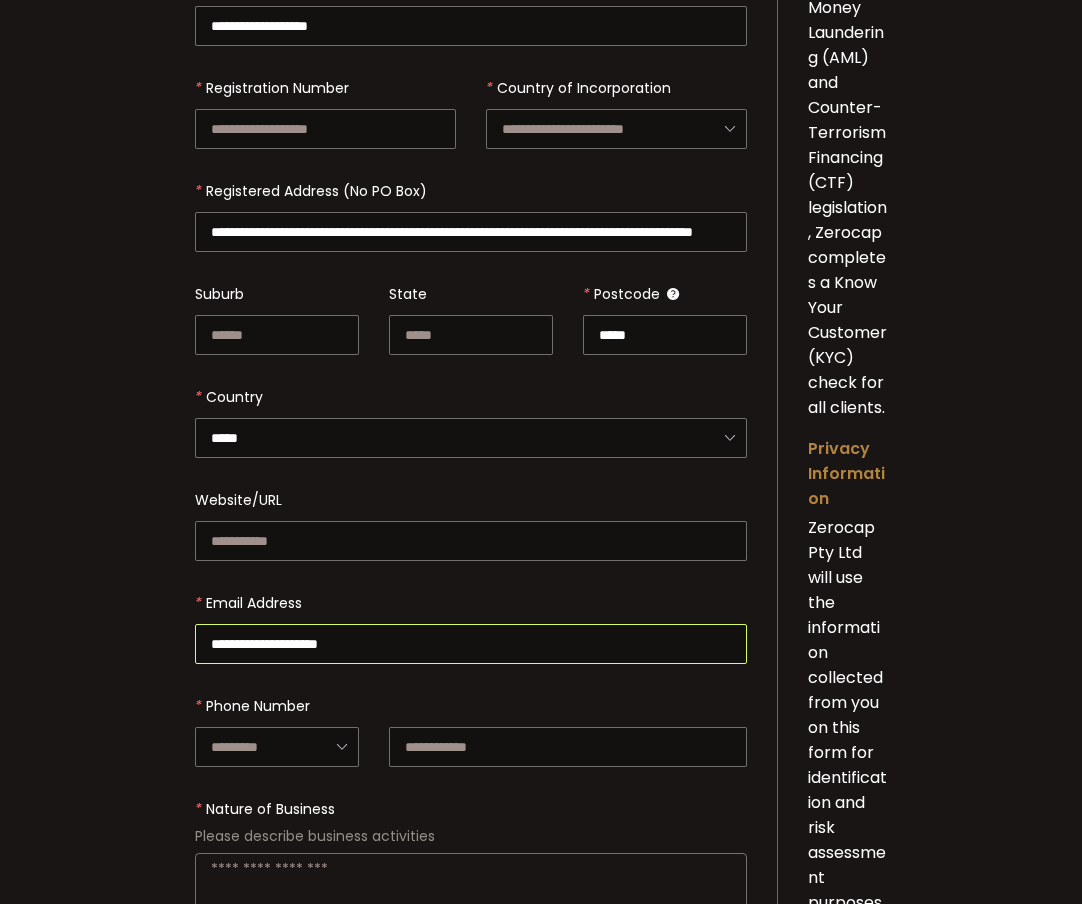 type on "**********" 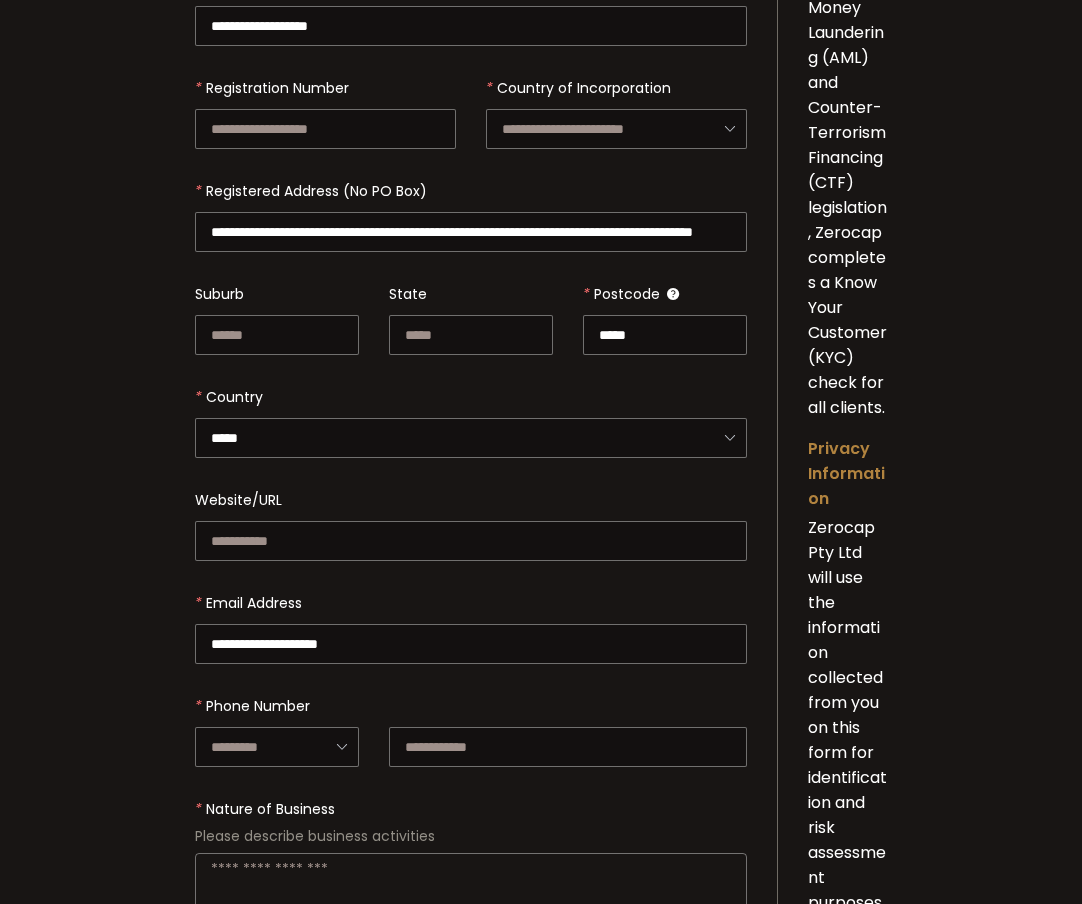 click on "Website/URL" at bounding box center [471, 531] 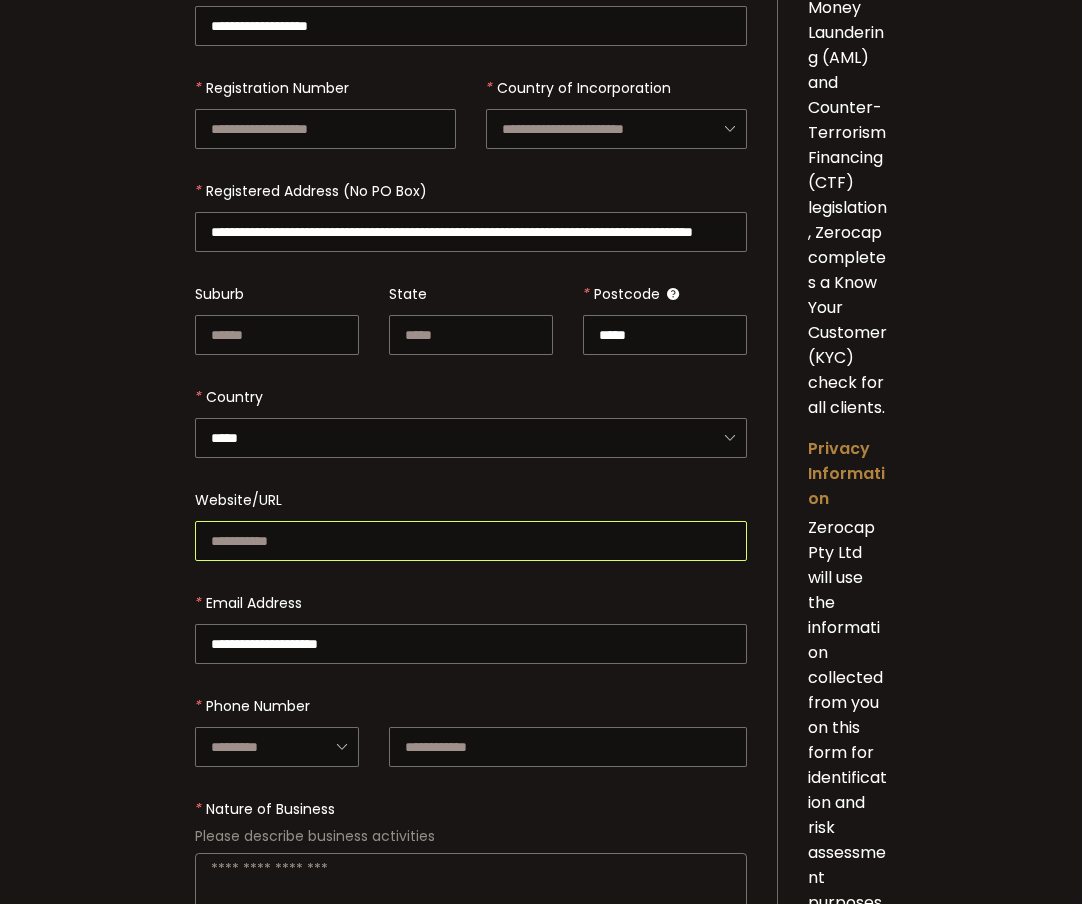 click at bounding box center [471, 541] 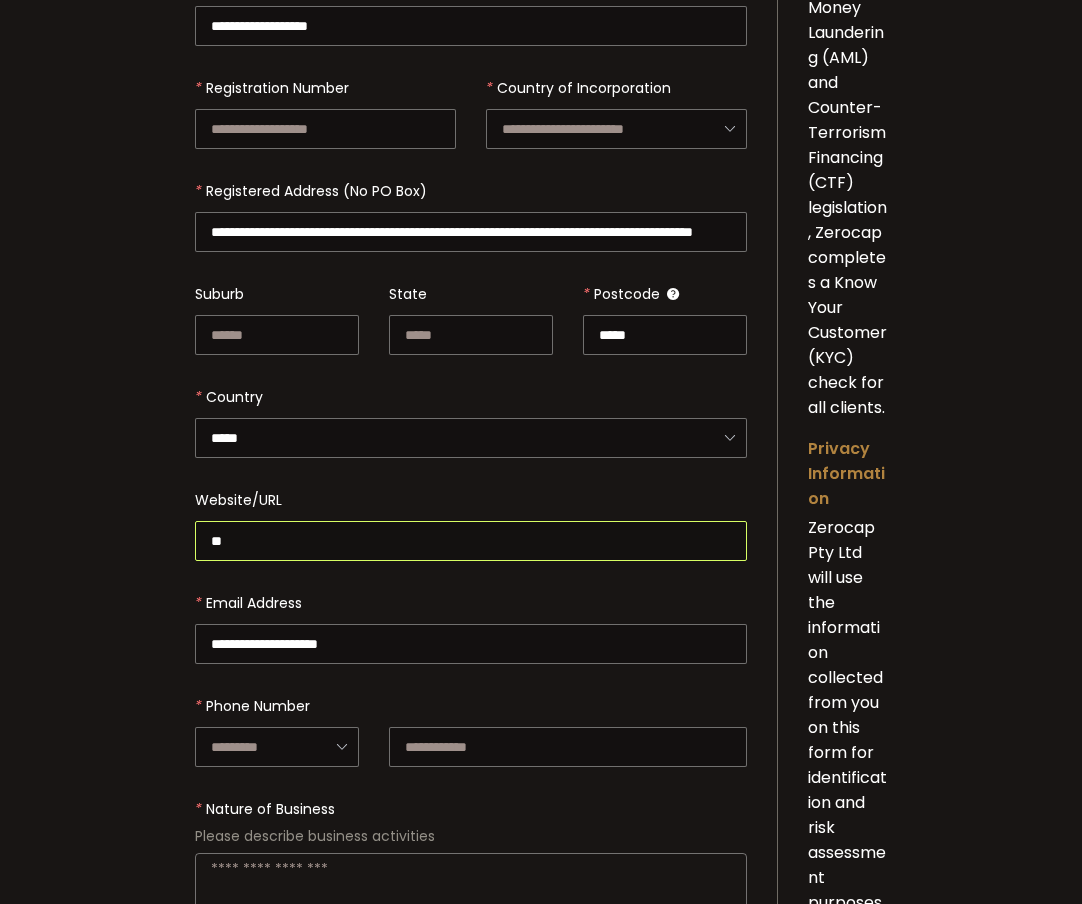 type on "**" 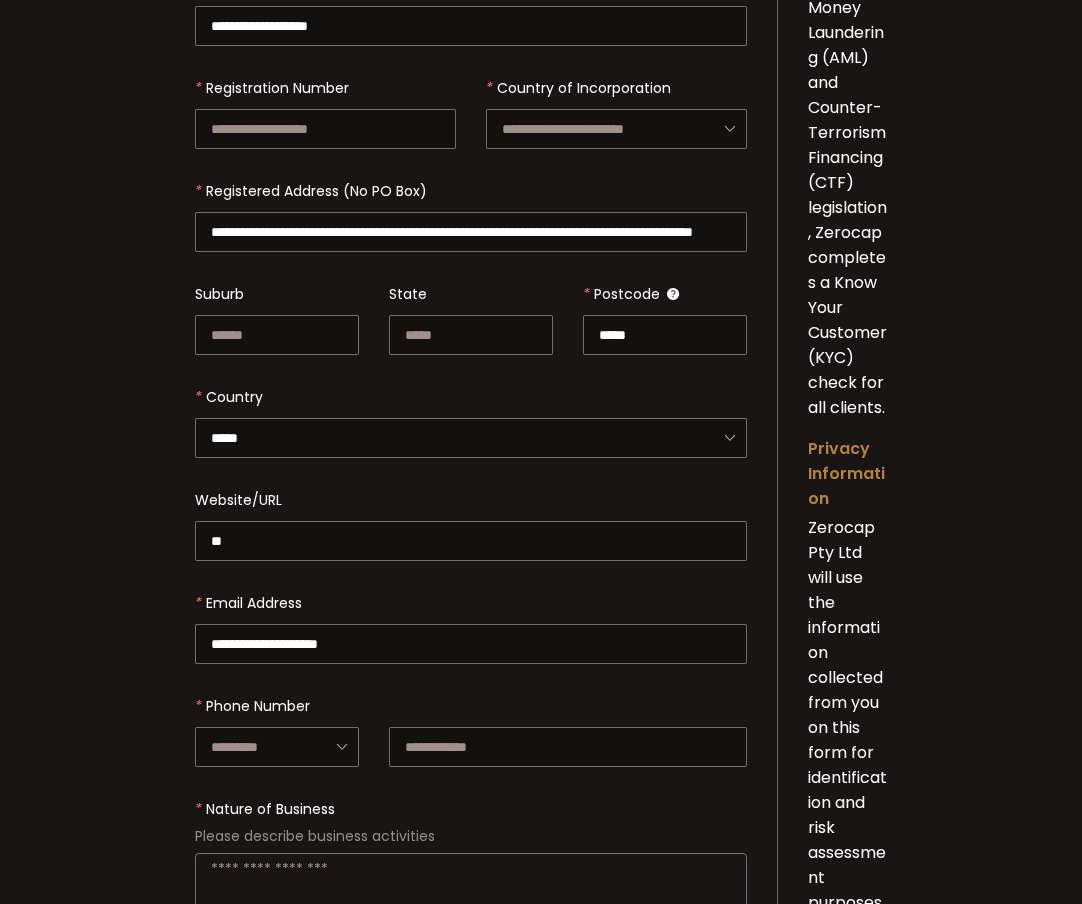 click on "**********" at bounding box center (471, 623) 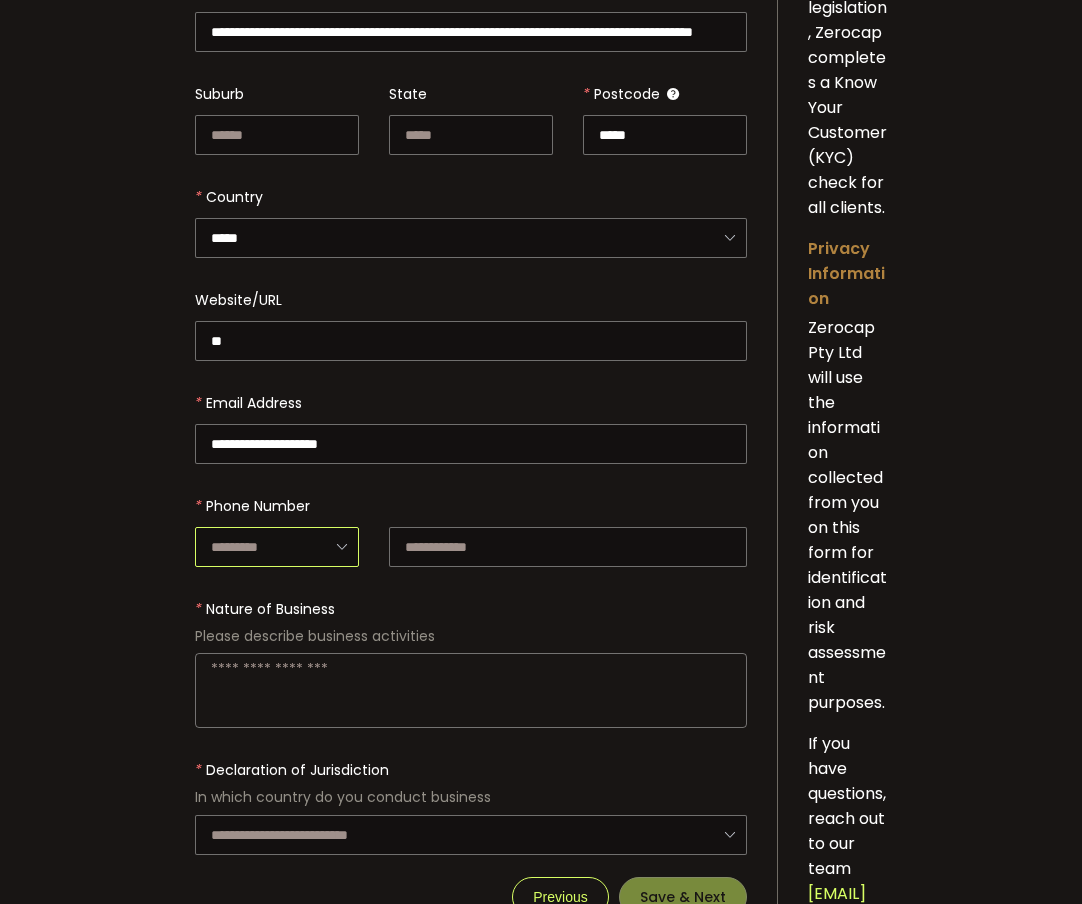 click at bounding box center [277, 547] 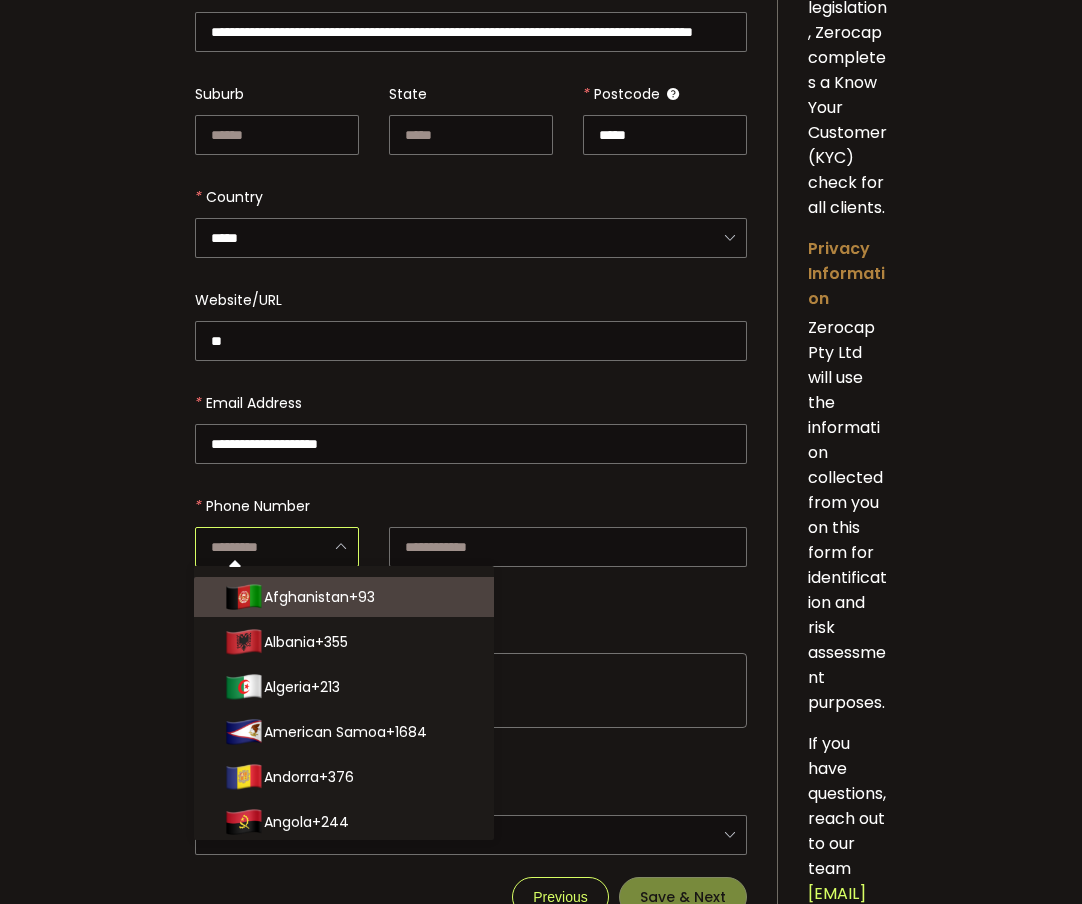 click at bounding box center [277, 547] 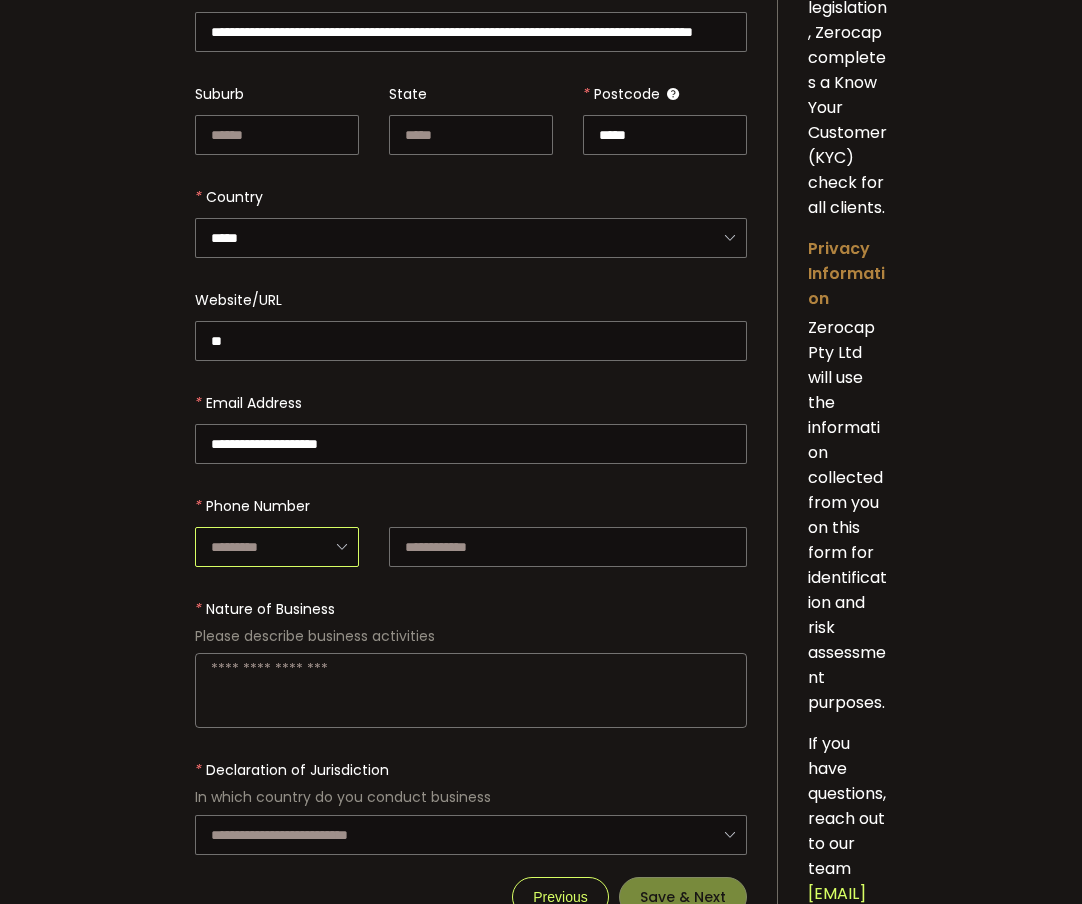 click at bounding box center (277, 547) 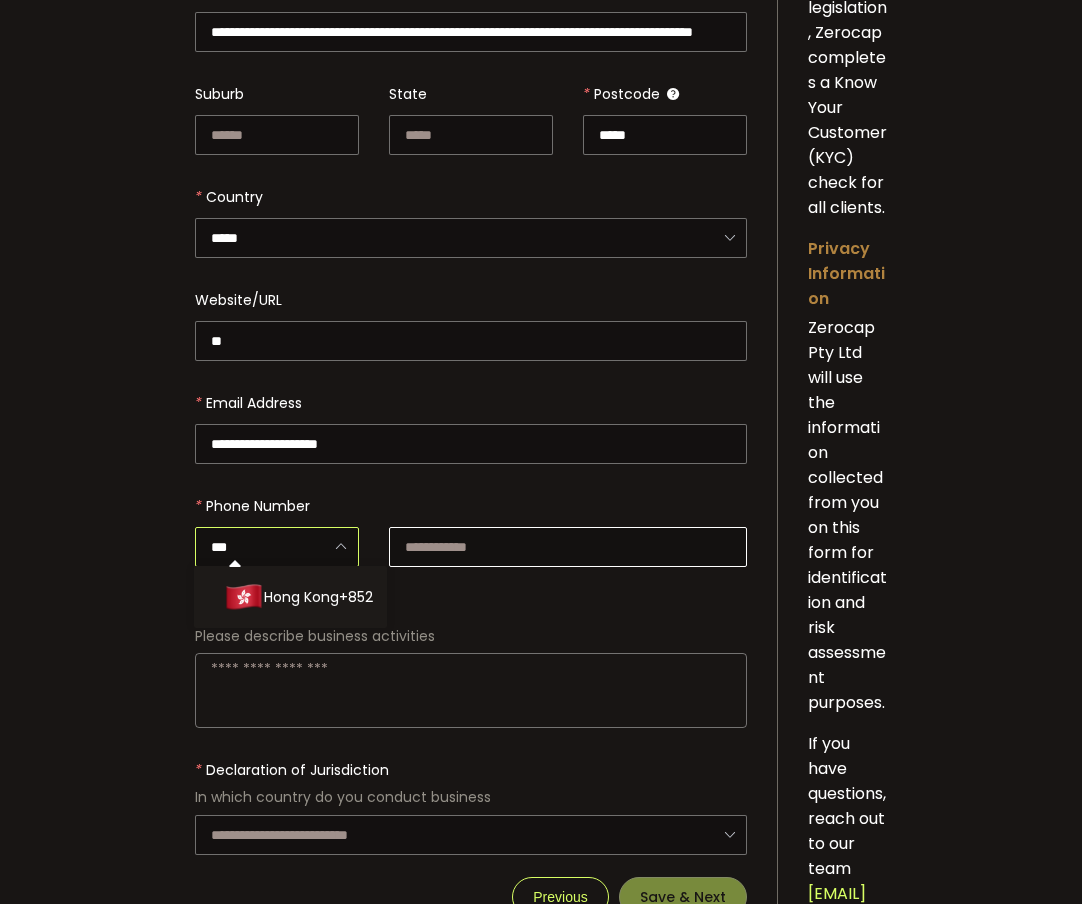 type on "***" 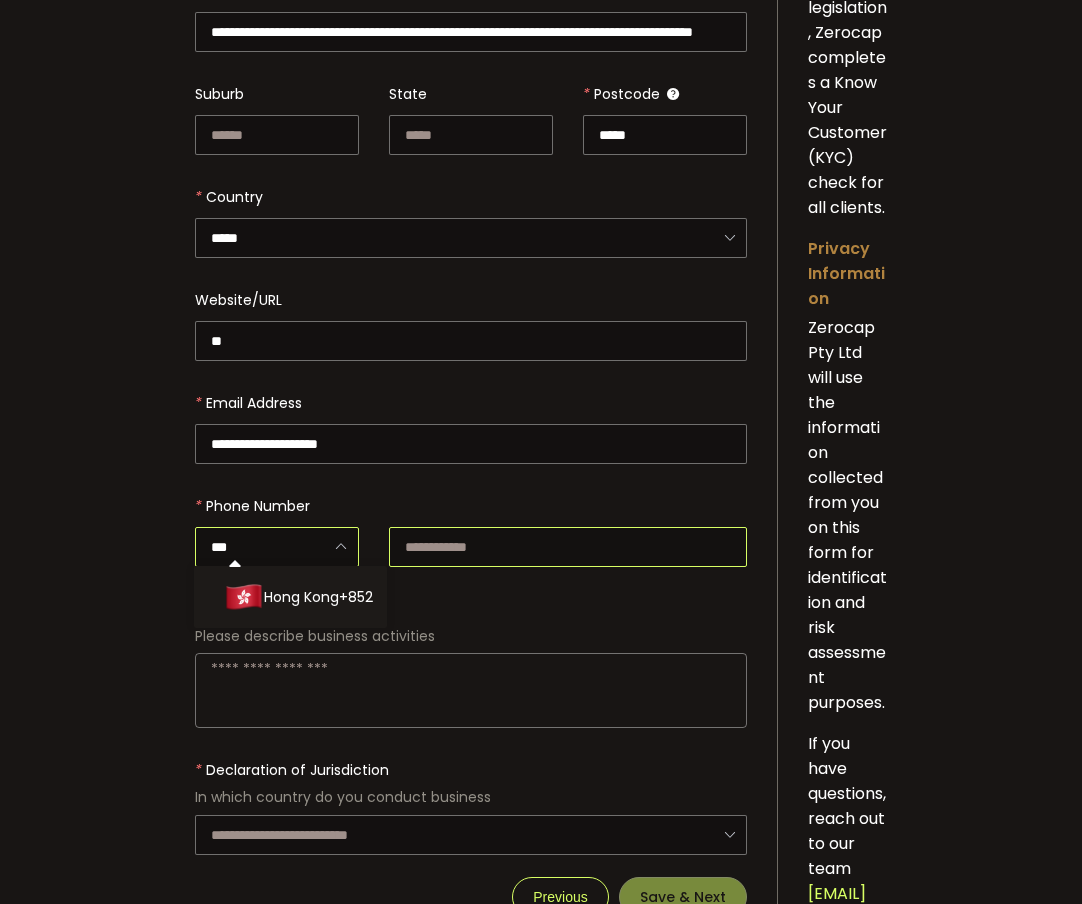 click at bounding box center [568, 547] 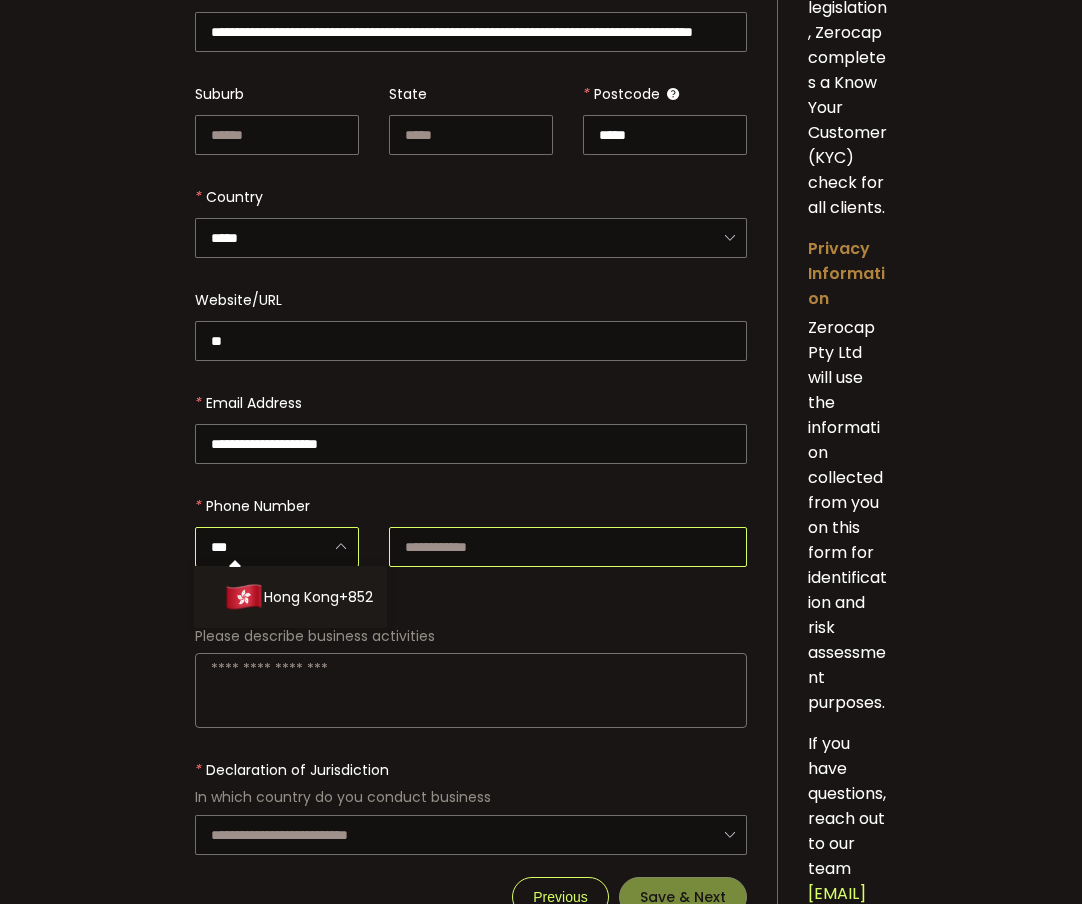 type 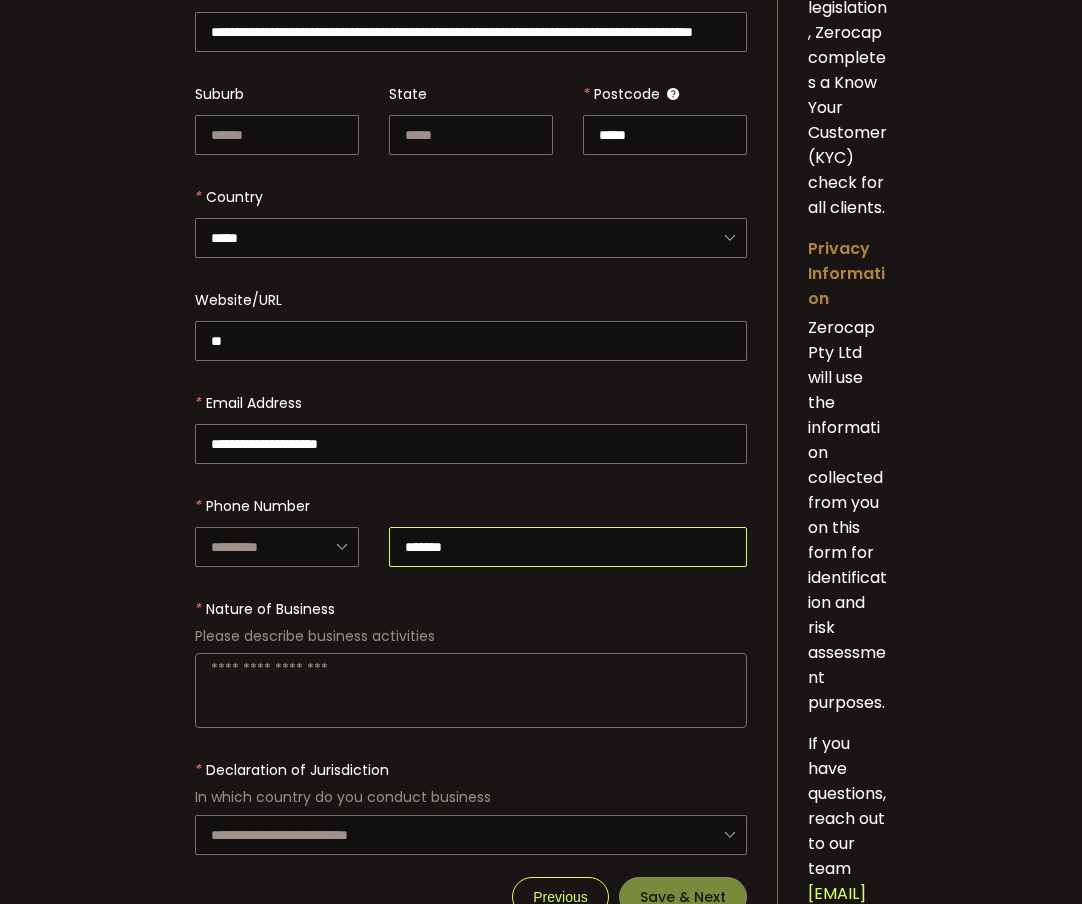 click on "*******" at bounding box center (568, 547) 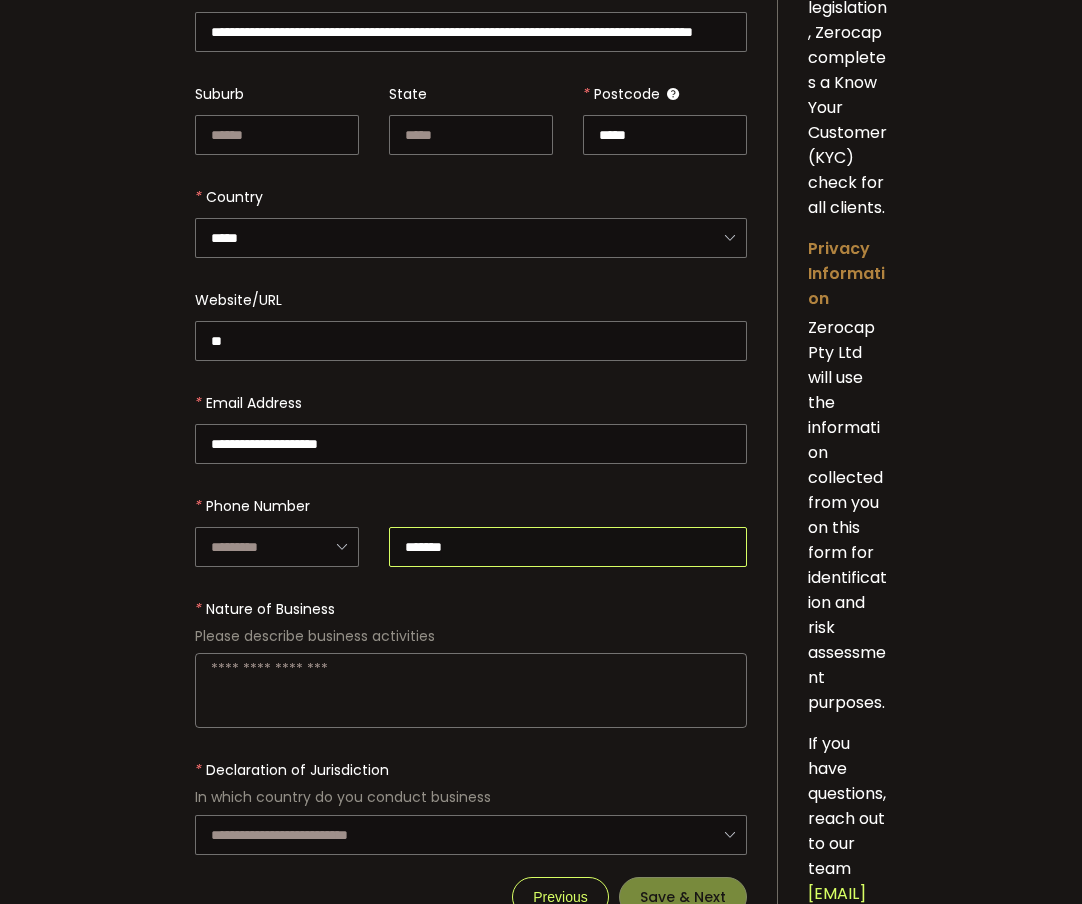 click on "*******" at bounding box center [568, 547] 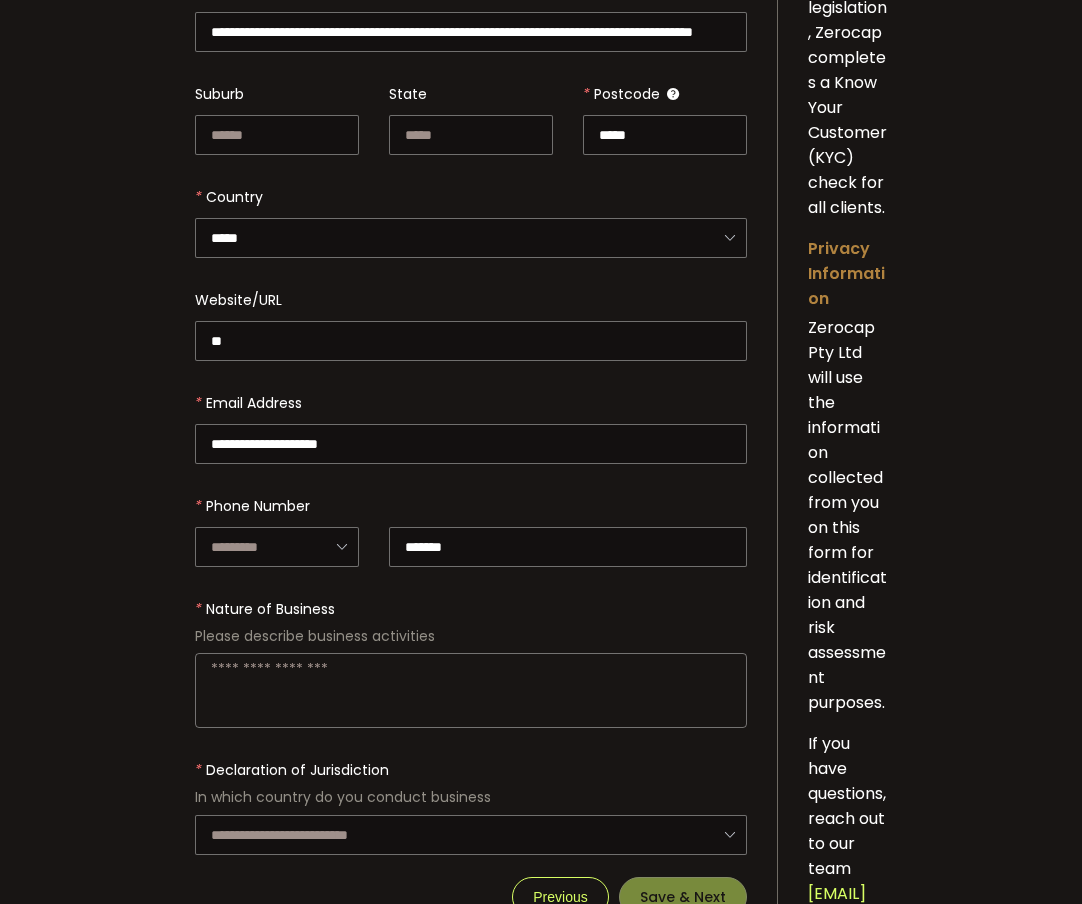 click at bounding box center (471, 658) 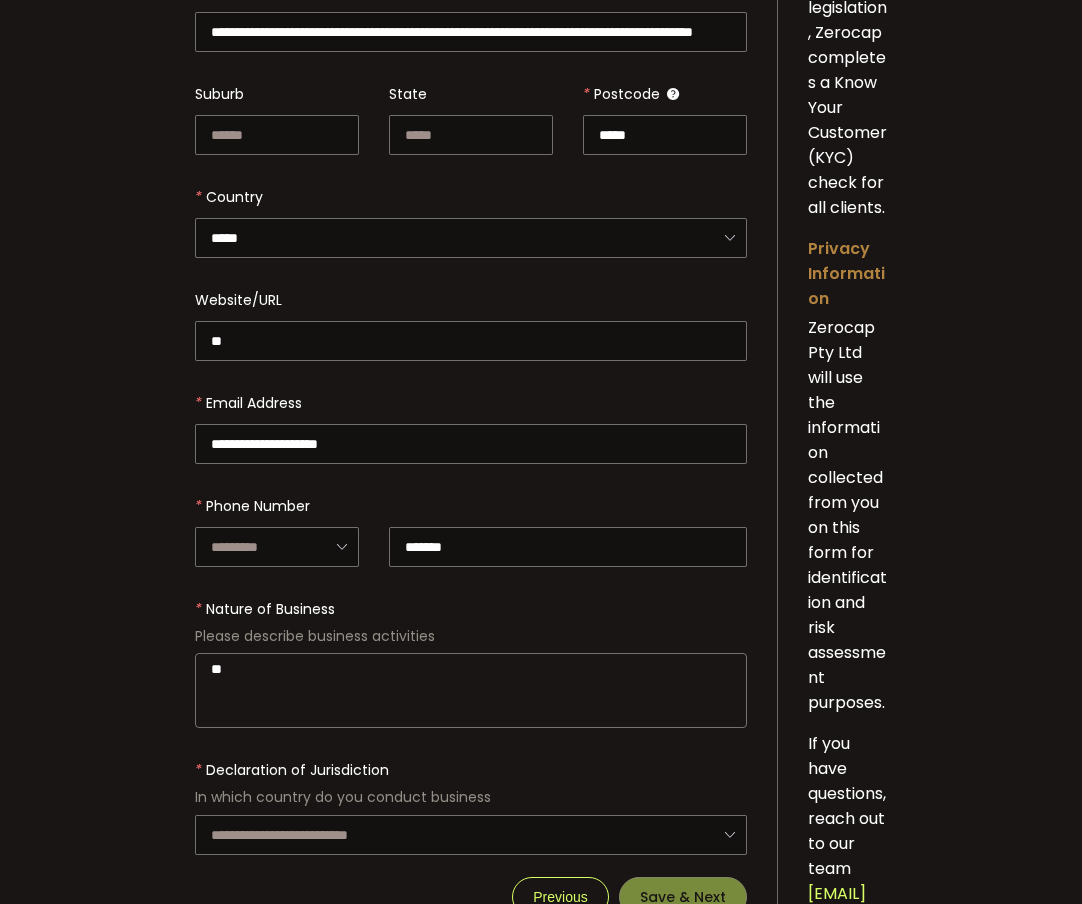 type on "*" 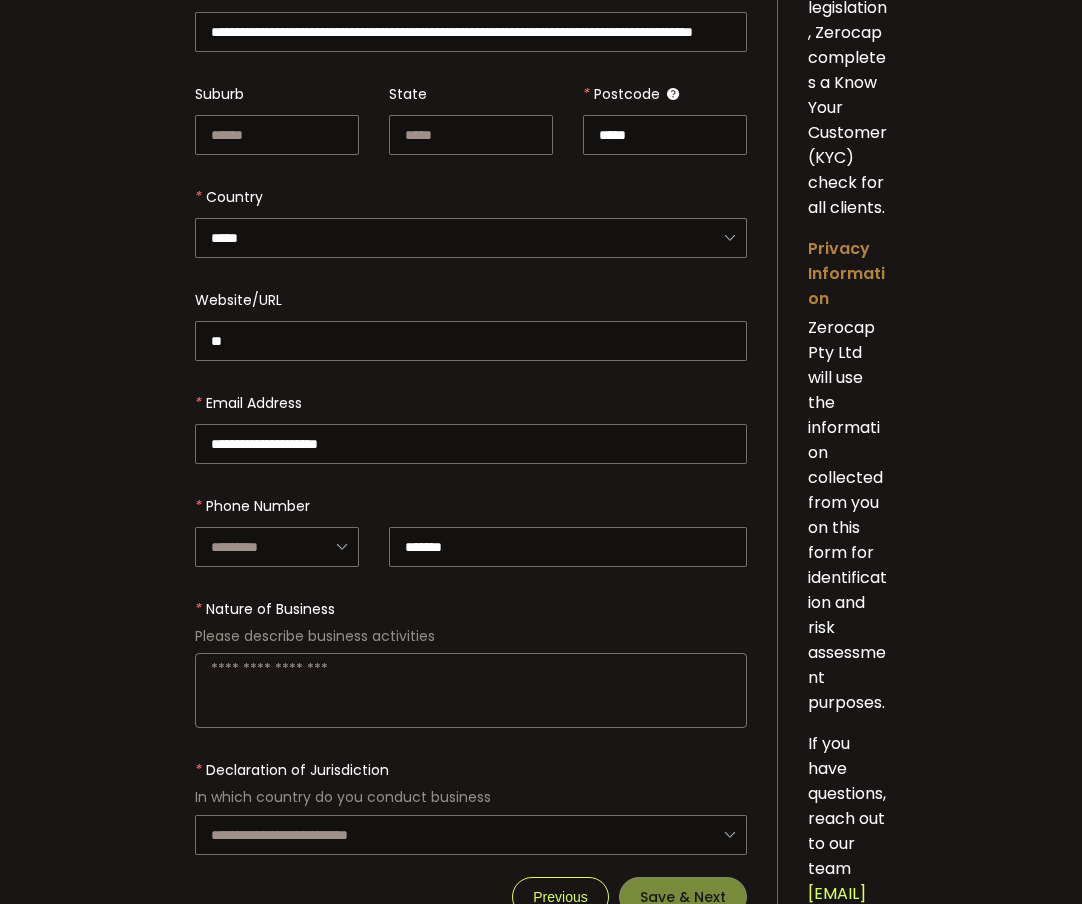 click at bounding box center (471, 690) 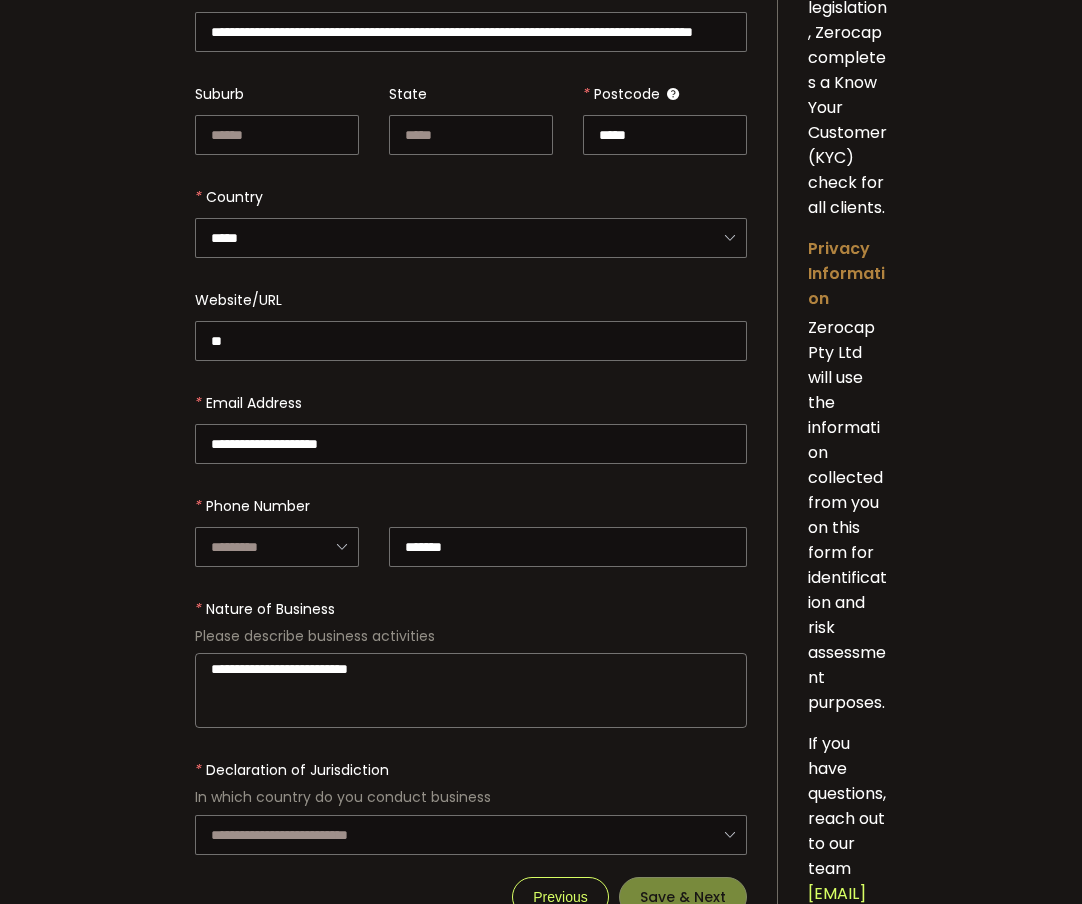 click on "**********" at bounding box center [471, 690] 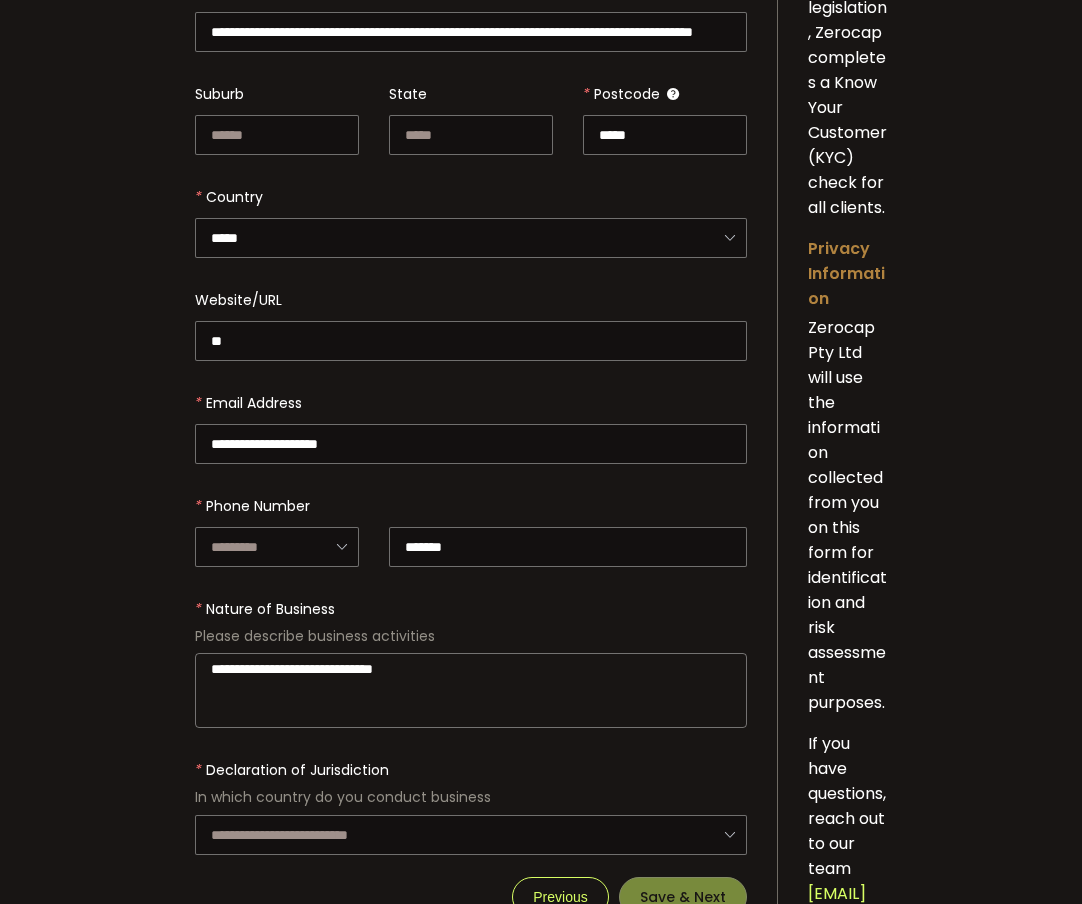 click on "**********" at bounding box center [471, 690] 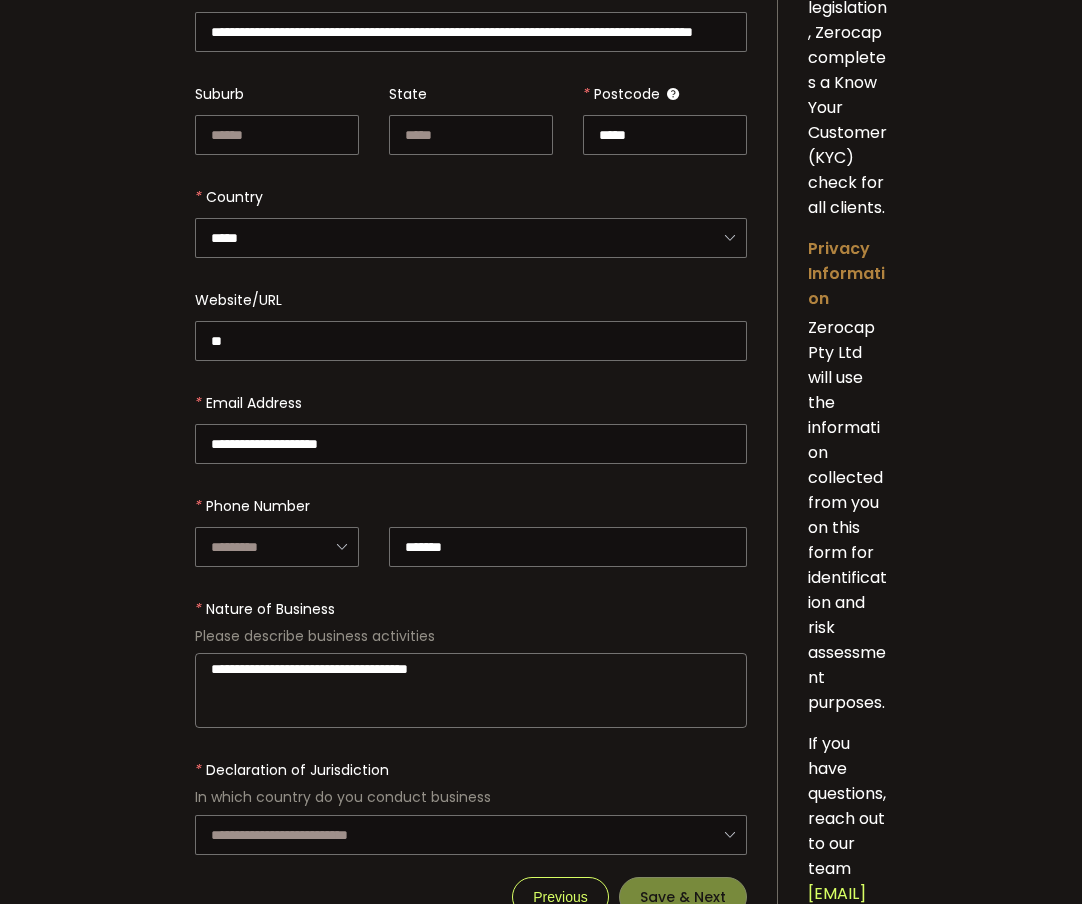 type on "**********" 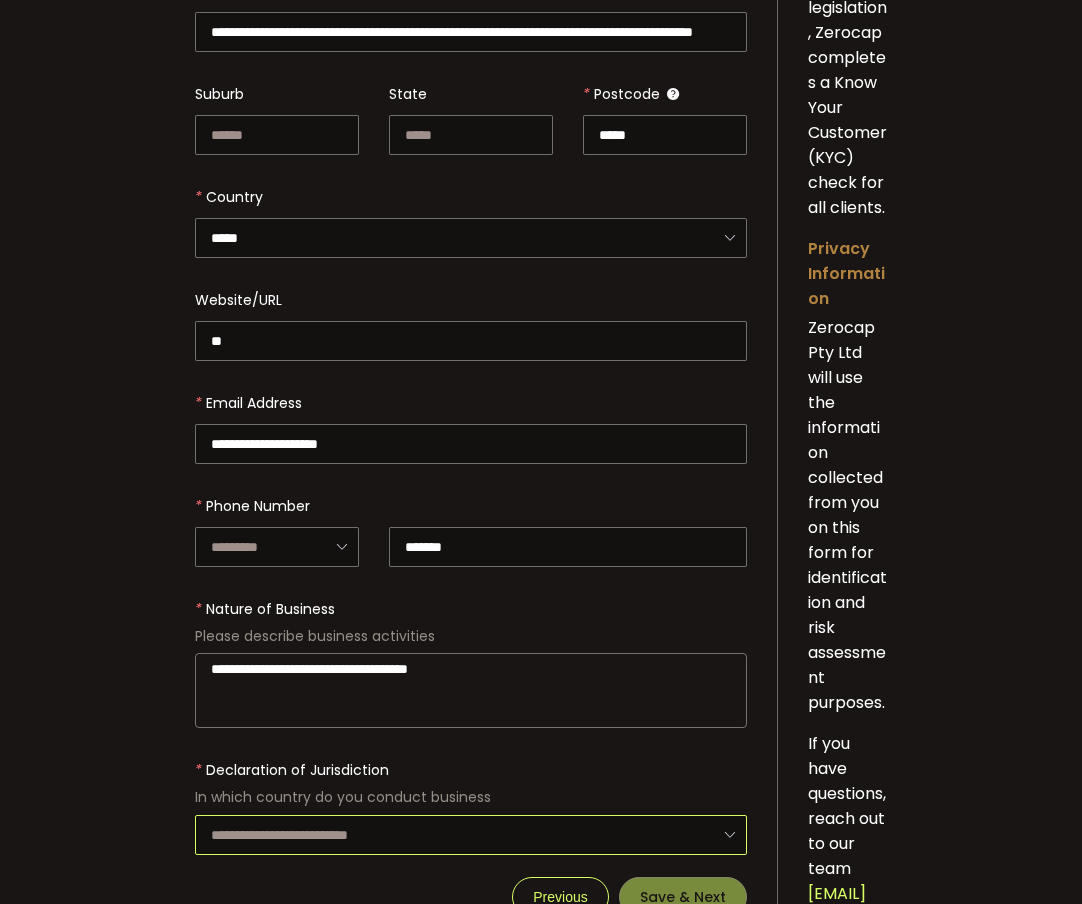 click at bounding box center (471, 835) 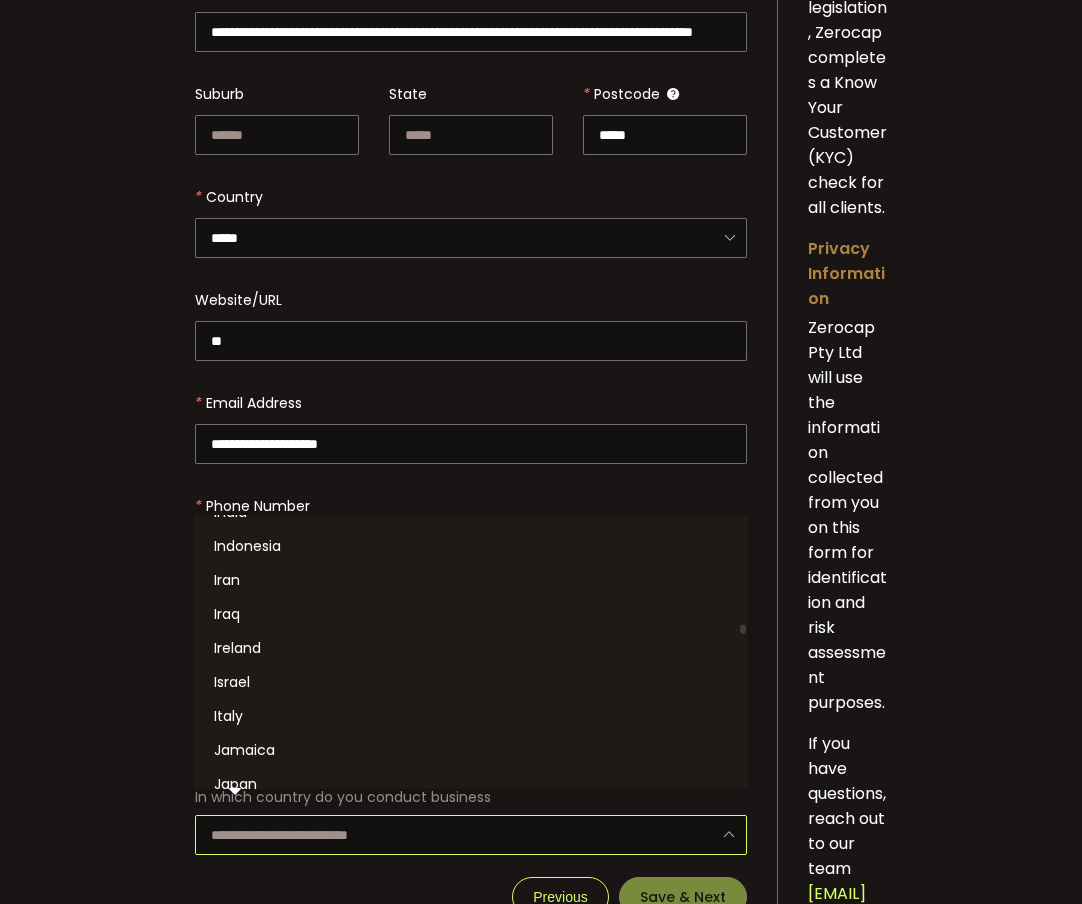 scroll, scrollTop: 3000, scrollLeft: 0, axis: vertical 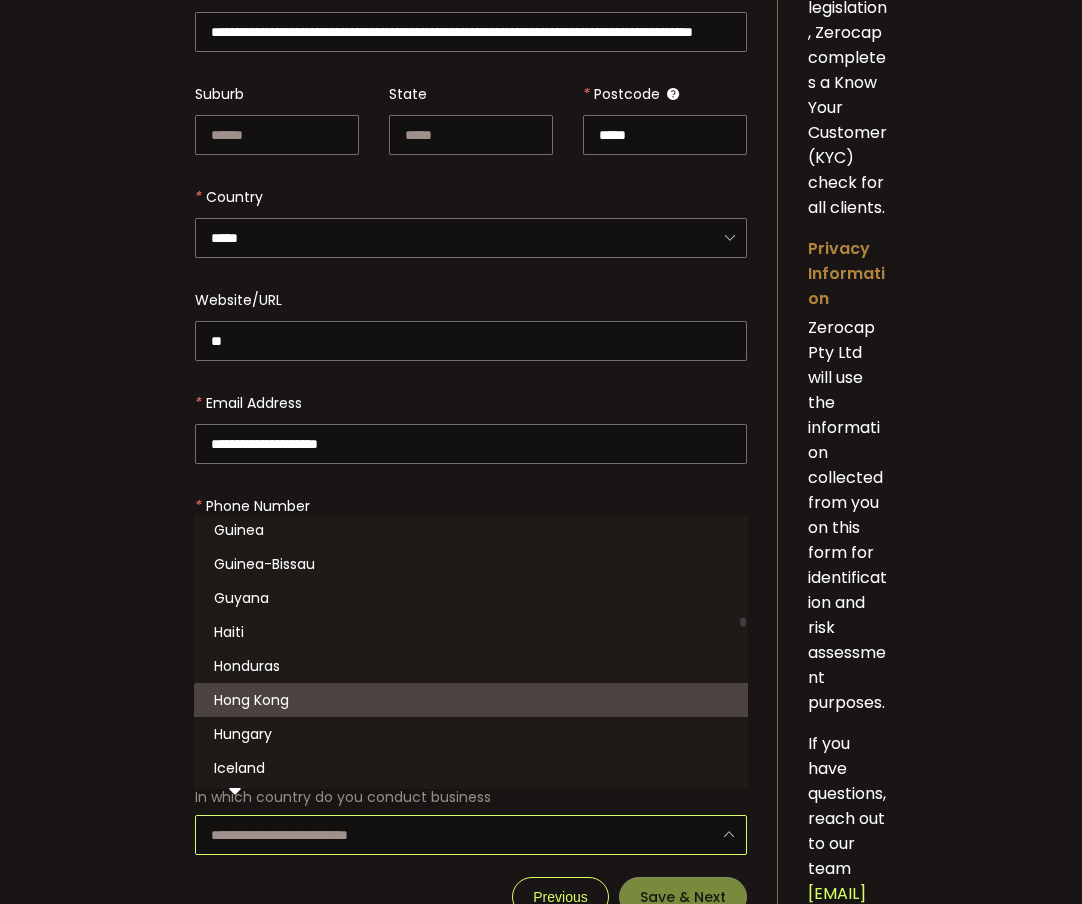 click on "Hong Kong" at bounding box center [474, 700] 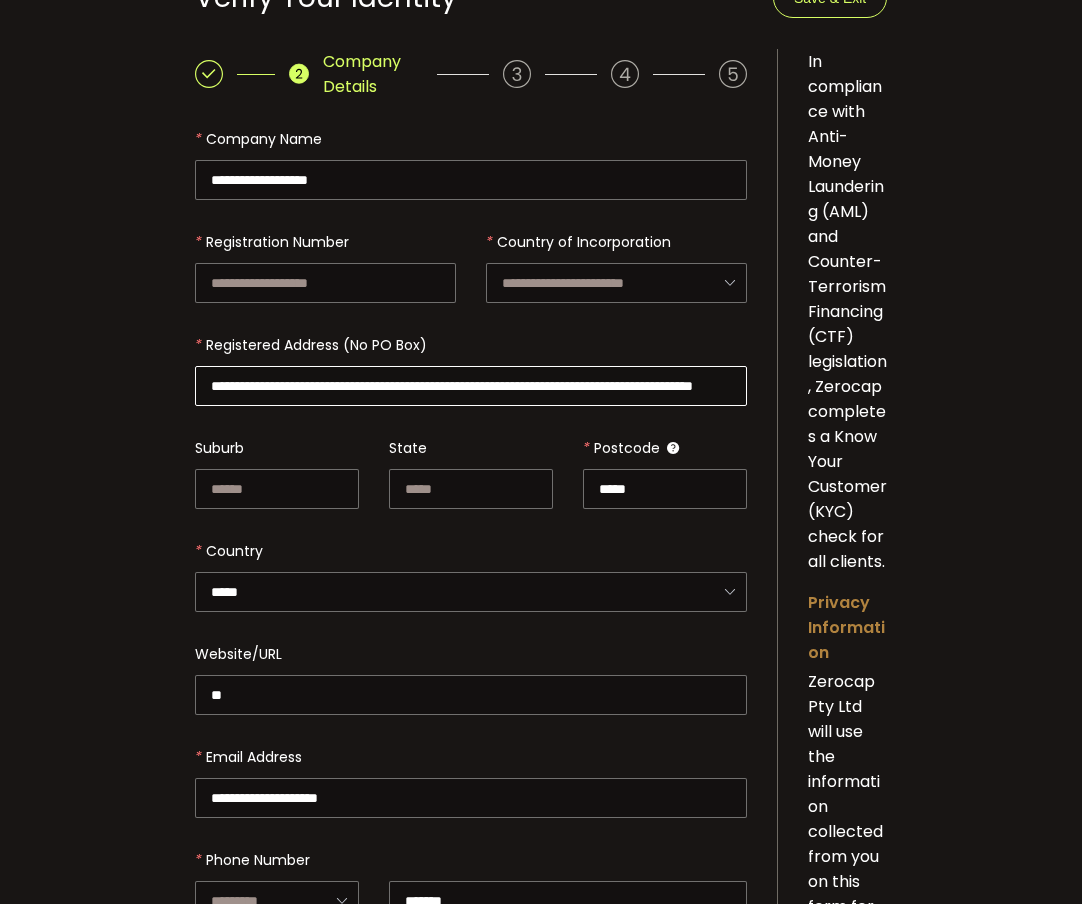 scroll, scrollTop: 116, scrollLeft: 0, axis: vertical 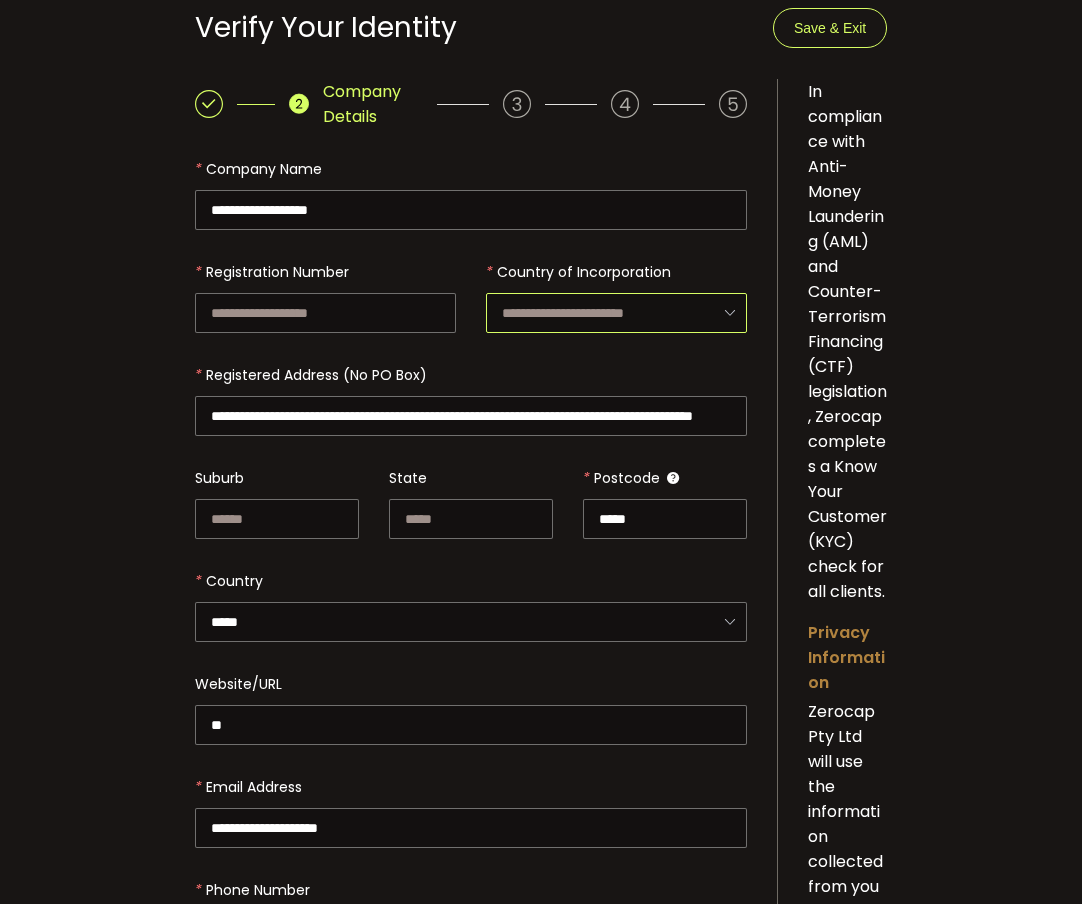 click at bounding box center [616, 313] 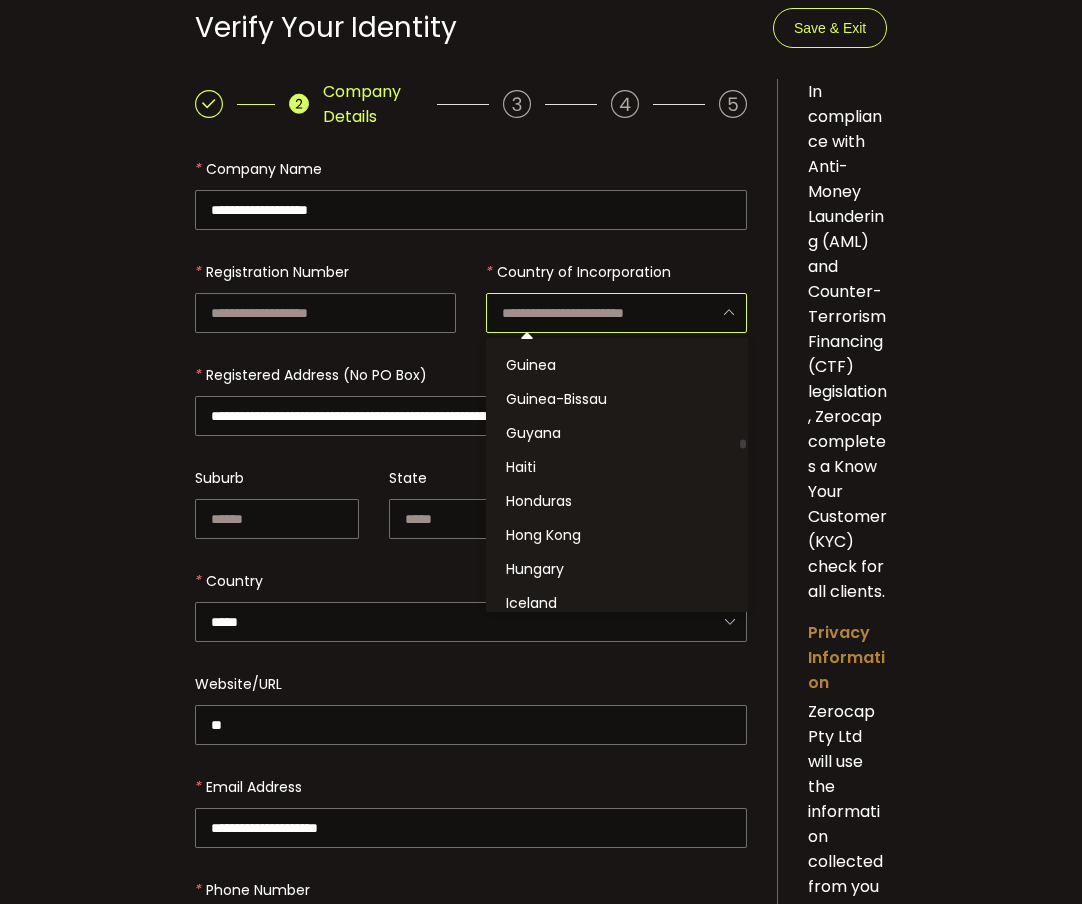 scroll, scrollTop: 2962, scrollLeft: 0, axis: vertical 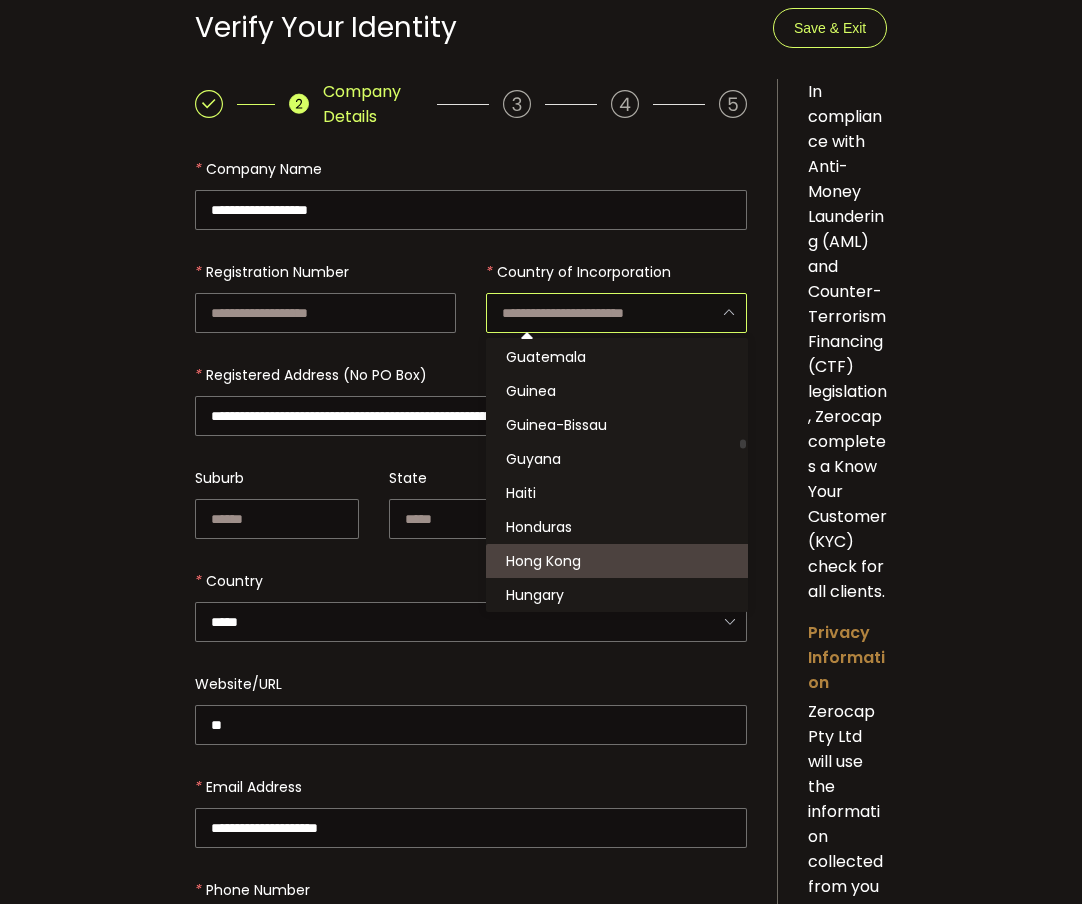 click on "Hong Kong" at bounding box center [620, 561] 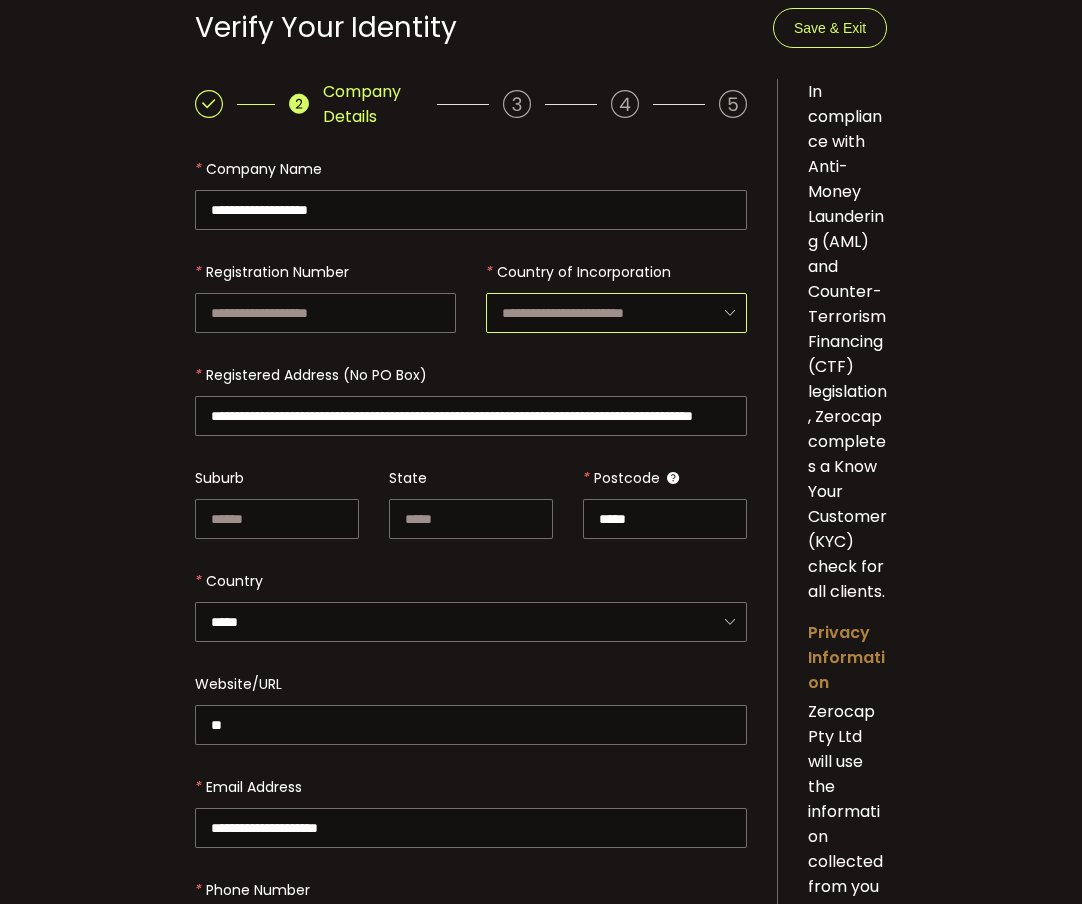scroll, scrollTop: 2928, scrollLeft: 0, axis: vertical 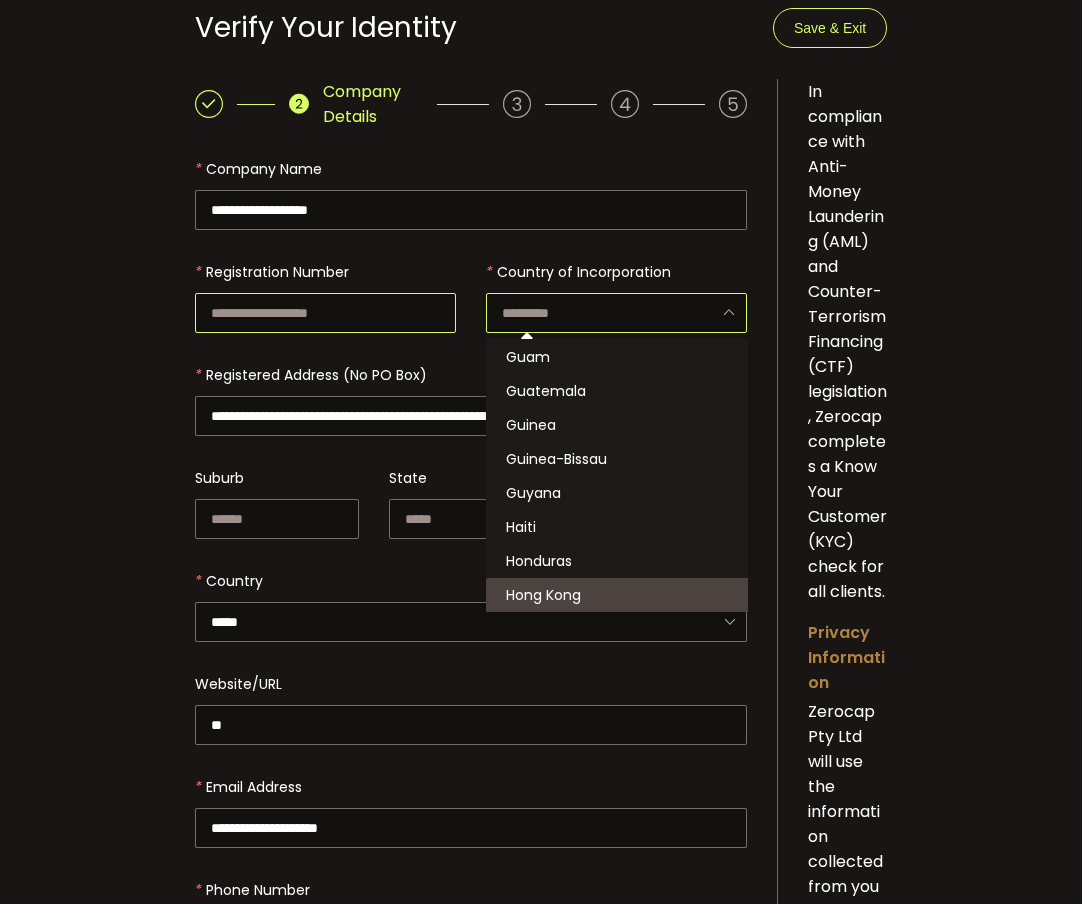 click at bounding box center [325, 313] 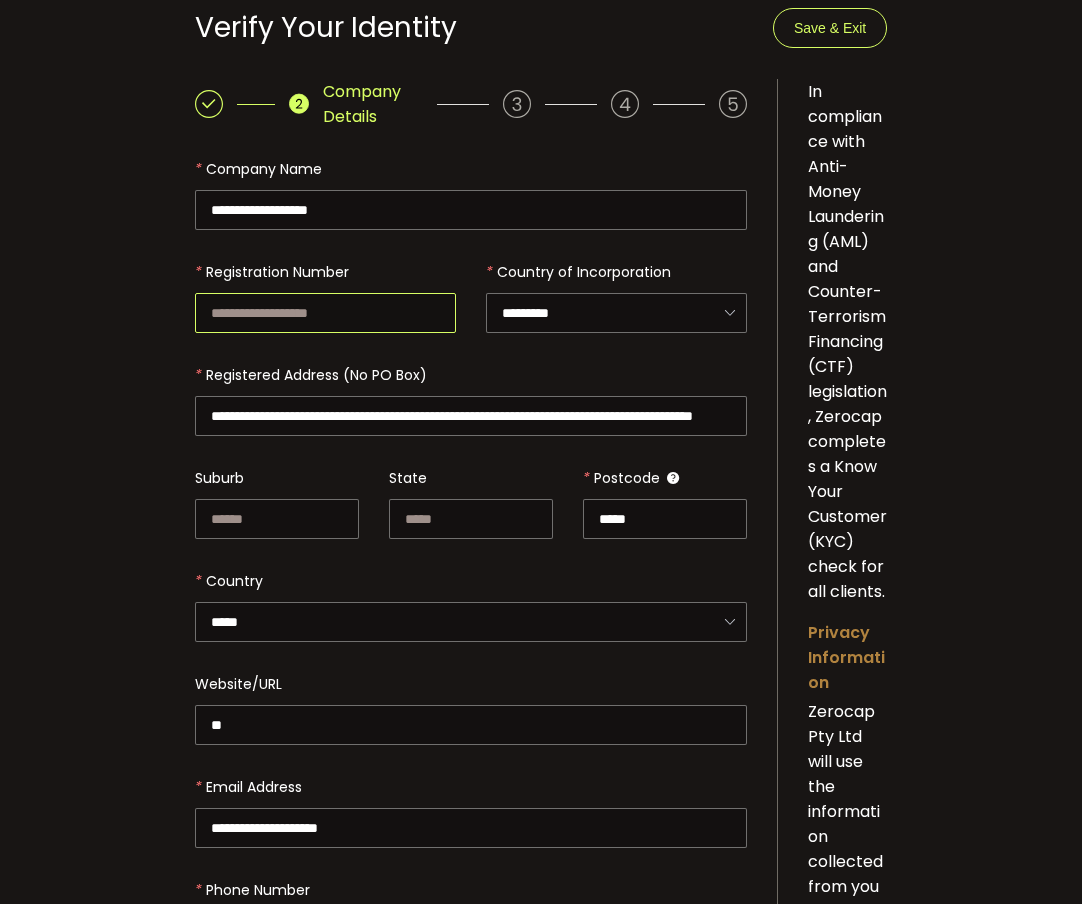 click at bounding box center [325, 313] 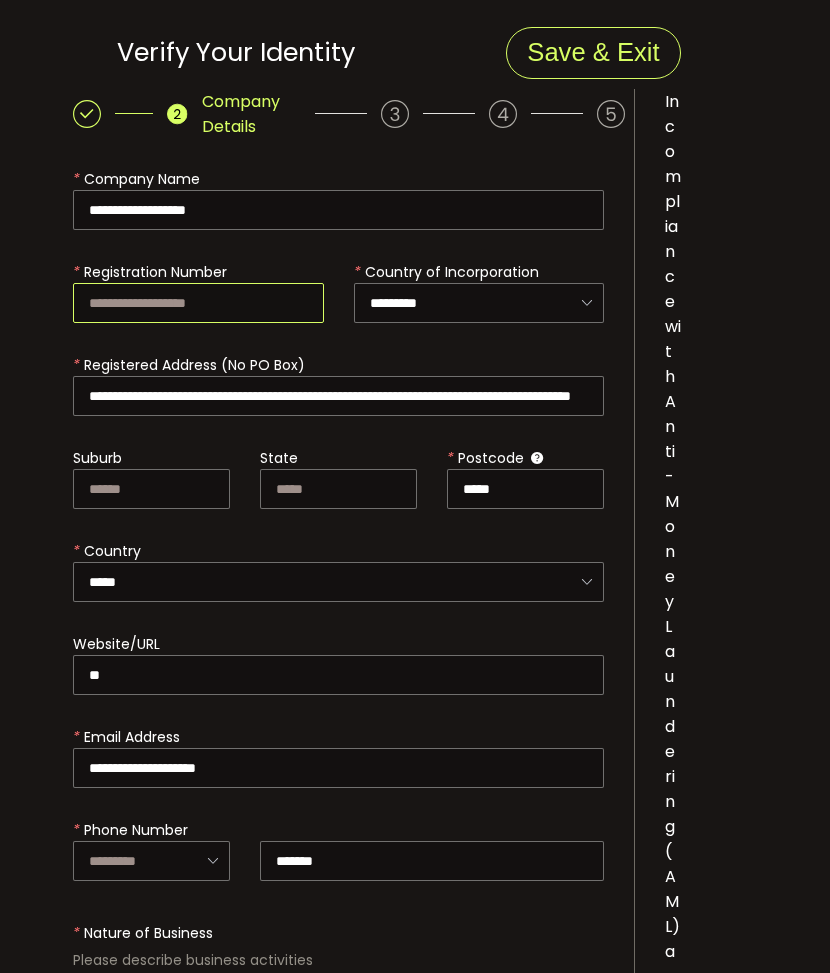 click at bounding box center [198, 303] 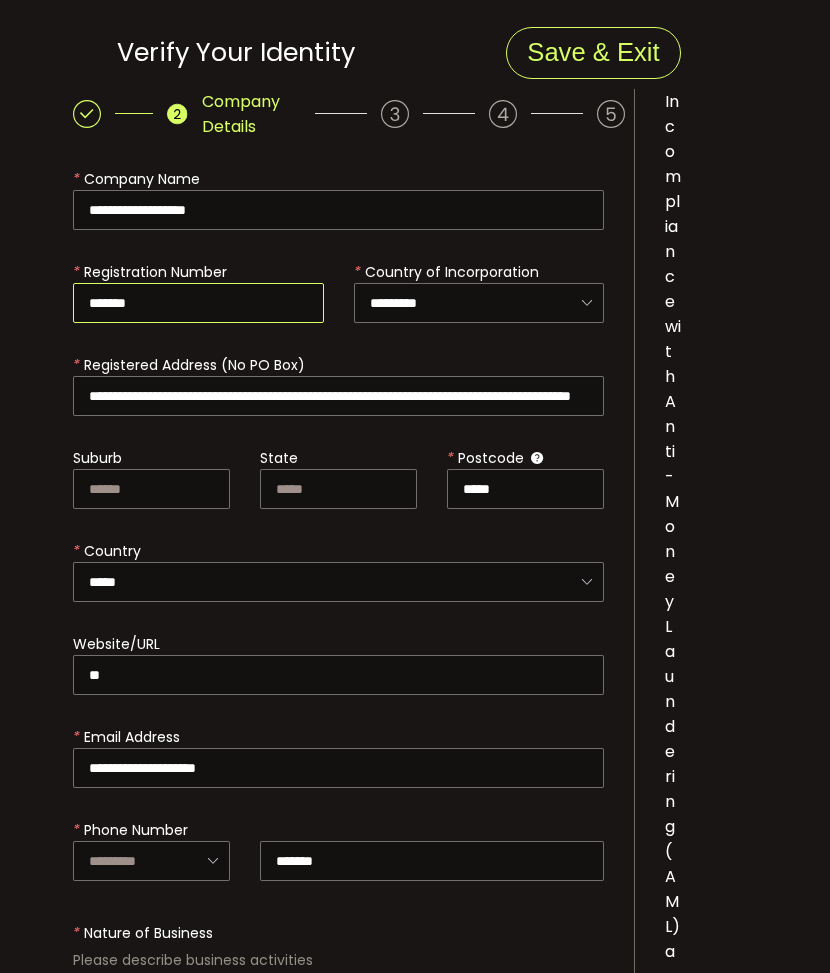 type on "*******" 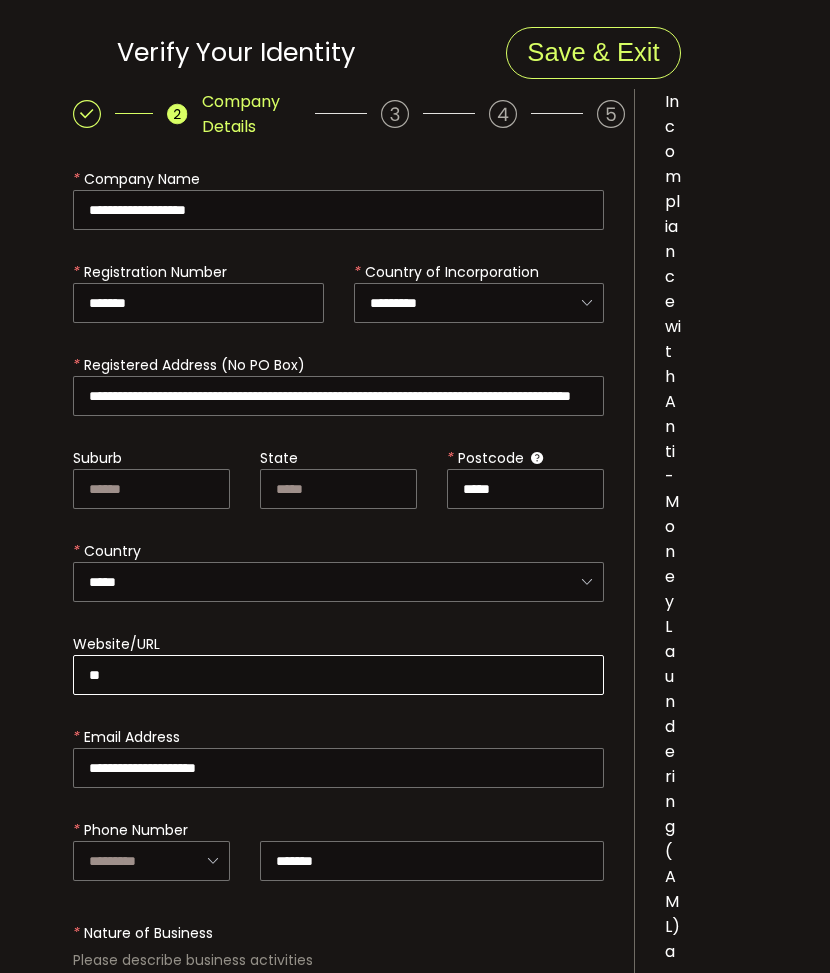 scroll, scrollTop: 616, scrollLeft: 0, axis: vertical 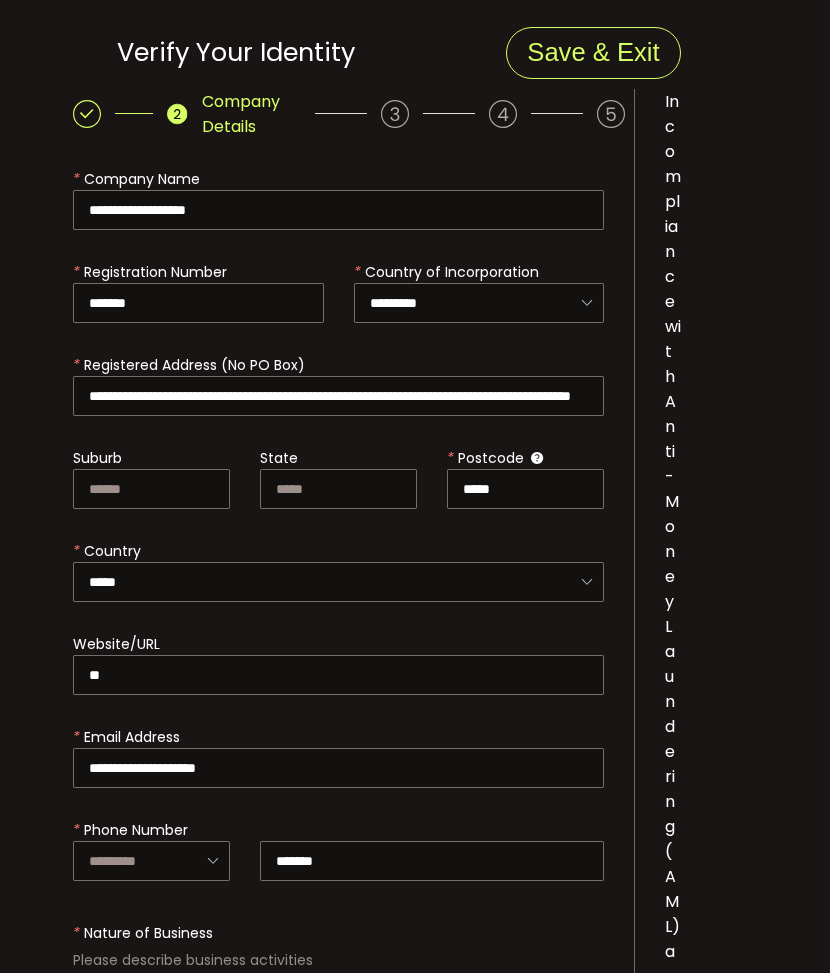 click on "* Country *****" at bounding box center (338, 577) 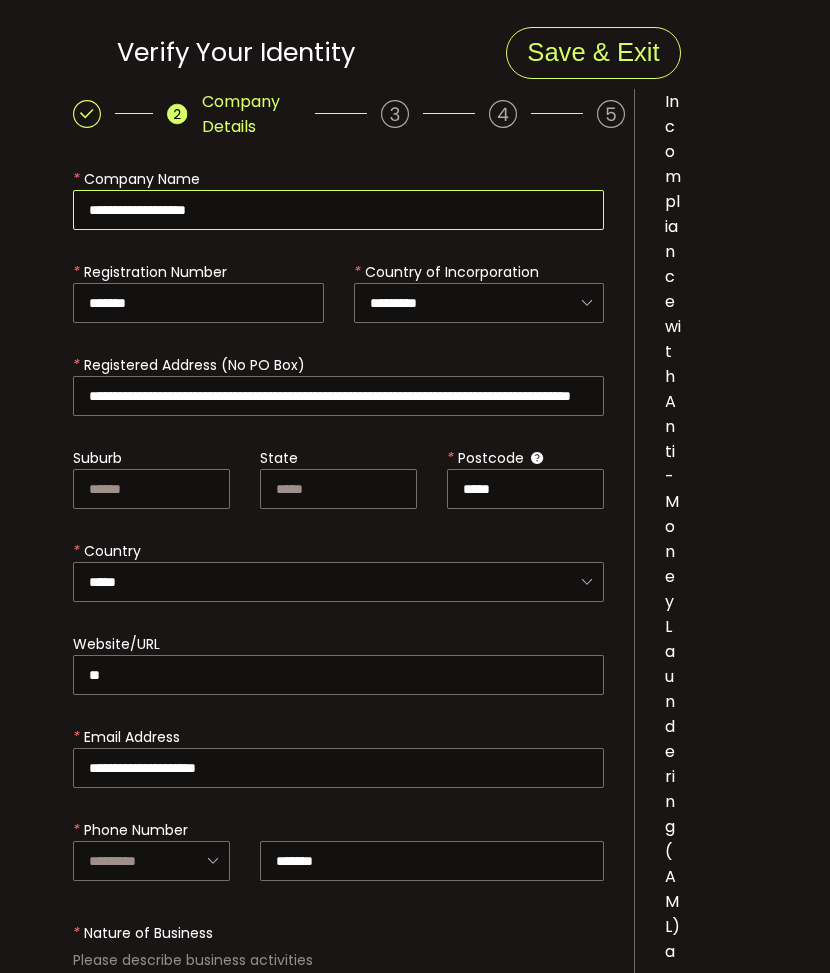 click on "**********" at bounding box center (338, 210) 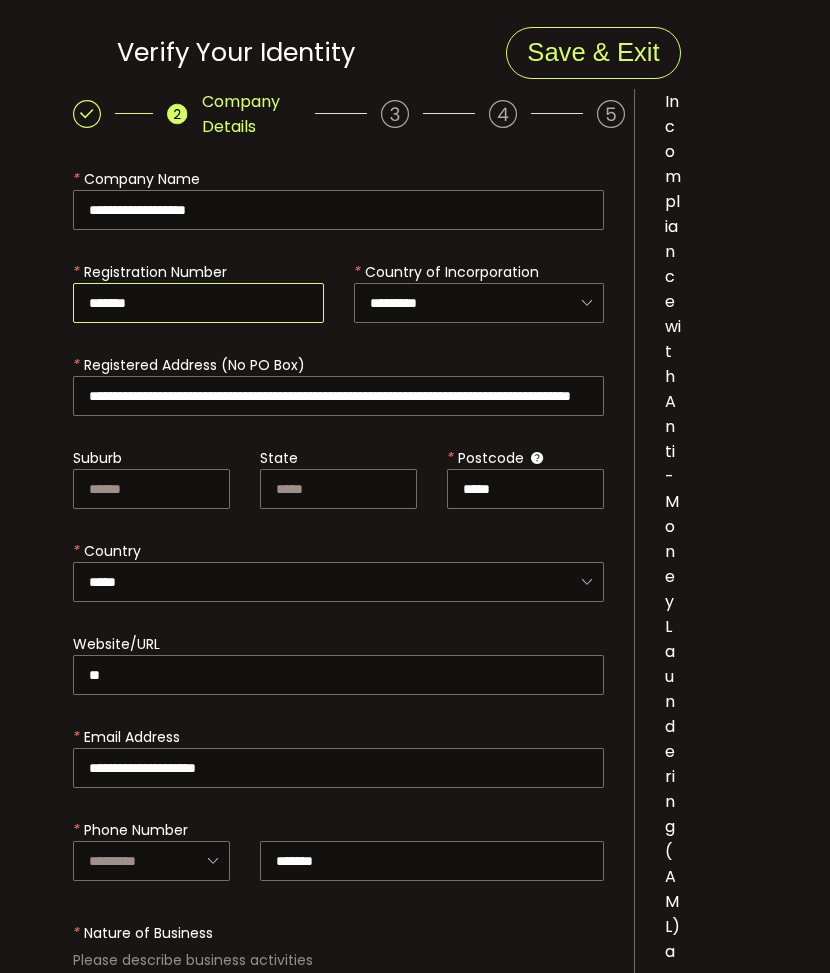 click on "*******" at bounding box center [198, 303] 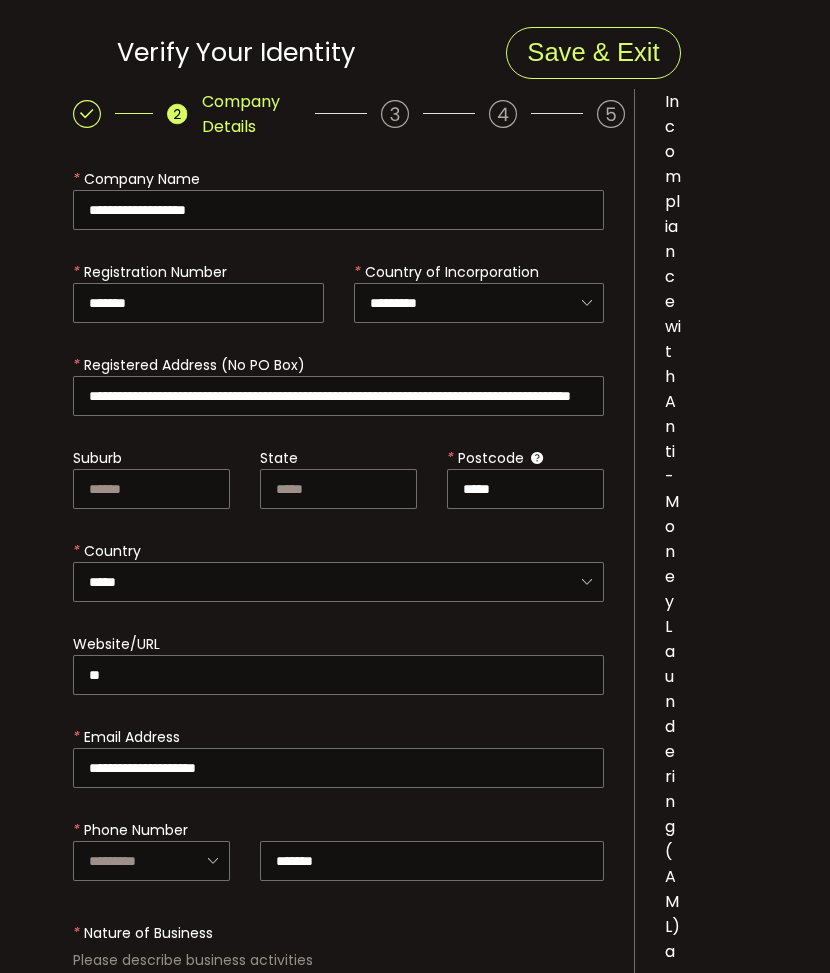 click on "**********" at bounding box center [338, 380] 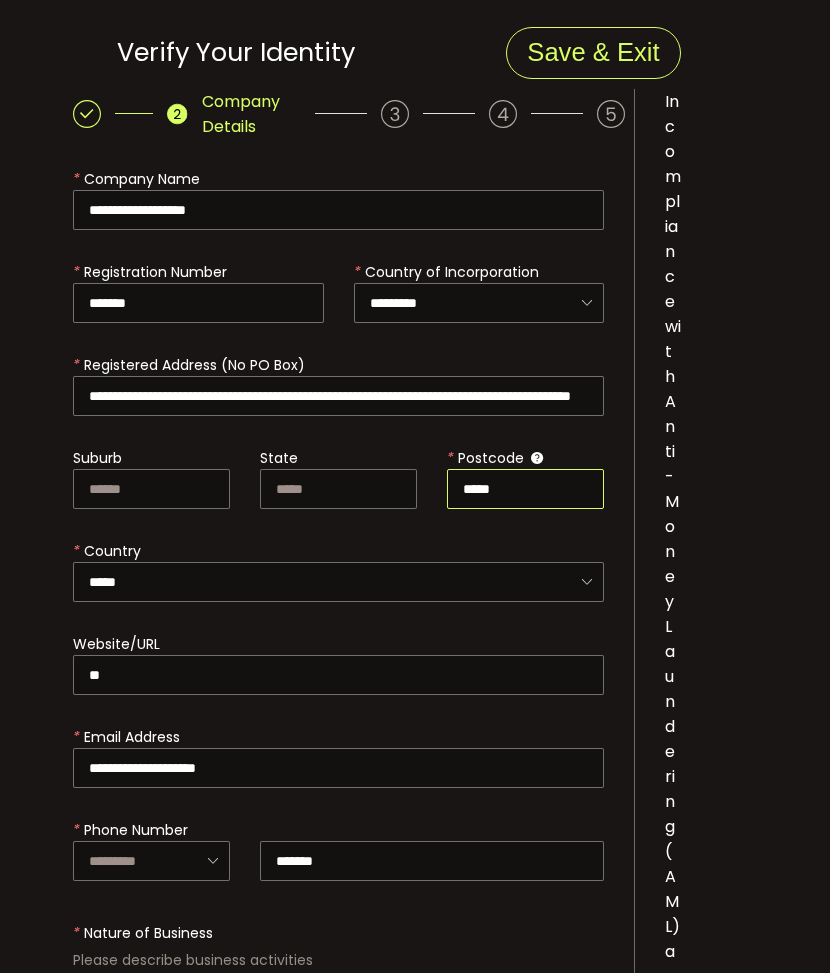 click on "*****" at bounding box center [525, 489] 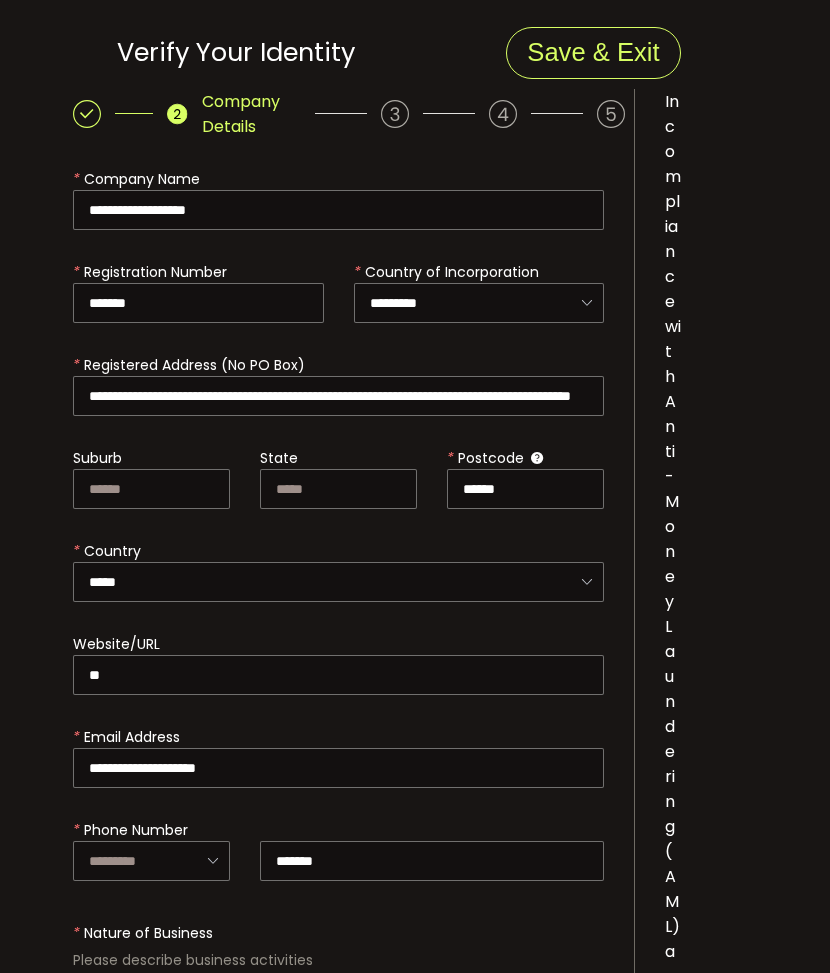 click on "*****" at bounding box center [338, 566] 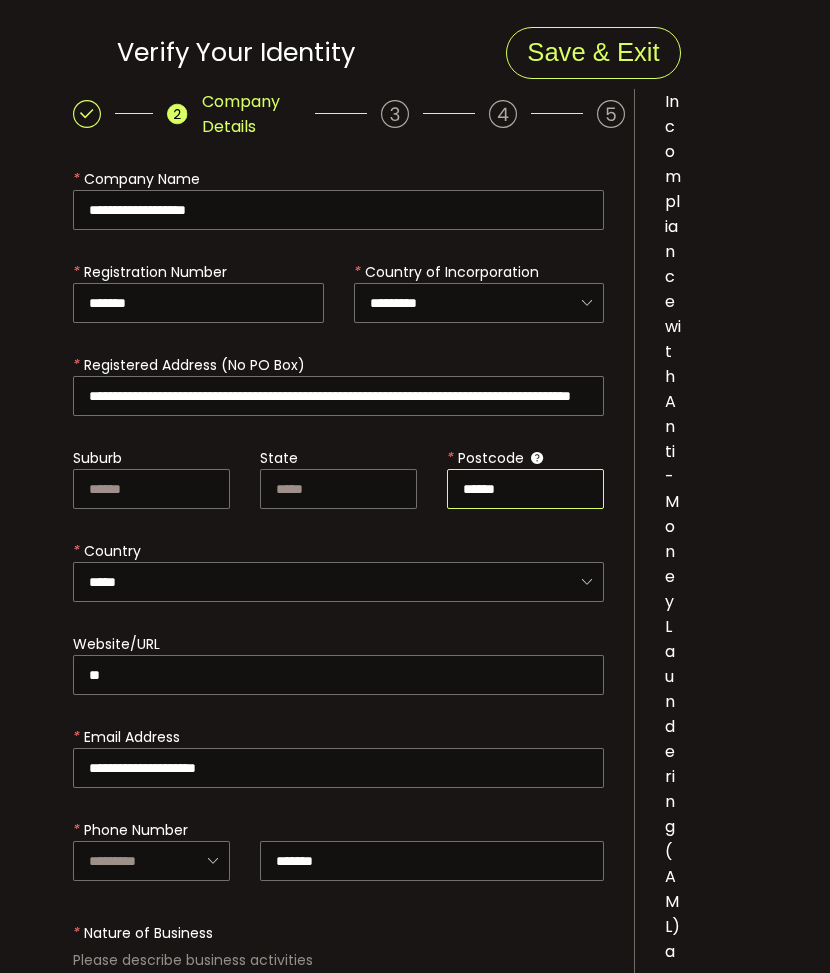 click on "******" at bounding box center (525, 489) 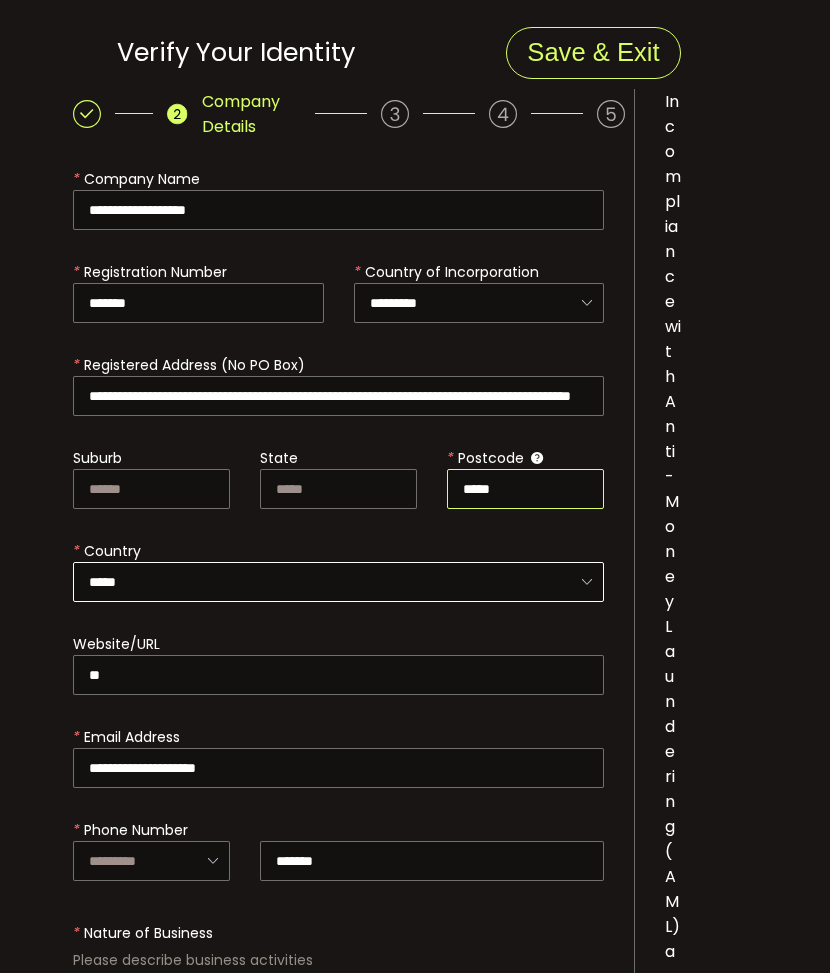 type on "*****" 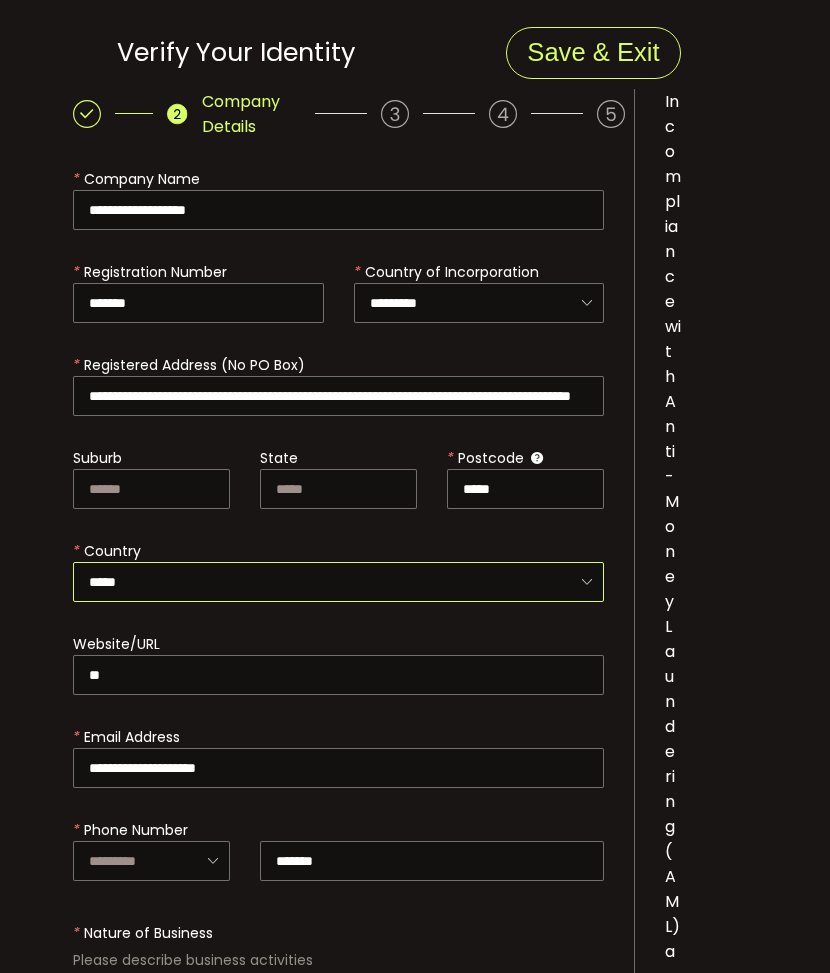 click on "*****" at bounding box center [338, 582] 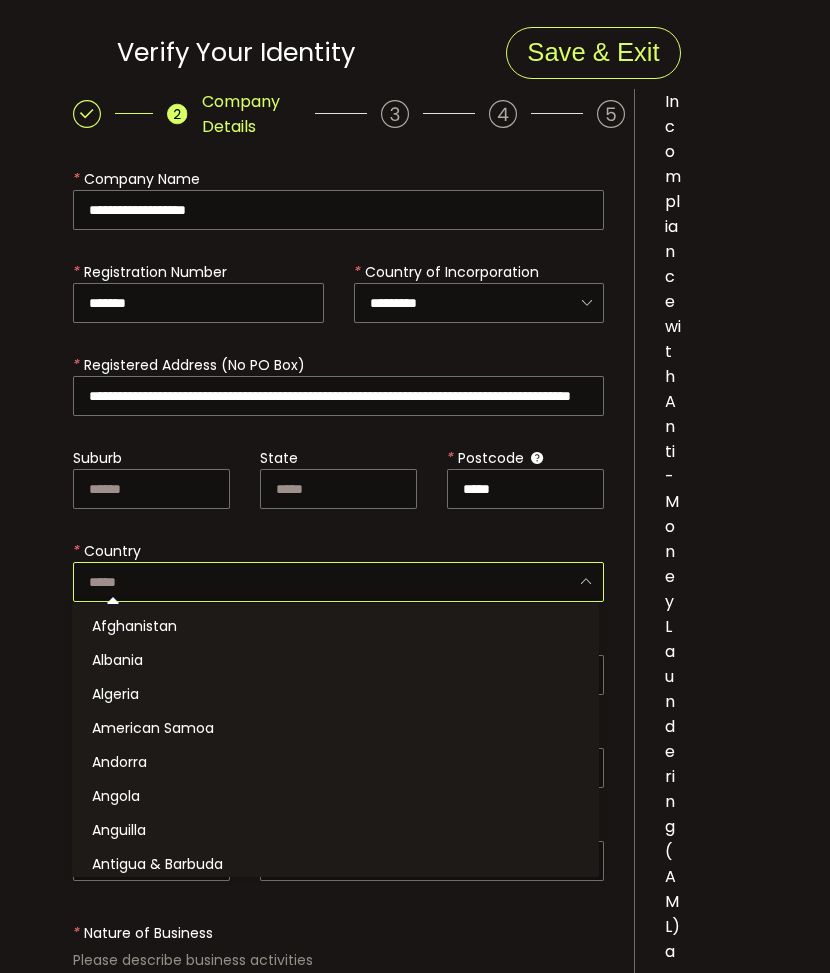 scroll, scrollTop: 1160, scrollLeft: 0, axis: vertical 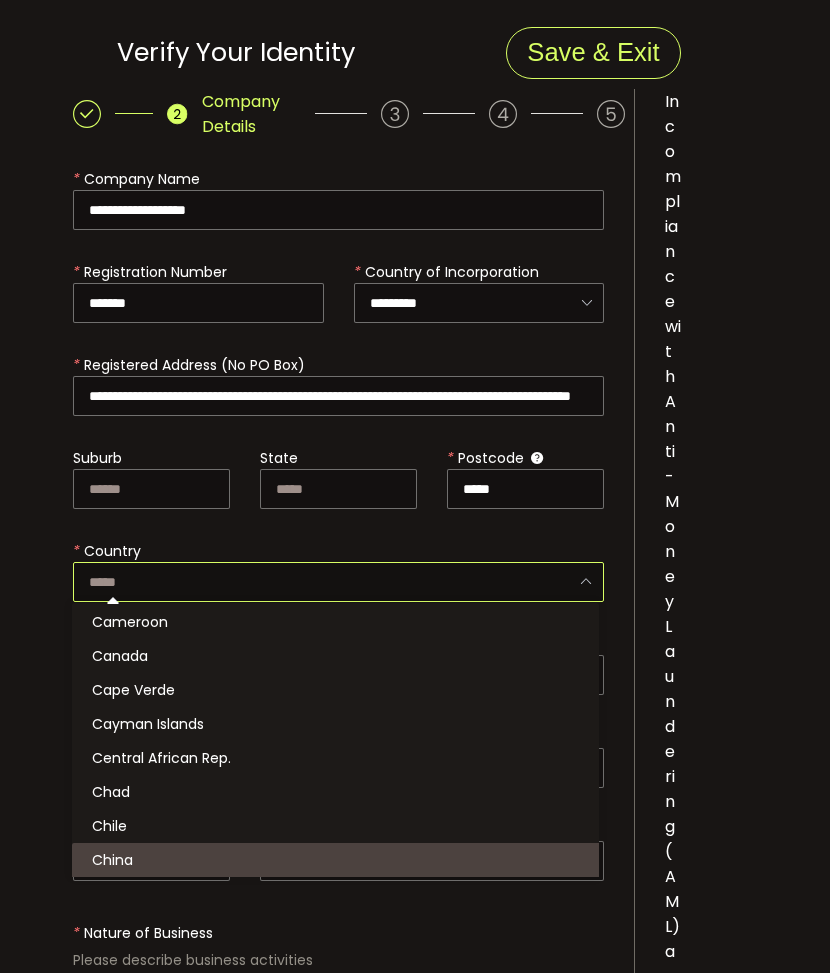 click on "* Postcode *****" at bounding box center (525, 484) 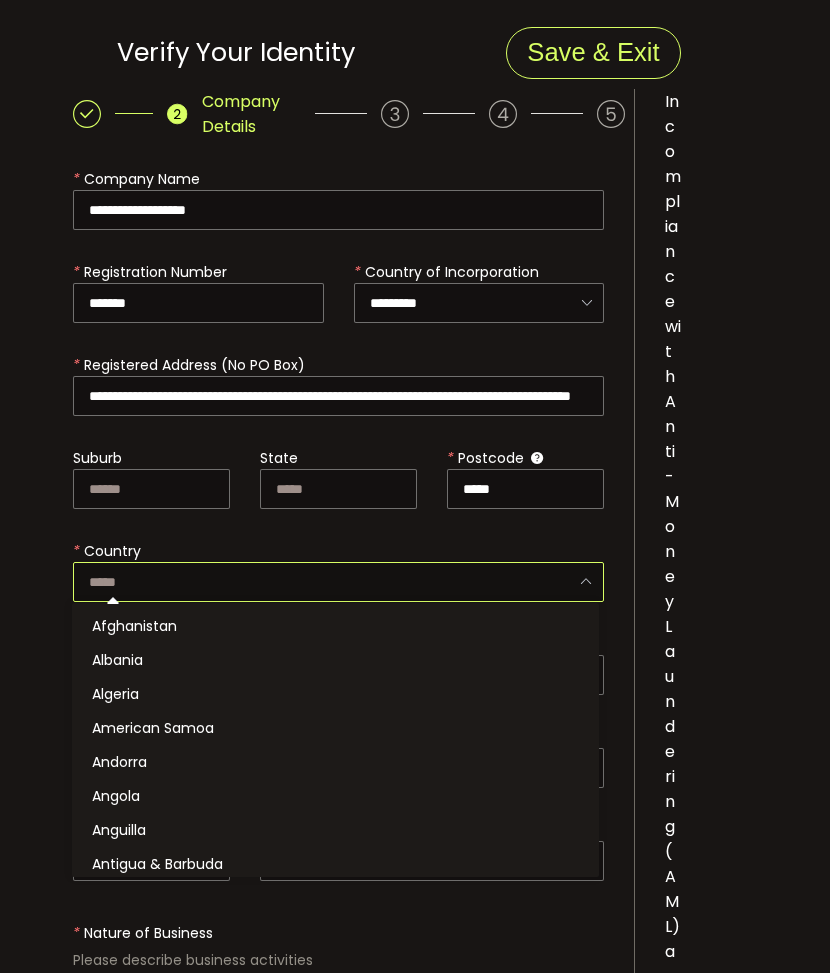 click at bounding box center [338, 582] 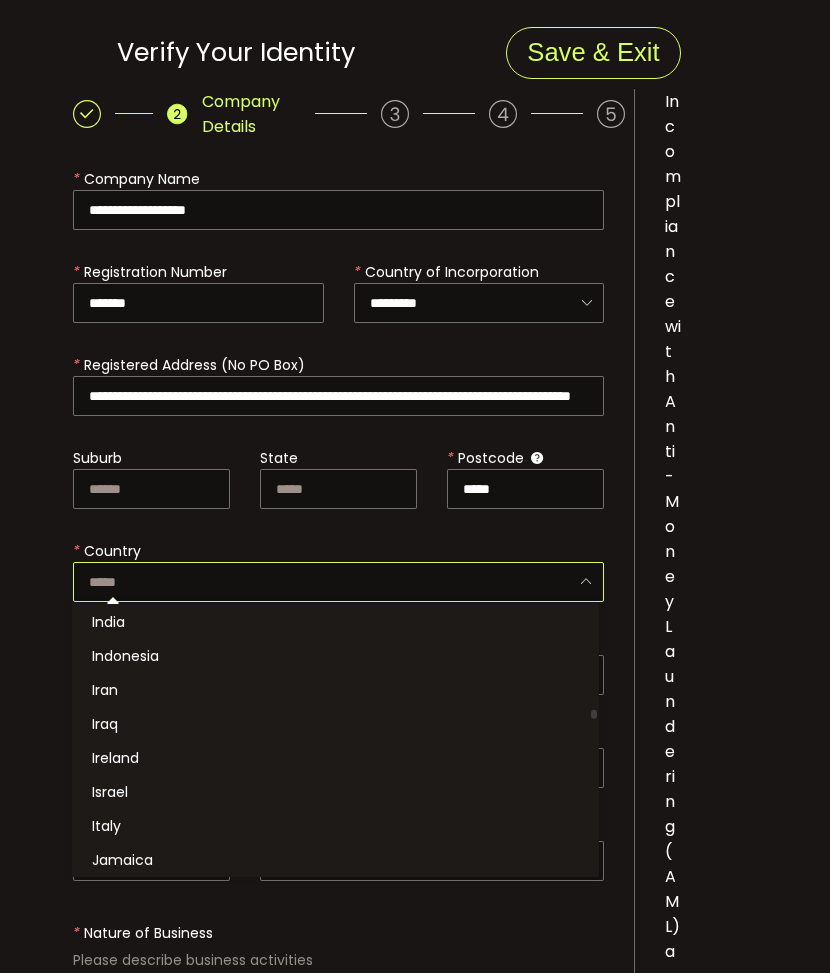 scroll, scrollTop: 3062, scrollLeft: 0, axis: vertical 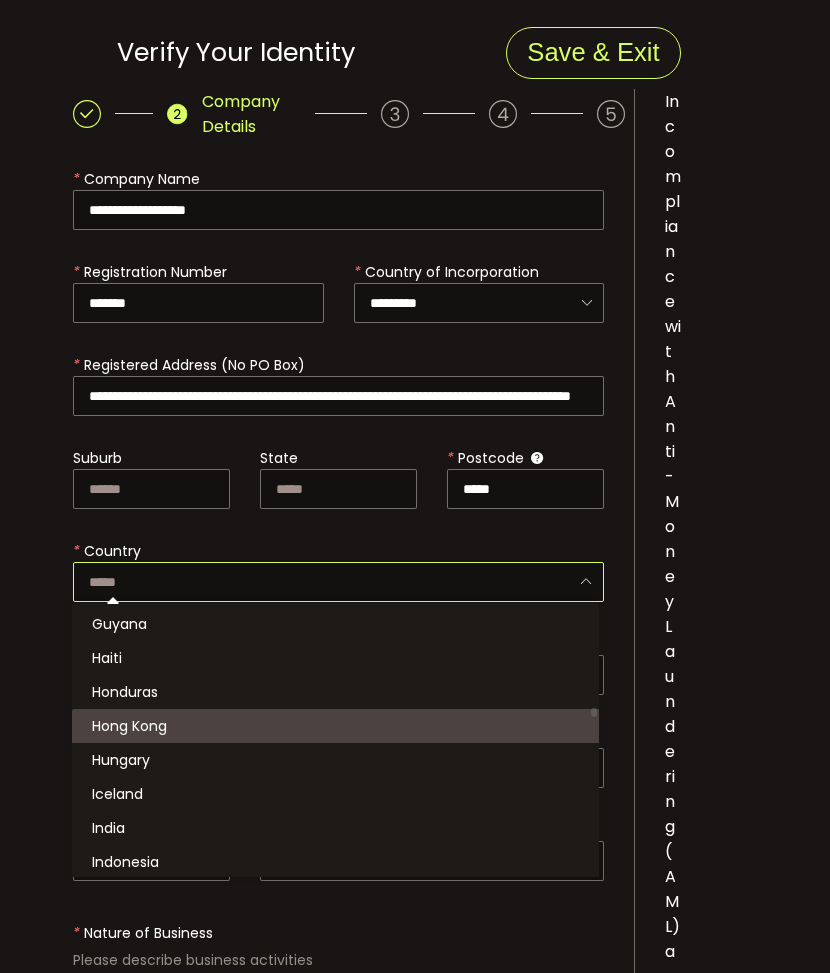 click on "Hong Kong" at bounding box center (338, 726) 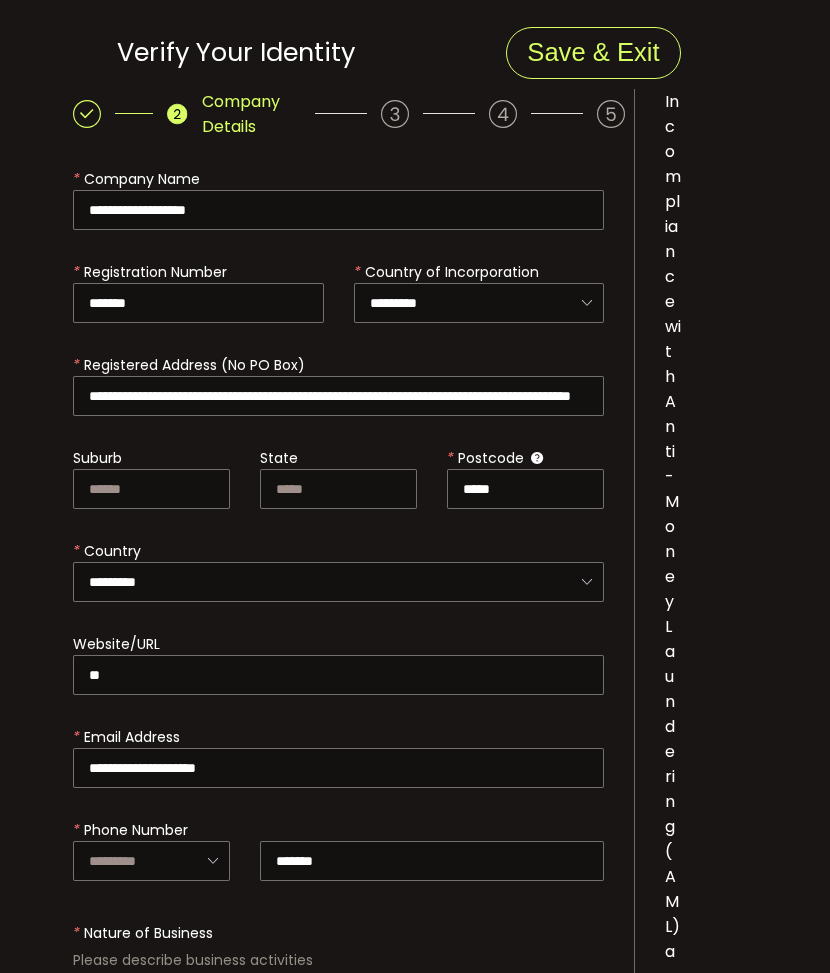 click on "**********" at bounding box center [415, 3166] 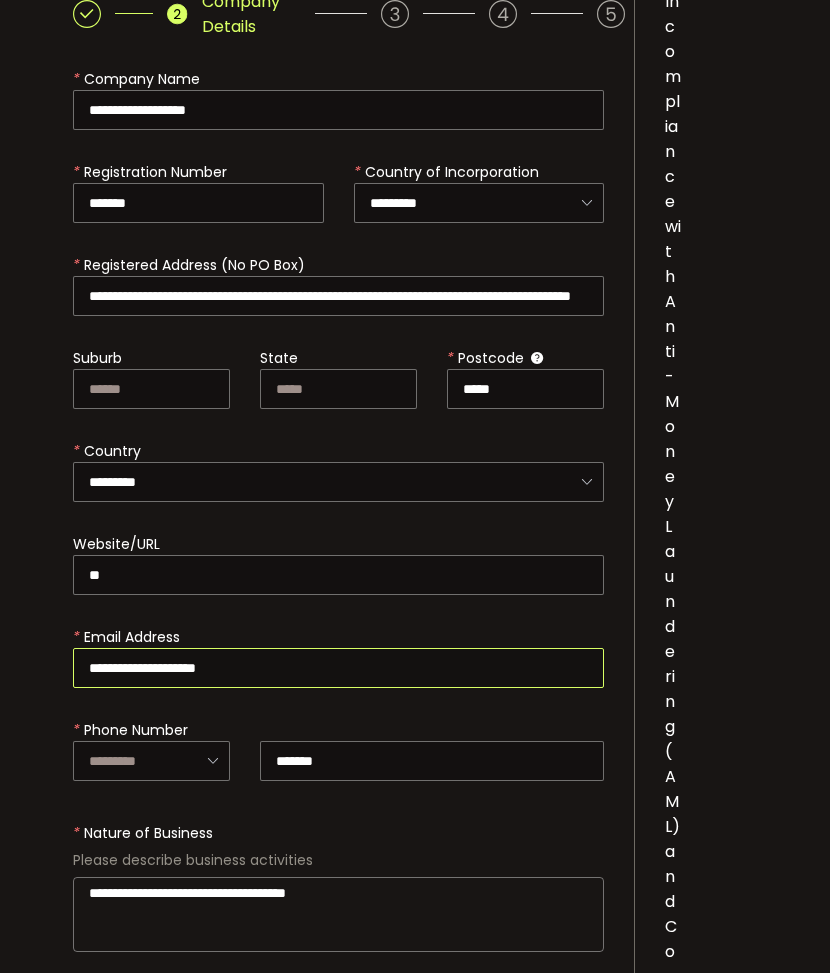 click on "**********" at bounding box center [338, 668] 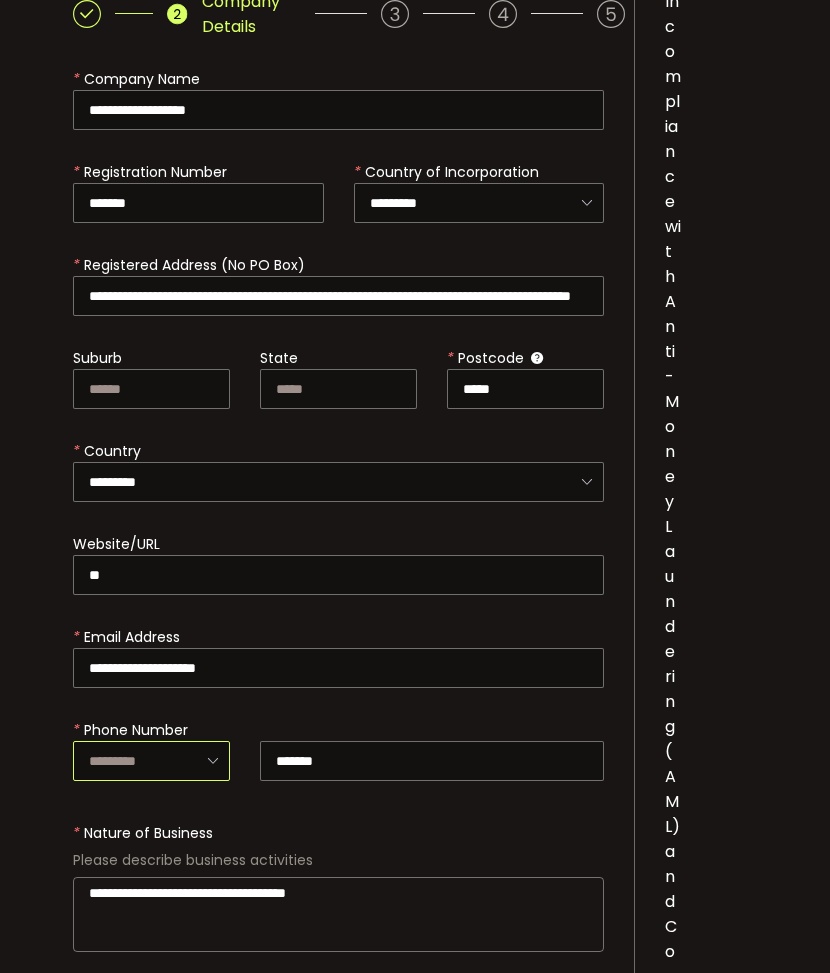 click at bounding box center (151, 761) 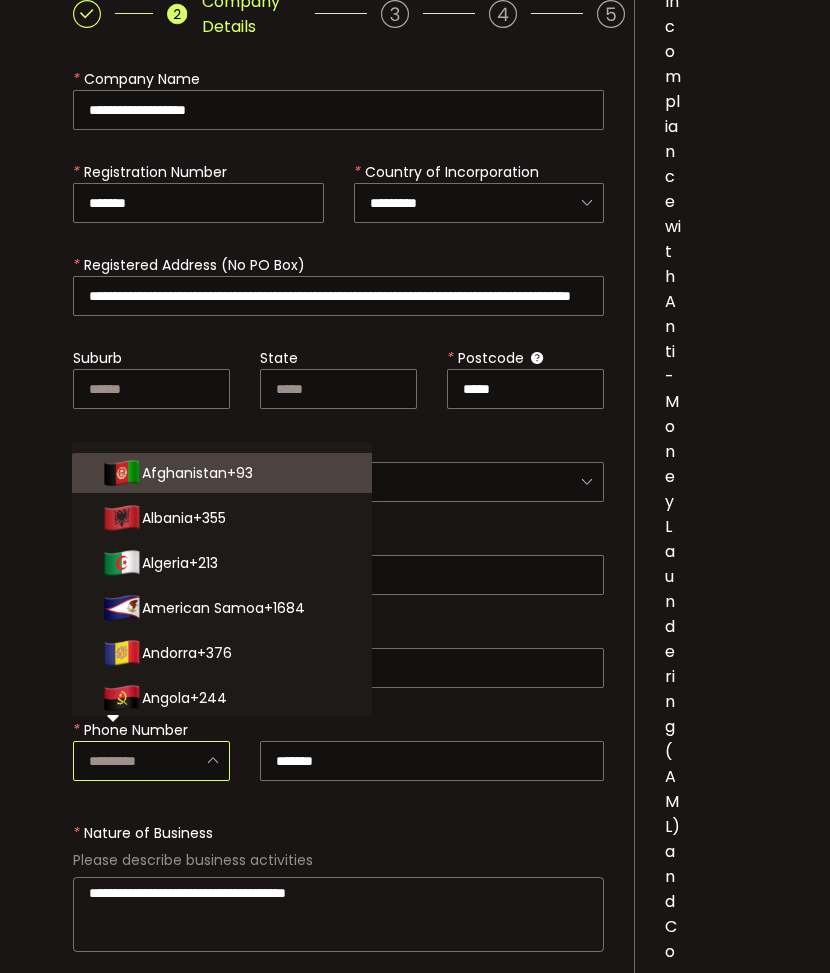 click at bounding box center [151, 761] 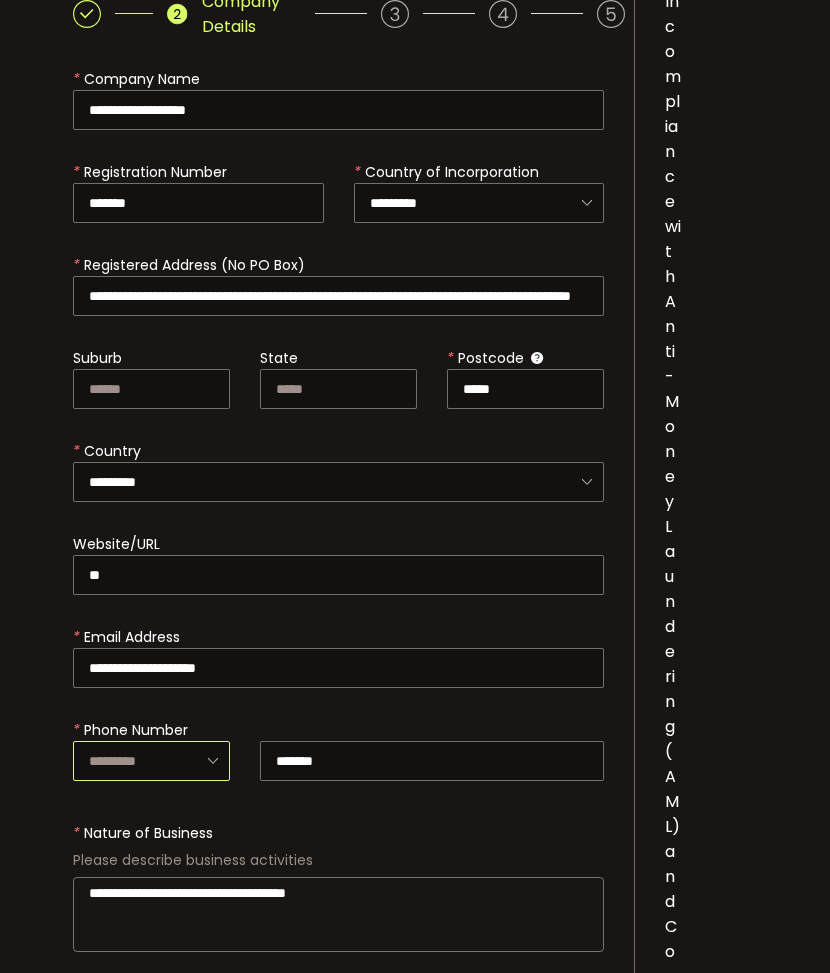 click at bounding box center [151, 761] 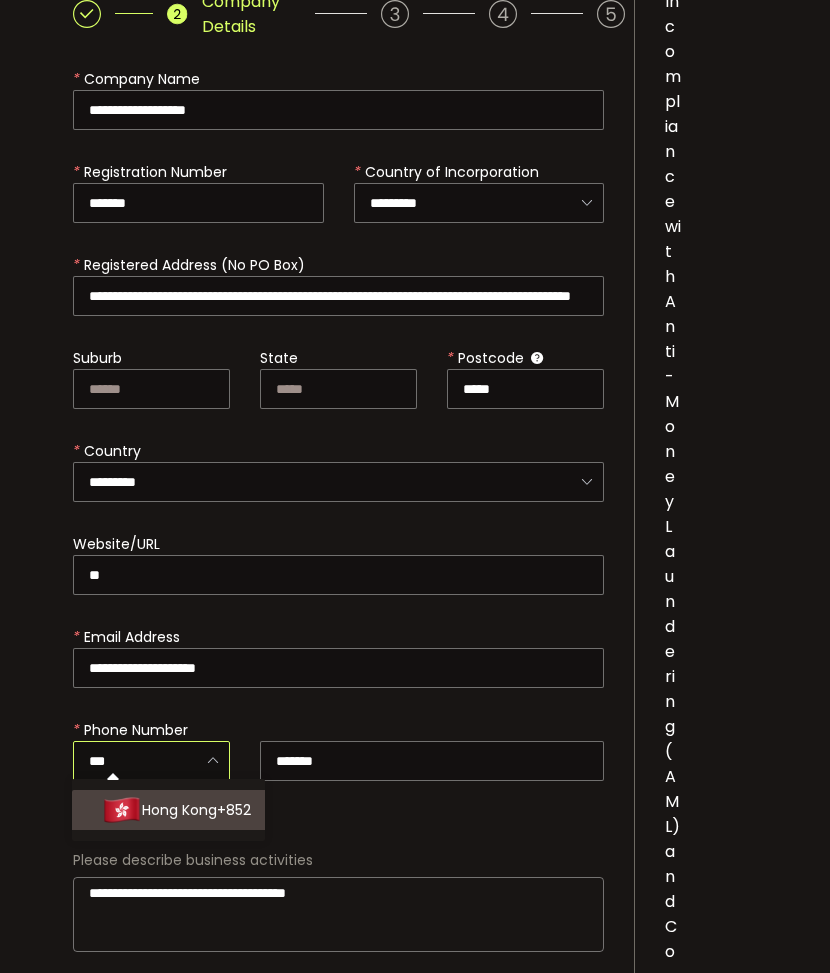 click on "+852" at bounding box center [234, 810] 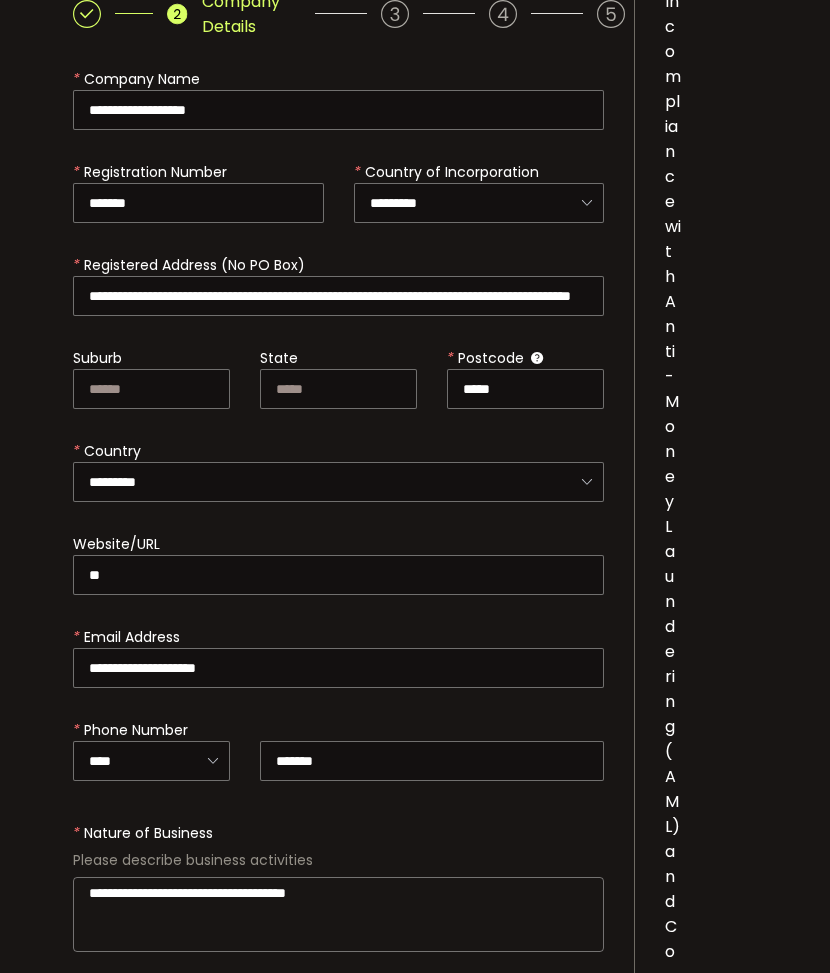 click on "**********" at bounding box center (338, 877) 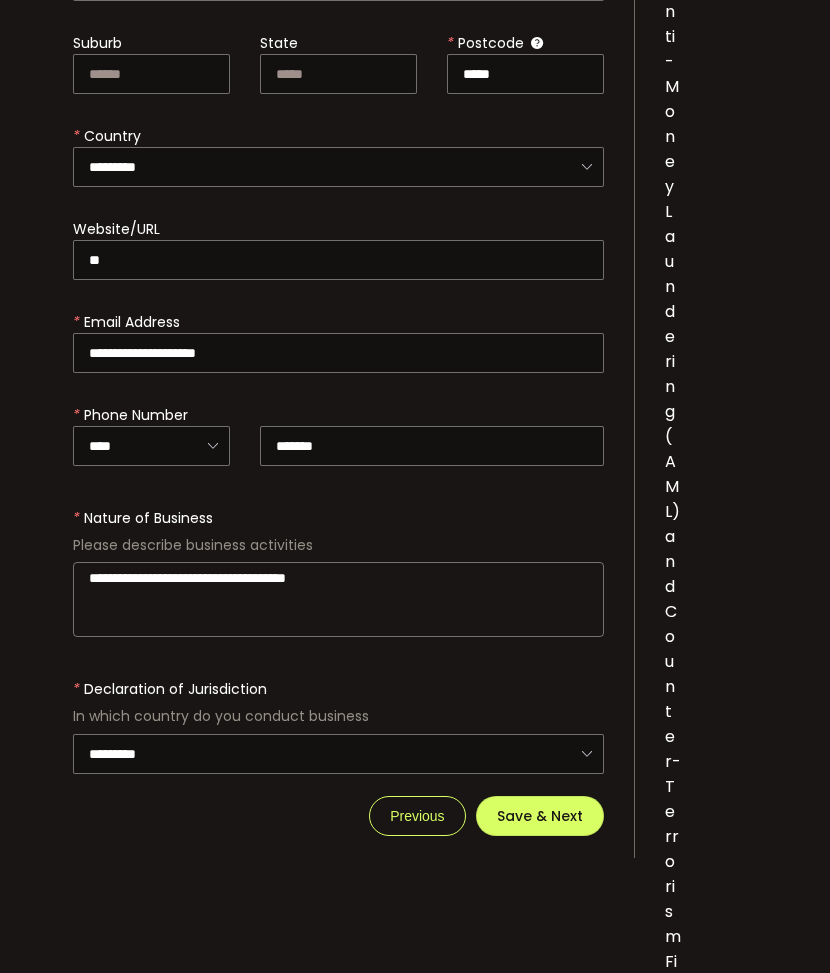 scroll, scrollTop: 716, scrollLeft: 0, axis: vertical 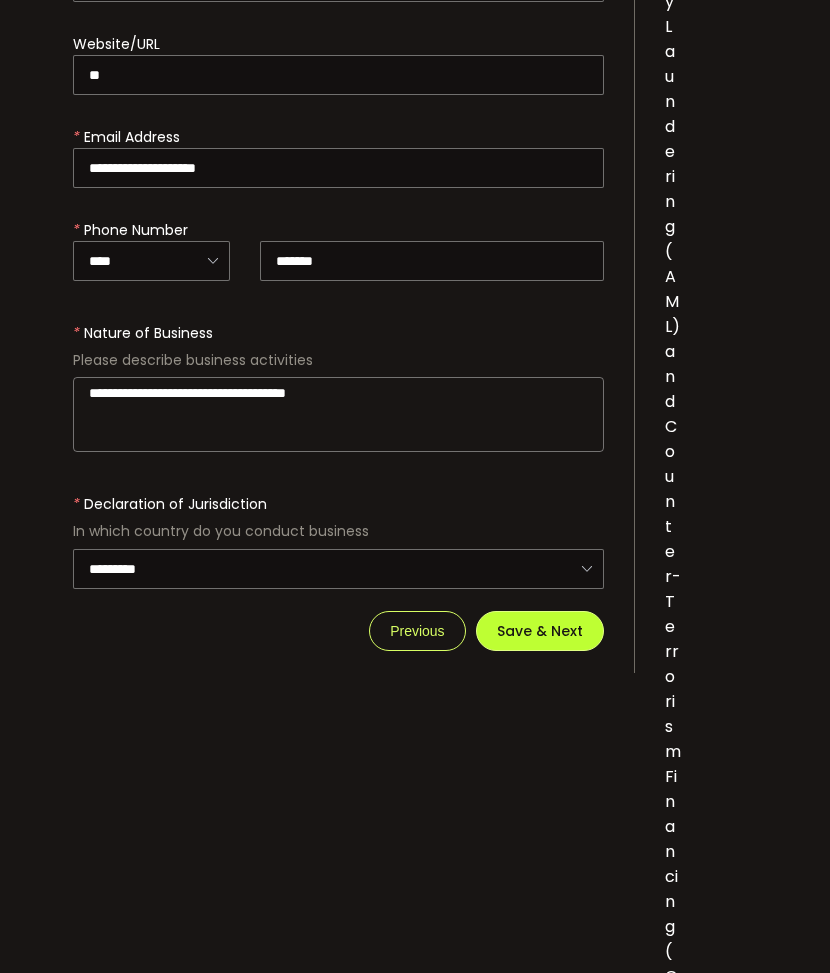 click on "Save & Next" at bounding box center [540, 631] 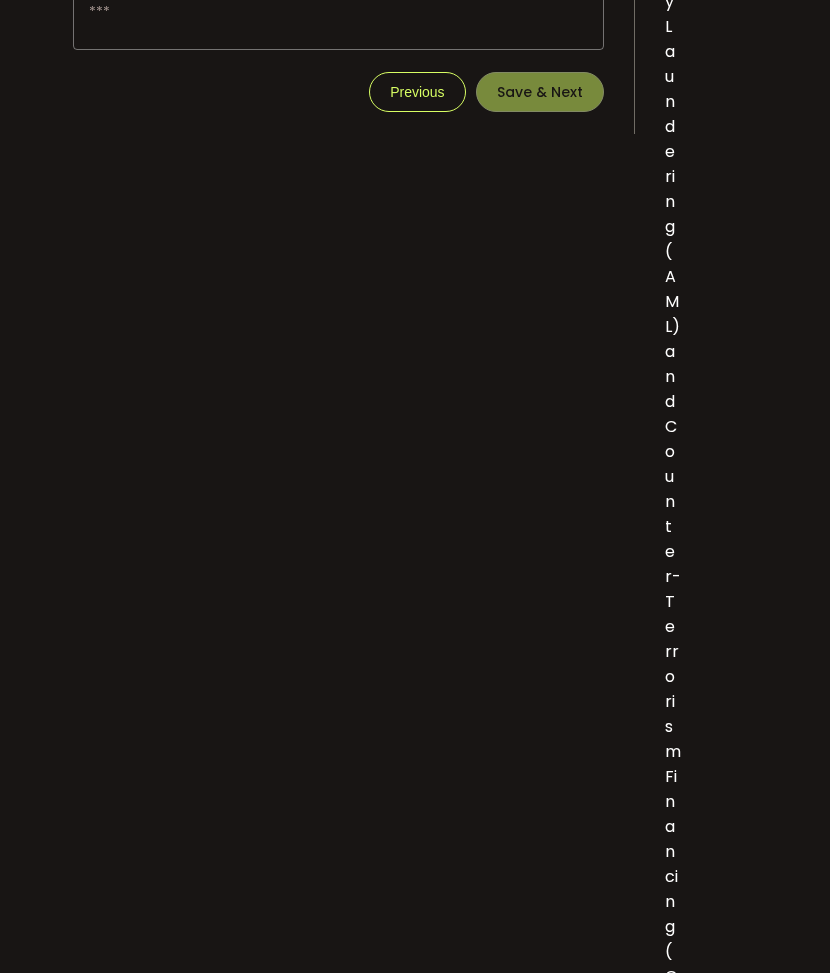 scroll, scrollTop: 0, scrollLeft: 0, axis: both 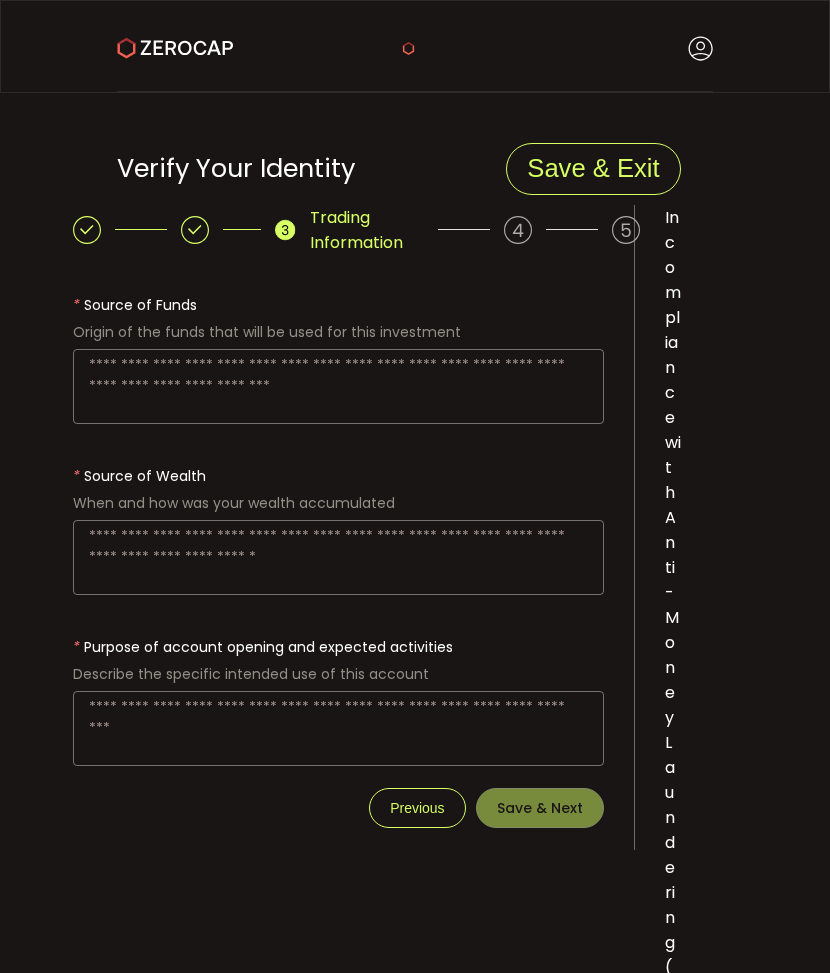 click at bounding box center [338, 386] 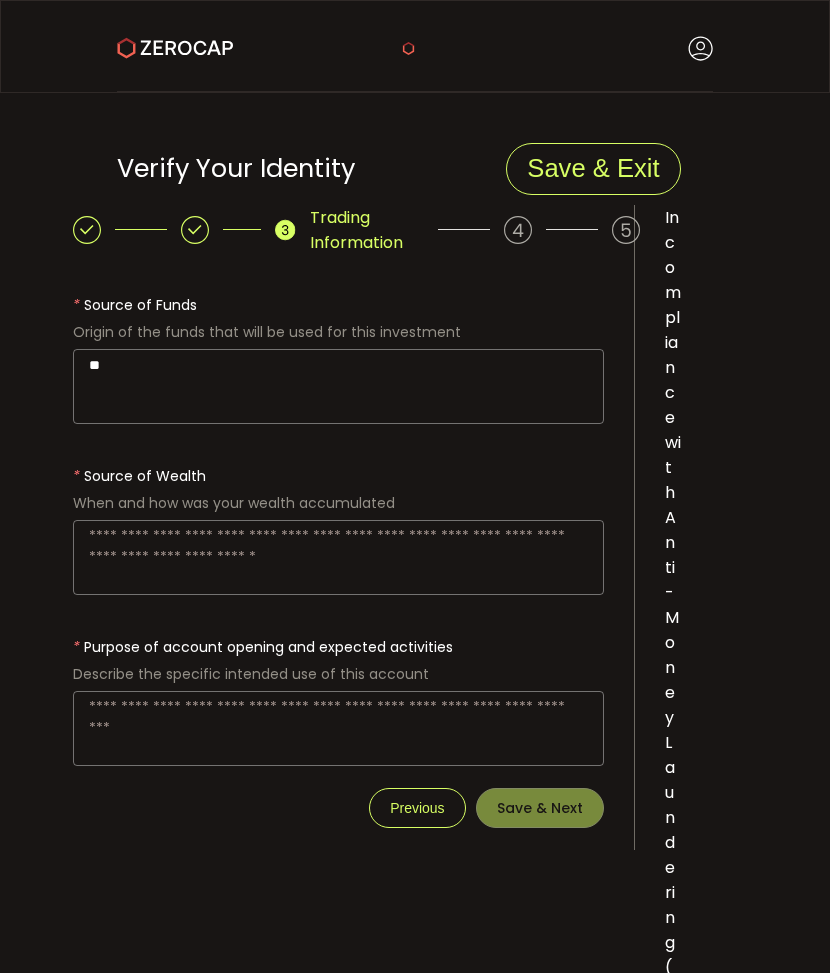 type on "*" 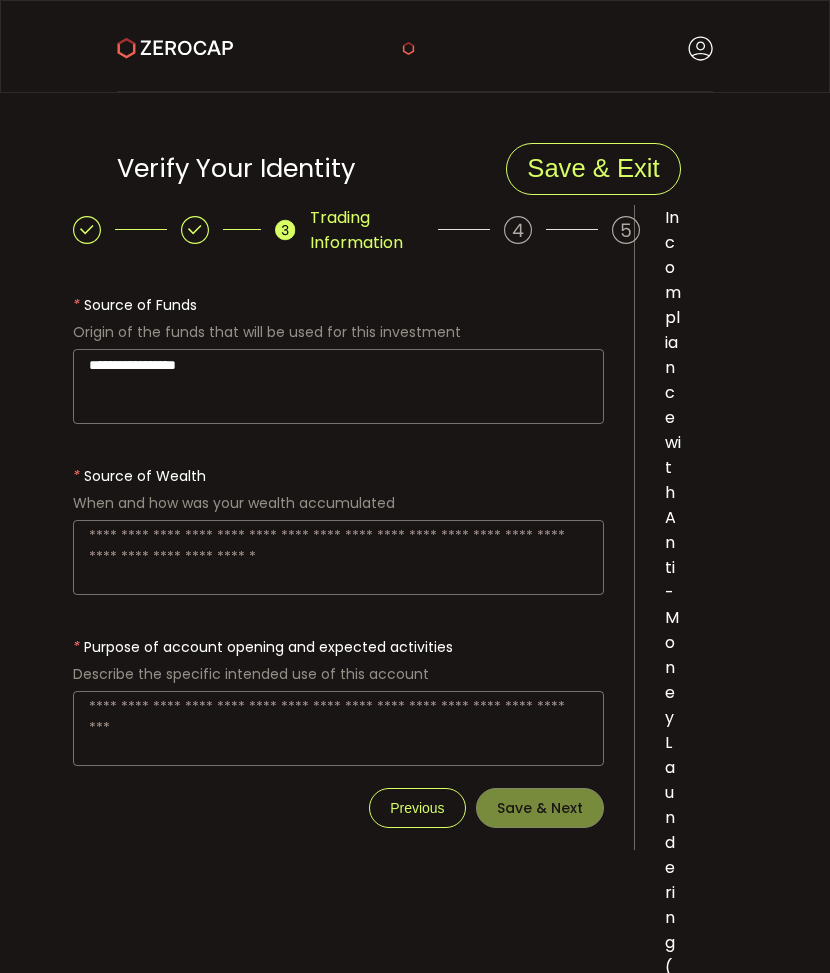 type on "**********" 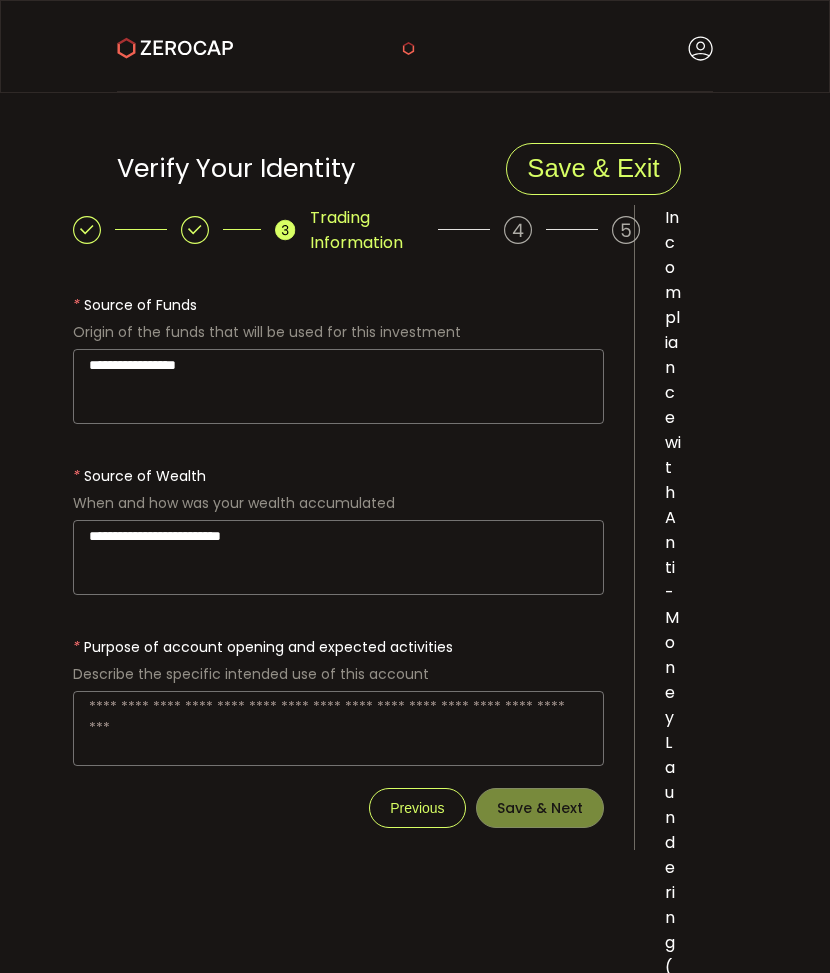 type on "**********" 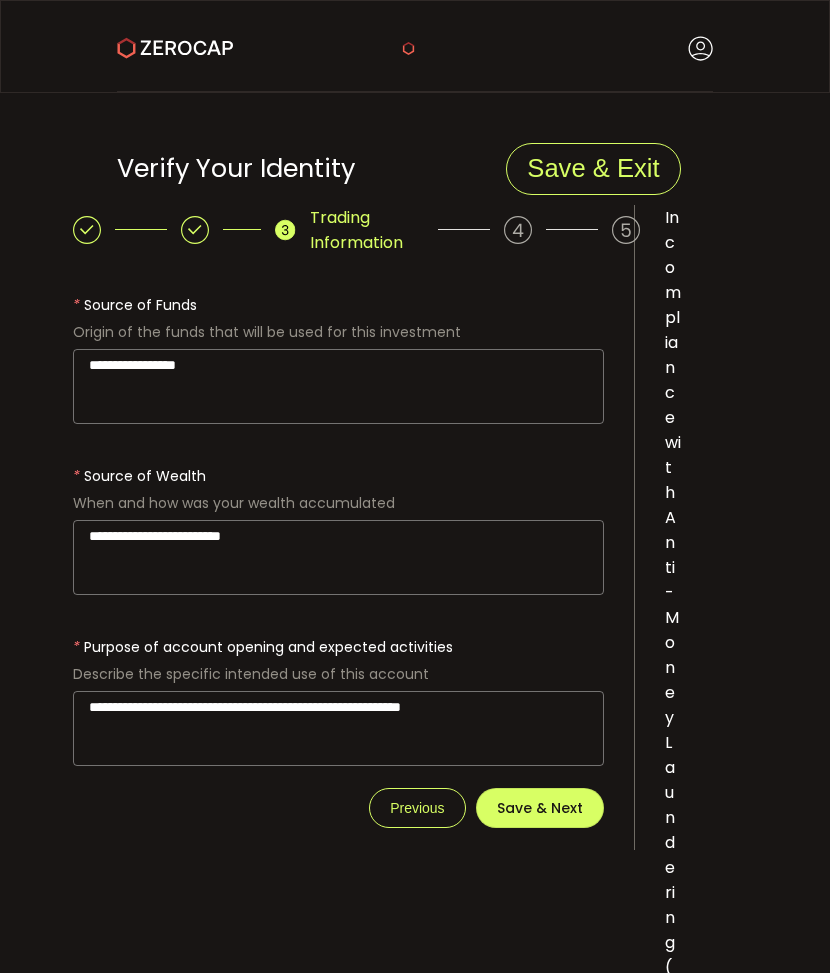 click on "**********" at bounding box center (338, 728) 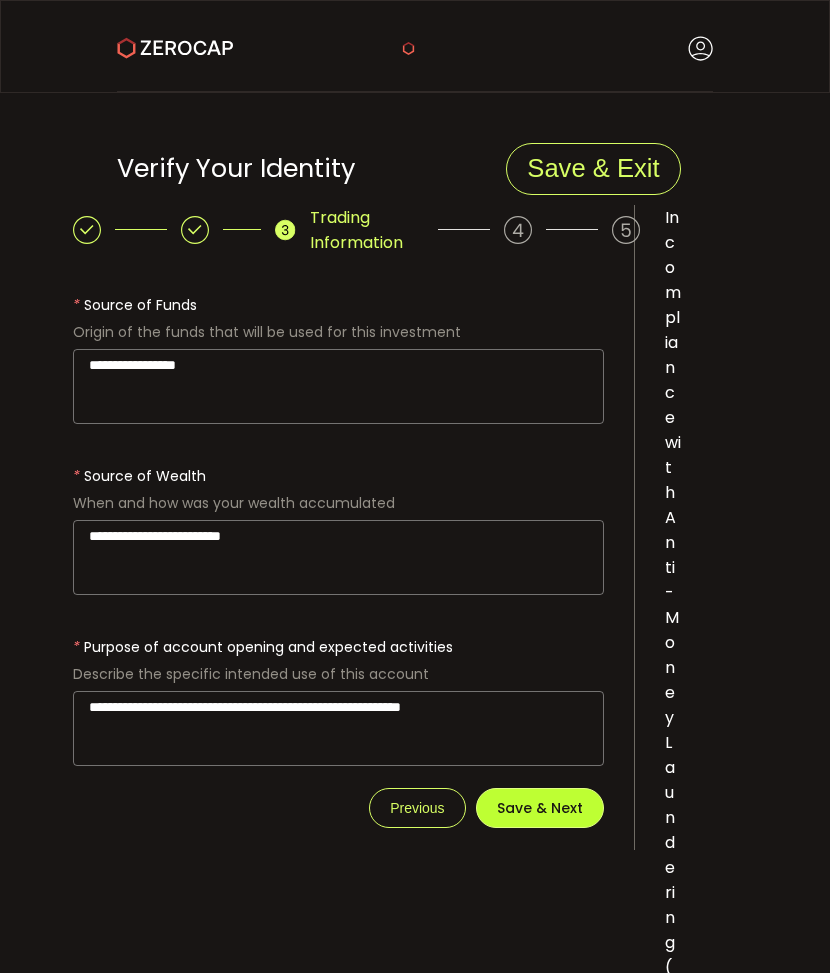 click on "Save & Next" at bounding box center [540, 808] 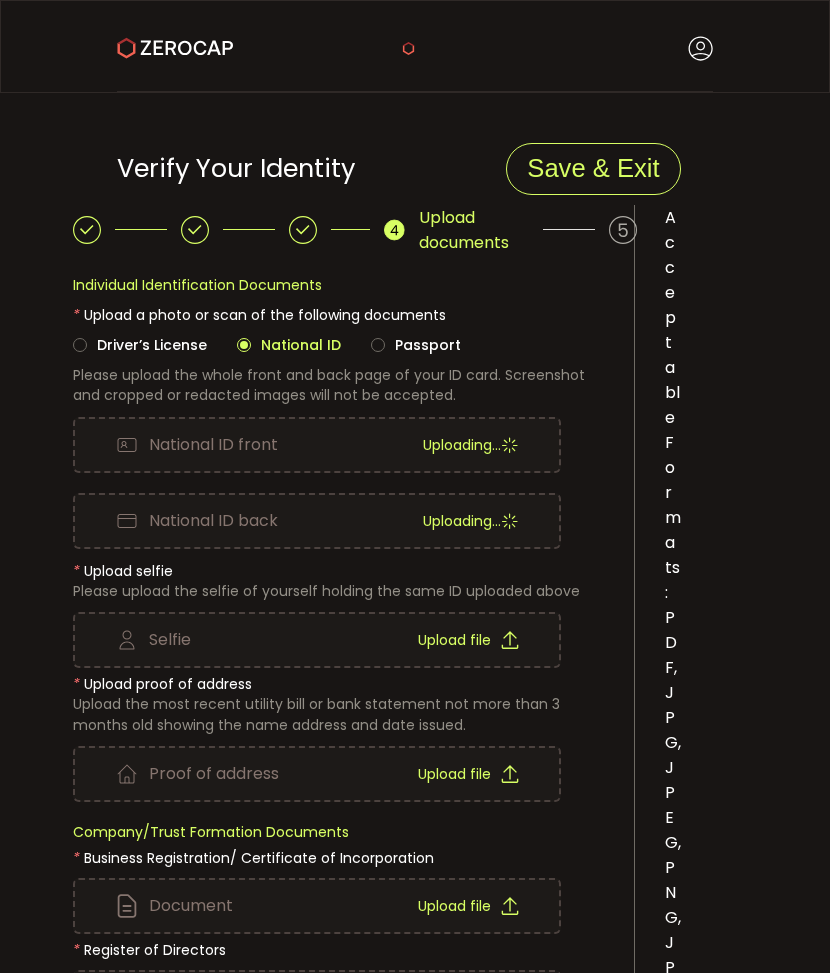click on "Save & Exit Verify Your Identity In compliance with Anti-Money Laundering (AML) and Counter-Terrorism Financing (CTF) legislation, Zerocap completes a Know Your Customer (KYC) check for all clients. Privacy Information Zerocap Pty Ltd will use the information collected from you on this form for identification and risk assessment purposes. If you have questions, reach out to our team kyc@zerocap.com Acceptable Formats: PDF, JPG, JPEG, PNG, JPEG, HEIC Acceptable Size: less than 15MB If you have questions, reach out to our team kyc@zerocap.com Upload documents Individual Identification Documents * Upload a photo or scan of the following documents Driver’s License National ID Passport Please upload the whole front and back page of your ID card. Screenshot and cropped or redacted images will not be accepted. Driver’s License front Upload file Driver’s License back Upload file National ID front Uploading... 通行证正.jpg National ID back Uploading... 通行证正.jpg Photo page Upload file * Upload selfie" at bounding box center [415, 1309] 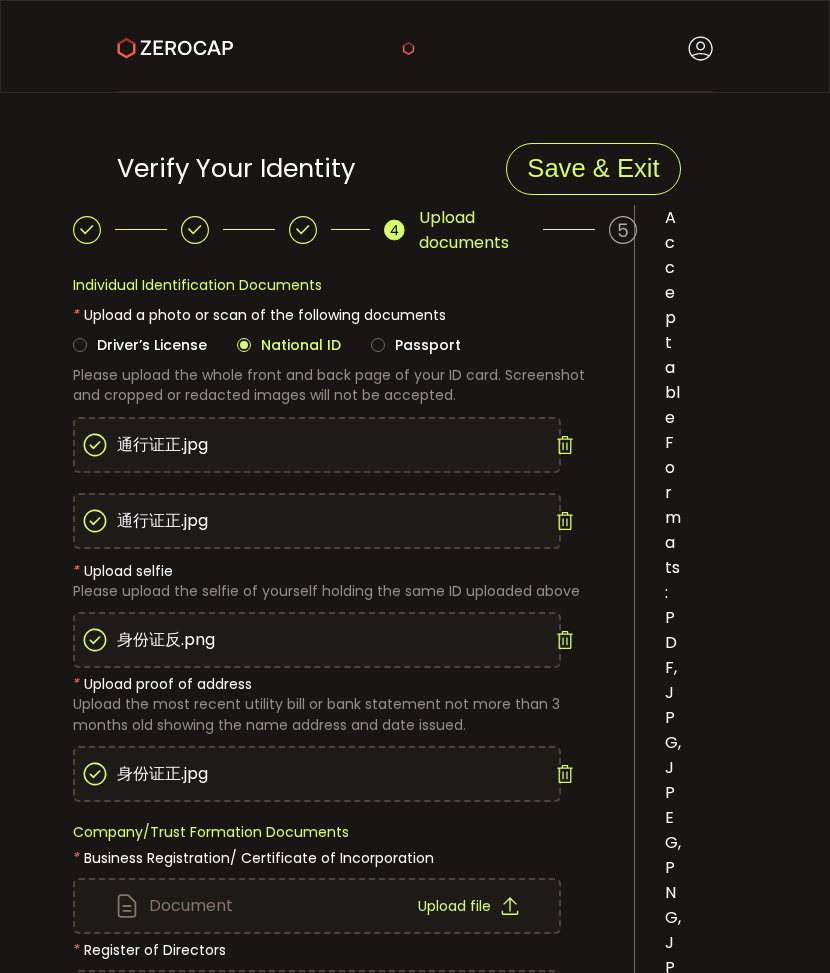 drag, startPoint x: 393, startPoint y: 188, endPoint x: 396, endPoint y: 200, distance: 12.369317 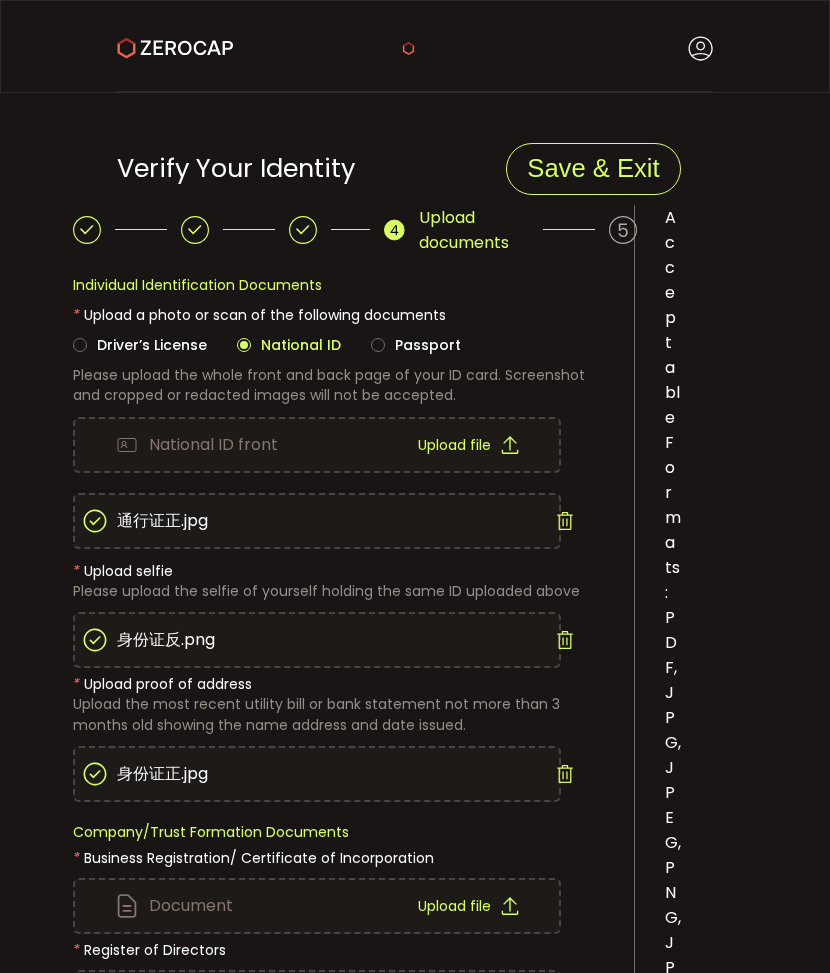 click 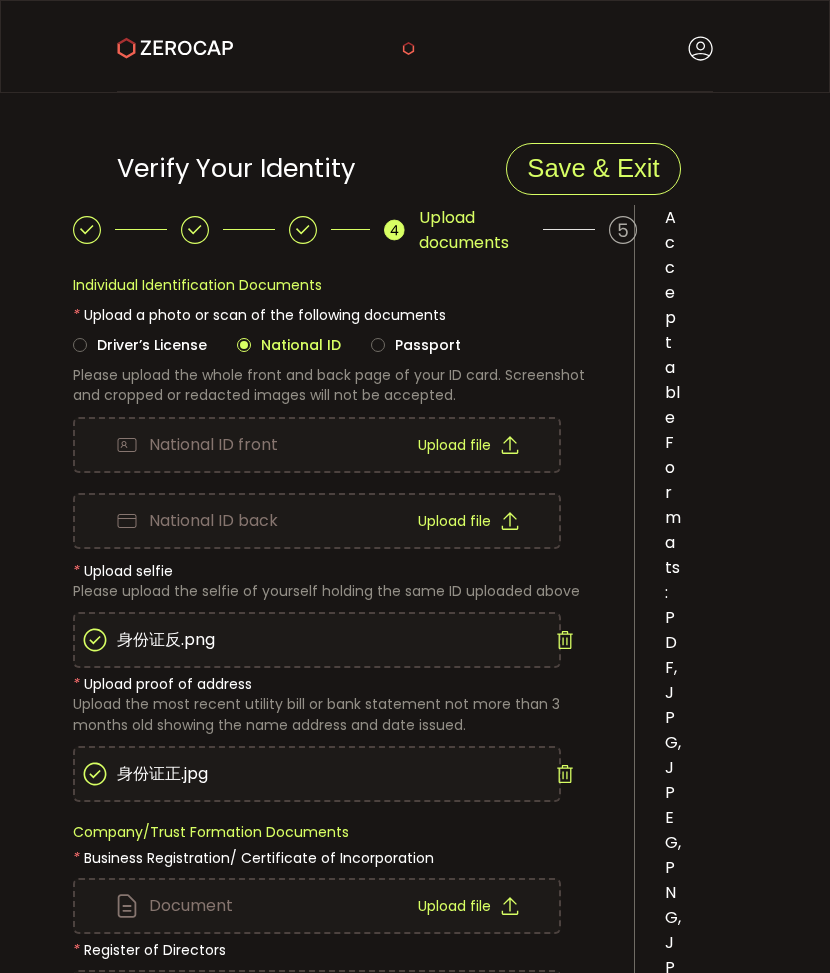 click 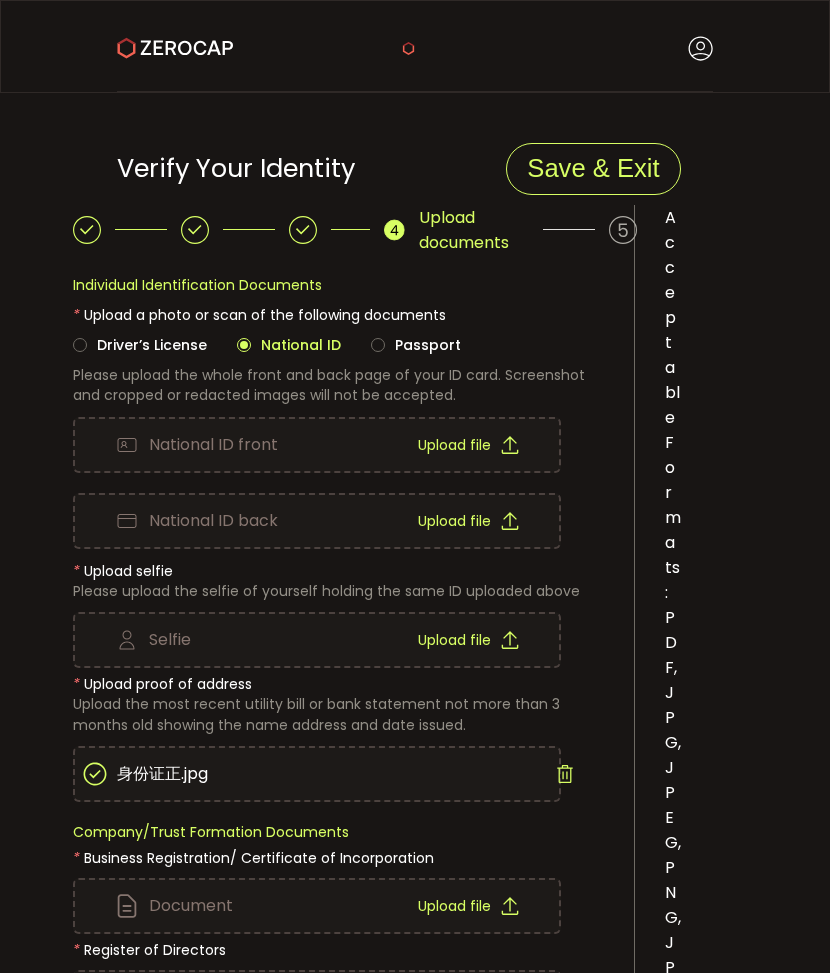 click 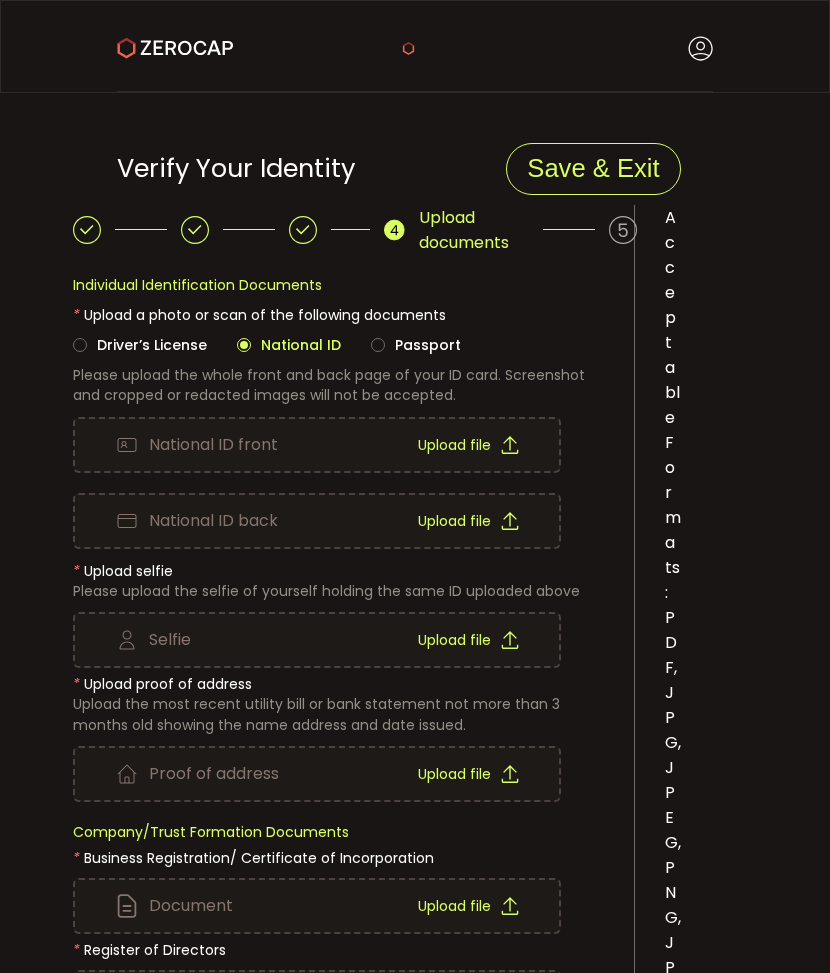 click on "Upload file" at bounding box center (454, 445) 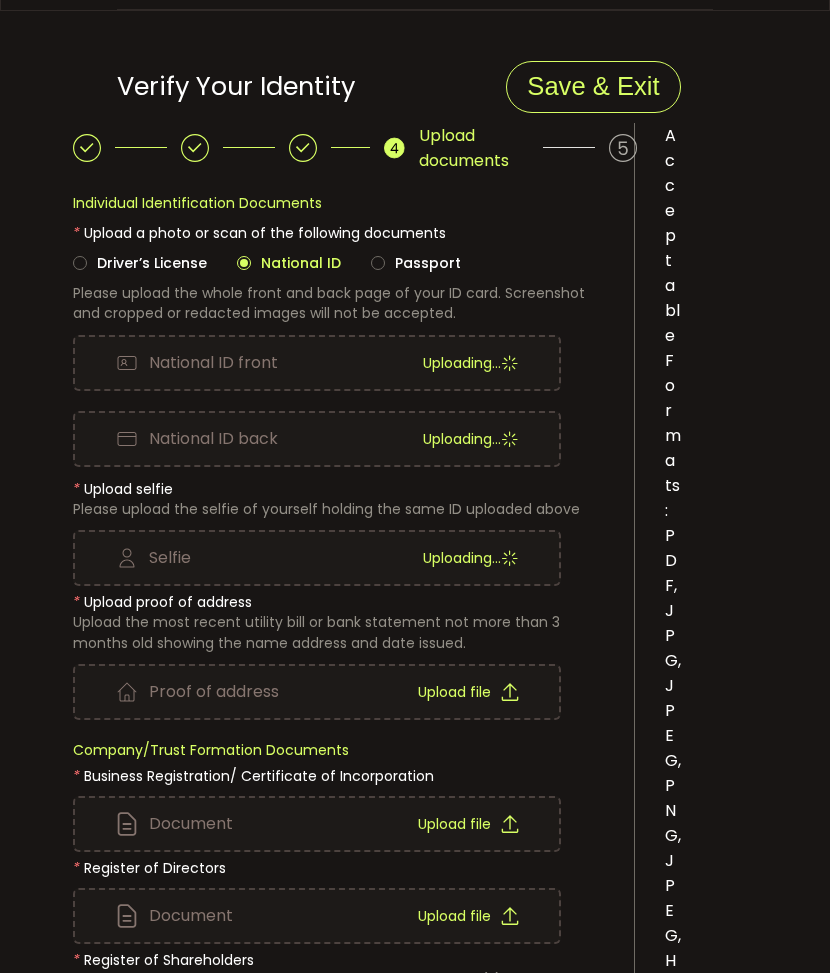 scroll, scrollTop: 200, scrollLeft: 0, axis: vertical 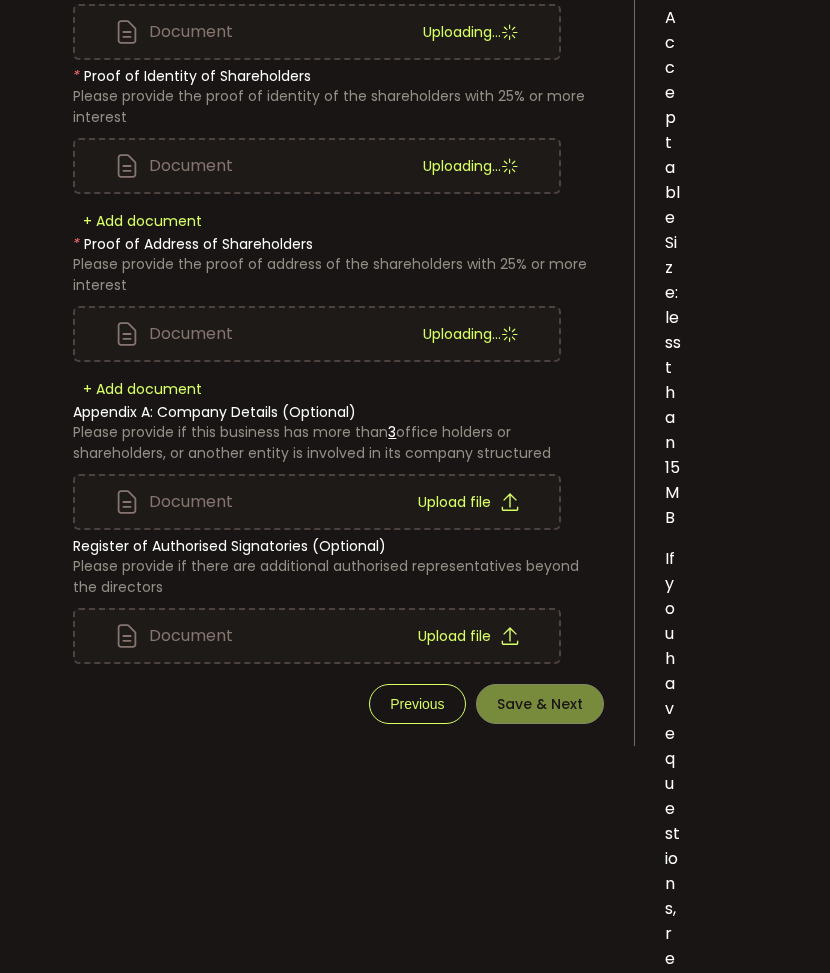 click on "In compliance with Anti-Money Laundering (AML) and Counter-Terrorism Financing (CTF) legislation, Zerocap completes a Know Your Customer (KYC) check for all clients. Privacy Information Zerocap Pty Ltd will use the information collected from you on this form for identification and risk assessment purposes. If you have questions, reach out to our team kyc@zerocap.com Acceptable Formats: PDF, JPG, JPEG, PNG, JPEG, HEIC Acceptable Size: less than 15MB If you have questions, reach out to our team kyc@zerocap.com Upload documents Individual Identification Documents * Upload a photo or scan of the following documents Driver’s License National ID Passport Please upload the whole front and back page of your ID card. Screenshot and cropped or redacted images will not be accepted. Driver’s License front Upload file Driver’s License back Upload file National ID front Uploading... 身份证正.jpg National ID back Uploading... 身份证反.png Photo page Upload file * Upload selfie Selfie Uploading... * Upload file" at bounding box center (414, 250) 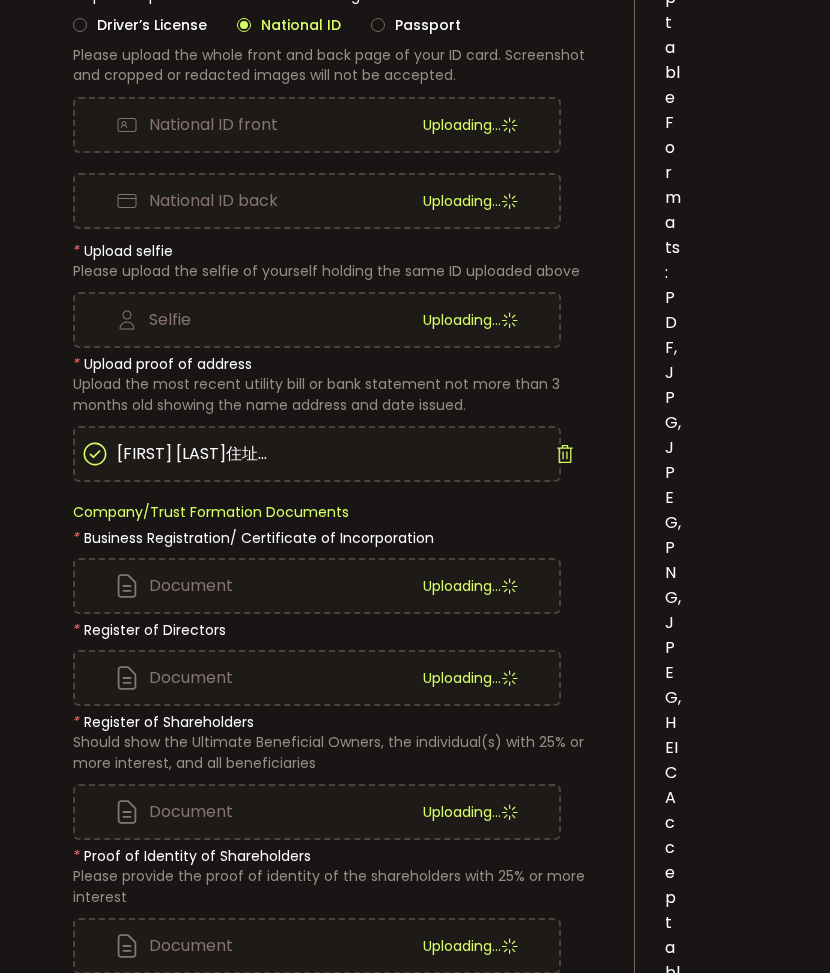 scroll, scrollTop: 100, scrollLeft: 0, axis: vertical 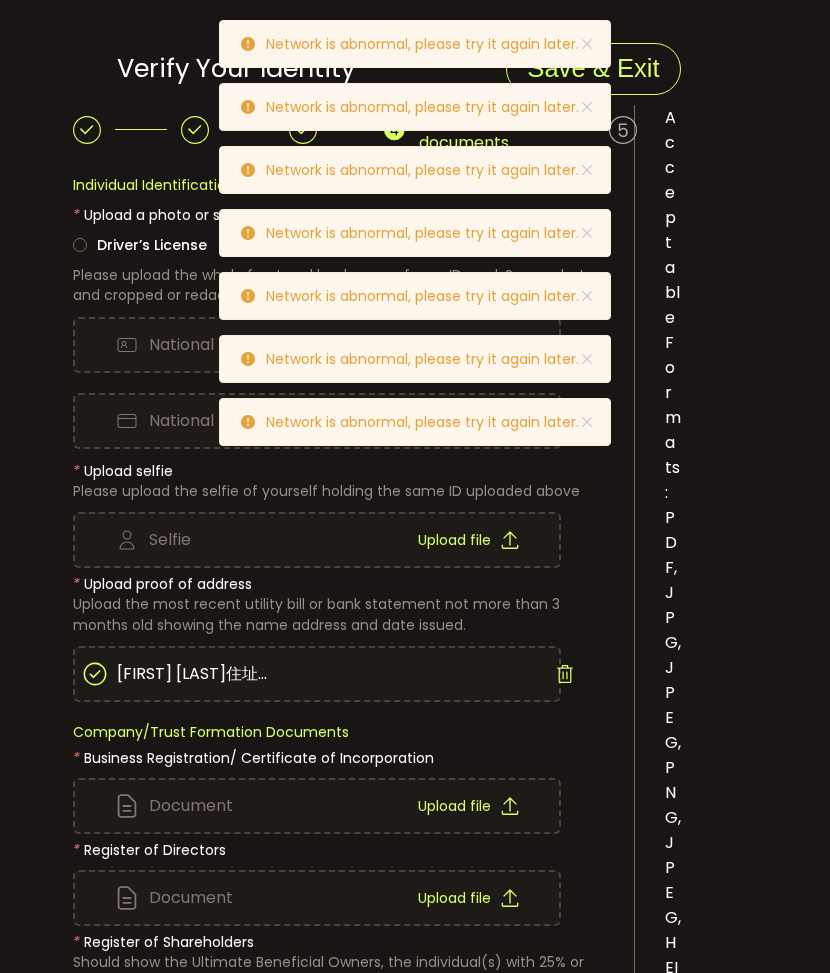 drag, startPoint x: 376, startPoint y: 568, endPoint x: 392, endPoint y: 592, distance: 28.84441 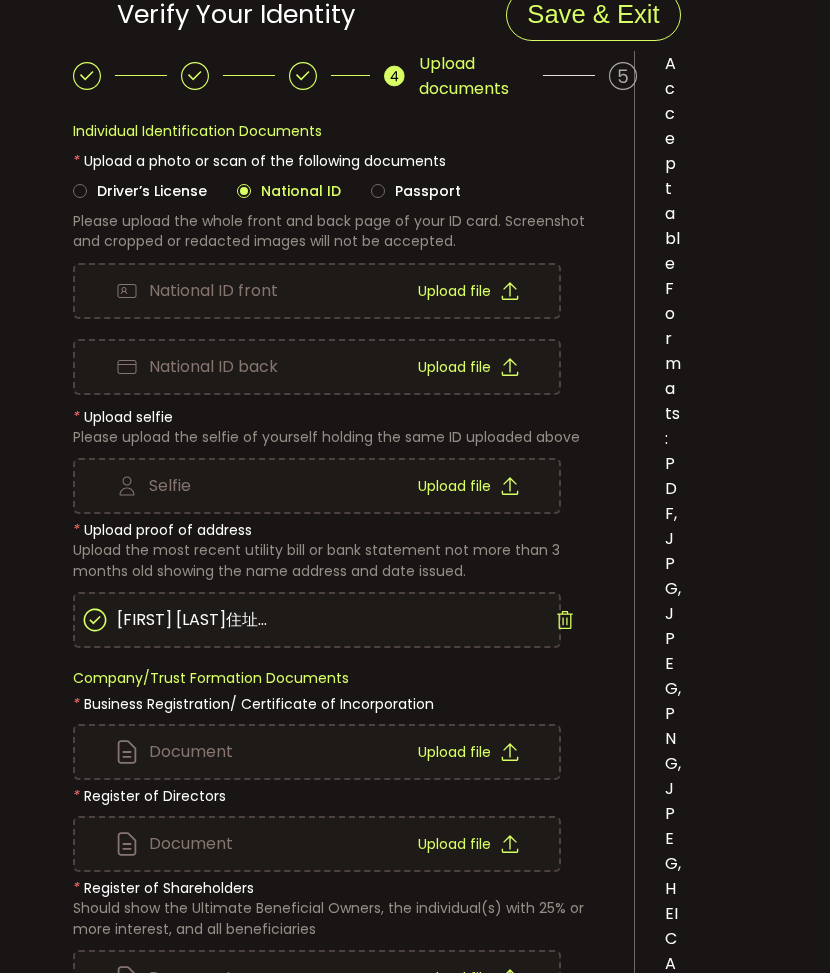 scroll, scrollTop: 200, scrollLeft: 0, axis: vertical 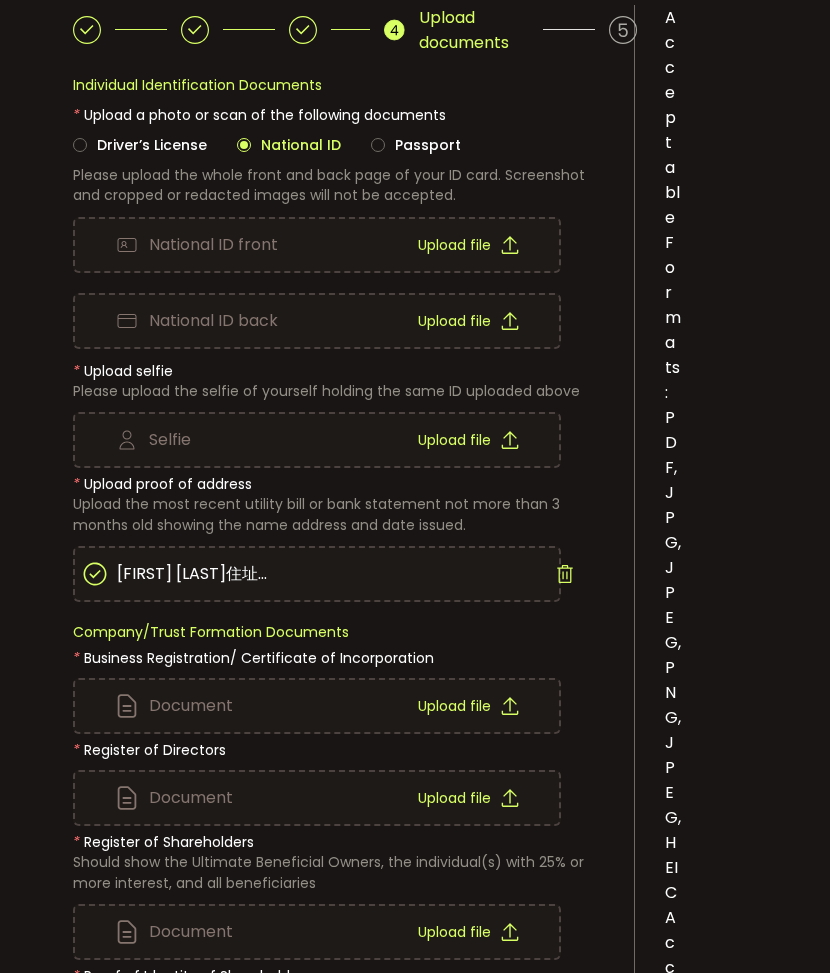 click on "Upload file" at bounding box center (468, 245) 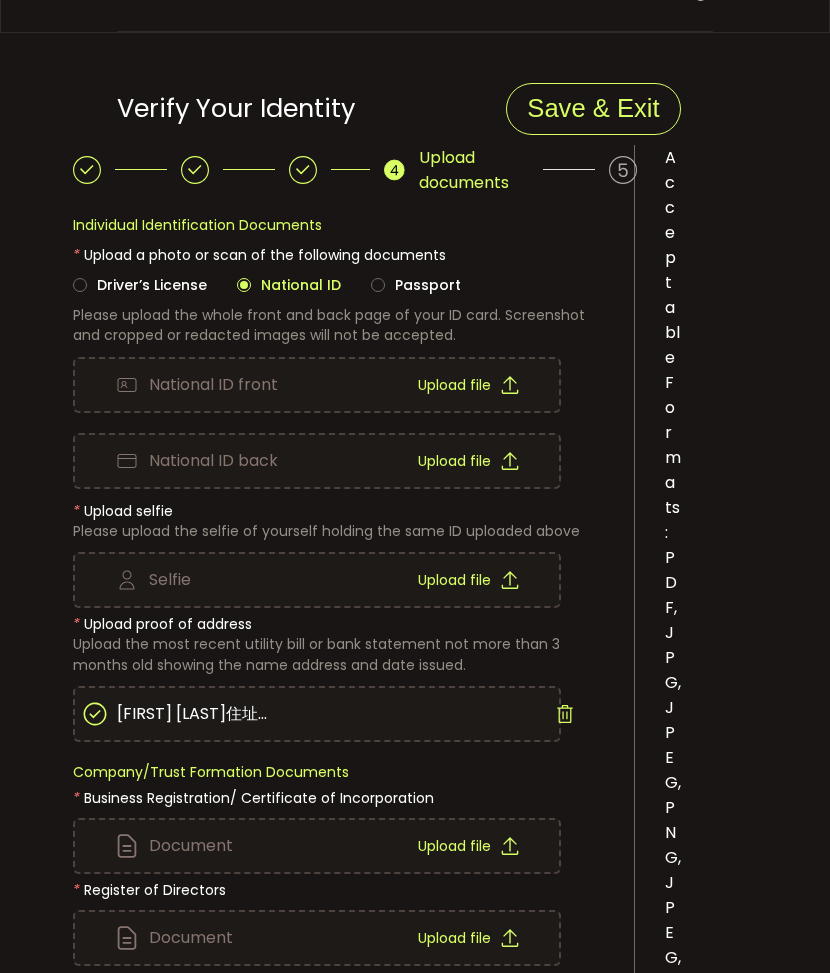 scroll, scrollTop: 0, scrollLeft: 0, axis: both 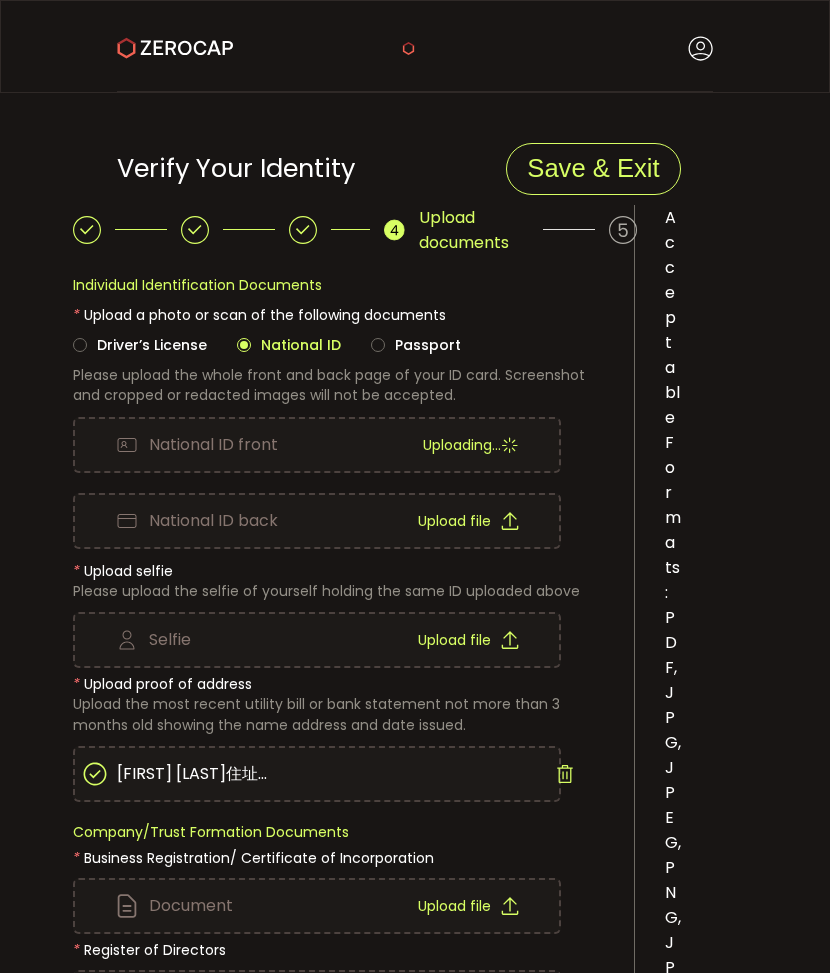 click on "Upload documents Individual Identification Documents * Upload a photo or scan of the following documents Driver’s License National ID Passport Please upload the whole front and back page of your ID card. Screenshot and cropped or redacted images will not be accepted. Driver’s License front Upload file Driver’s License back Upload file National ID front Uploading... 身份证正.jpg National ID back Upload file Photo page Upload file * Upload selfie Please upload the selfie of yourself holding the same ID uploaded above Selfie Upload file * Upload proof of address Upload the most recent utility bill or bank statement not more than 3 months old showing the name address and date issued. Proof of address Upload file YANG GUANG住址_20250716173245.pdf Company/Trust Formation Documents * Business Registration/ Certificate of Incorporation Document Upload file * Register of Directors Document Upload file * Register of Shareholders Document Upload file * Proof of Identity of Shareholders Document Upload file *" at bounding box center [338, 1025] 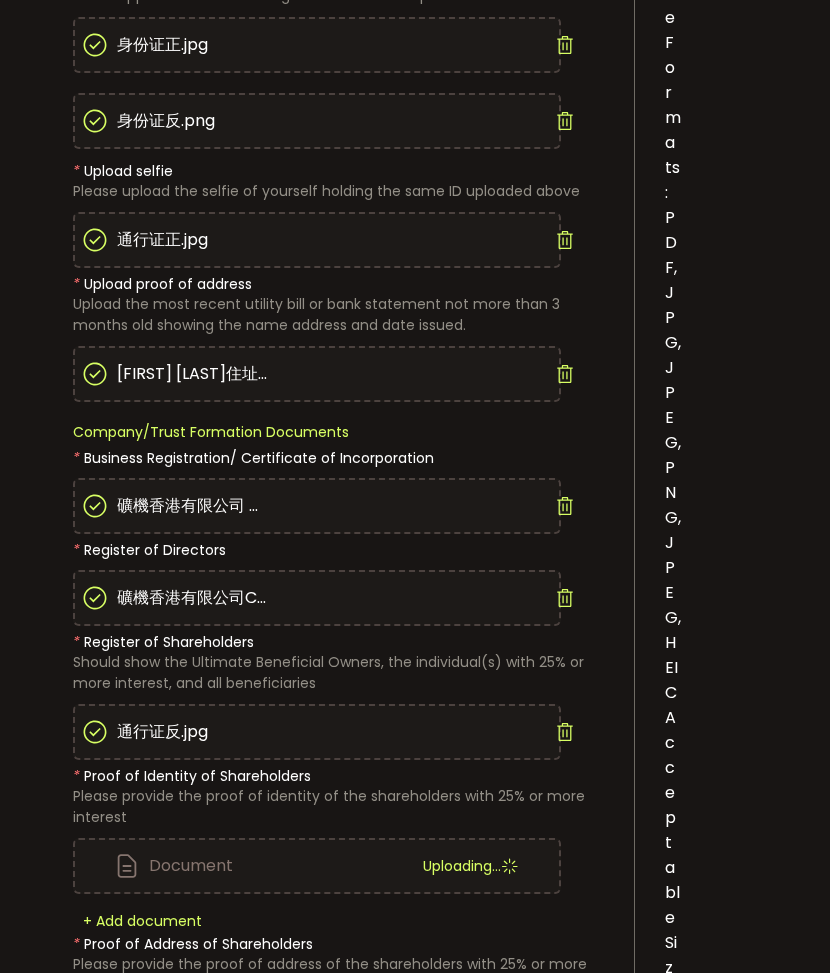 scroll, scrollTop: 600, scrollLeft: 0, axis: vertical 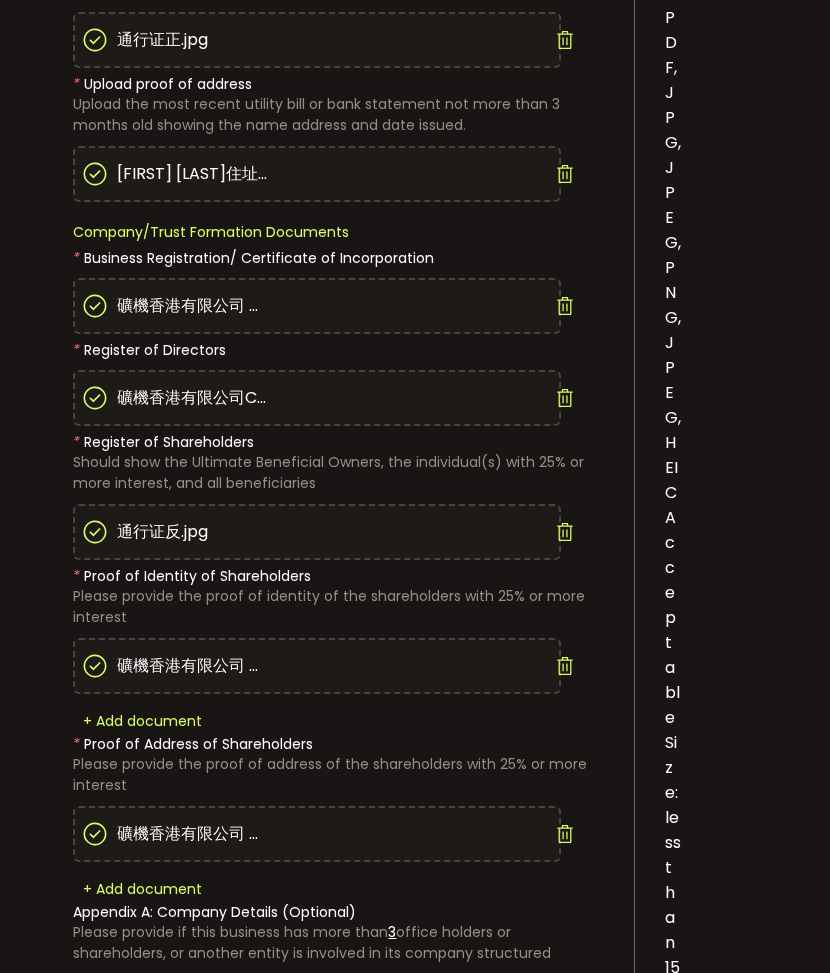 click on "礦機香港有限公司 BR.pdf" at bounding box center [338, 834] 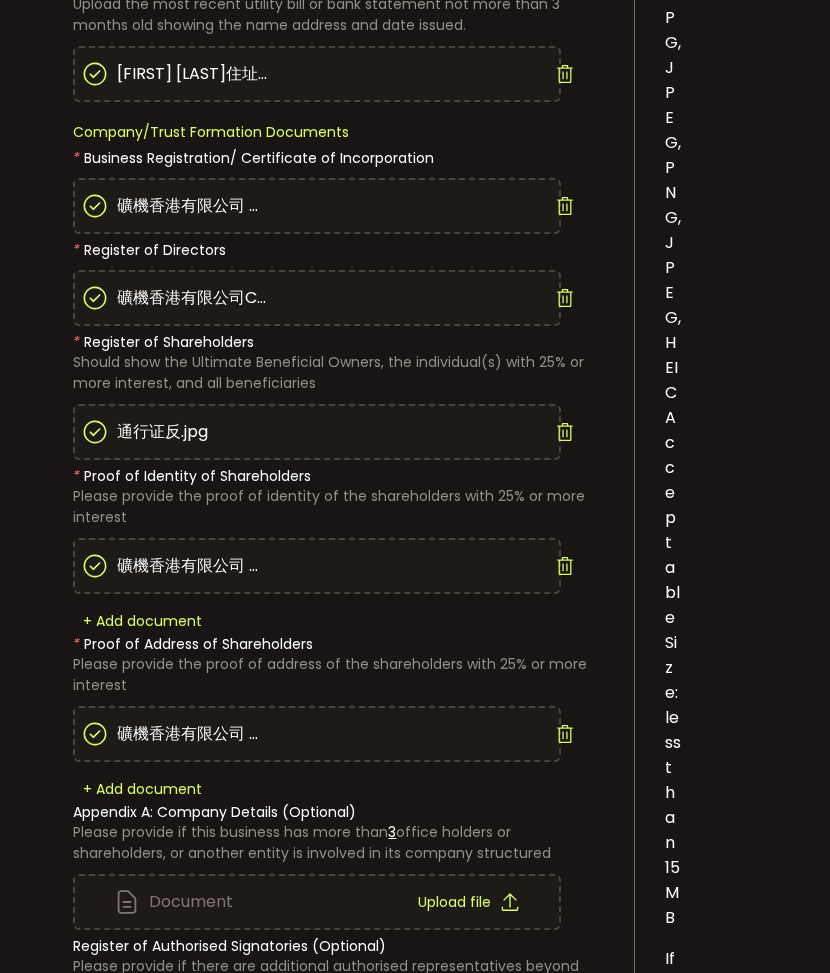 scroll, scrollTop: 900, scrollLeft: 0, axis: vertical 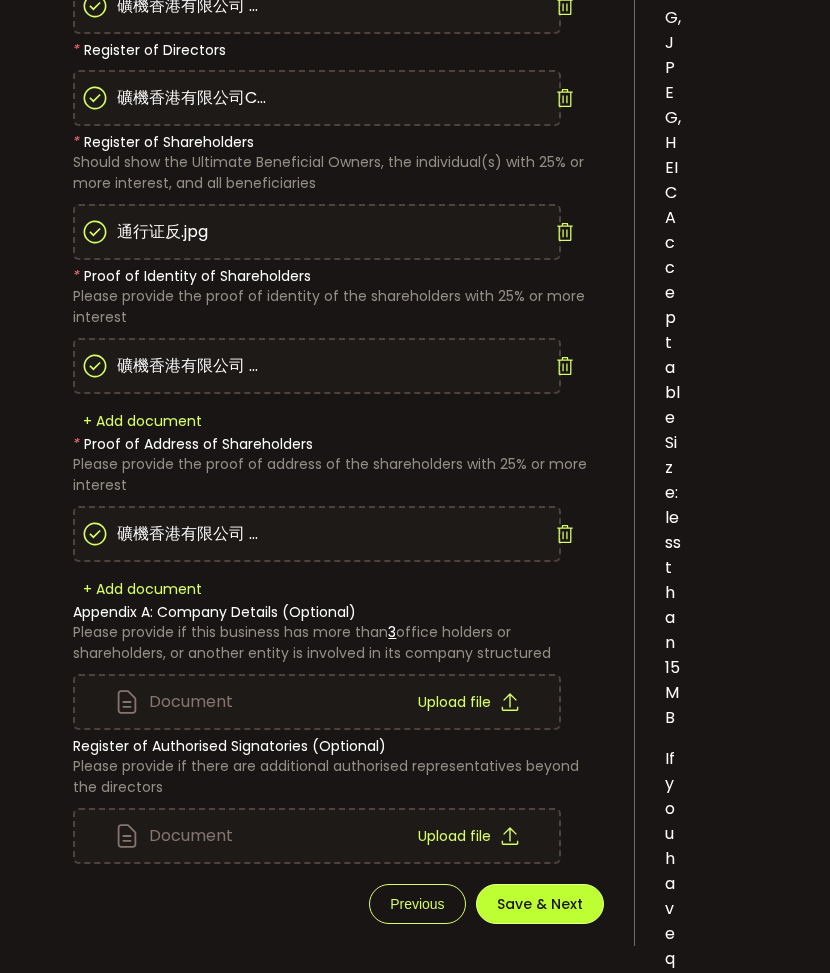 click on "Save & Next" at bounding box center (540, 904) 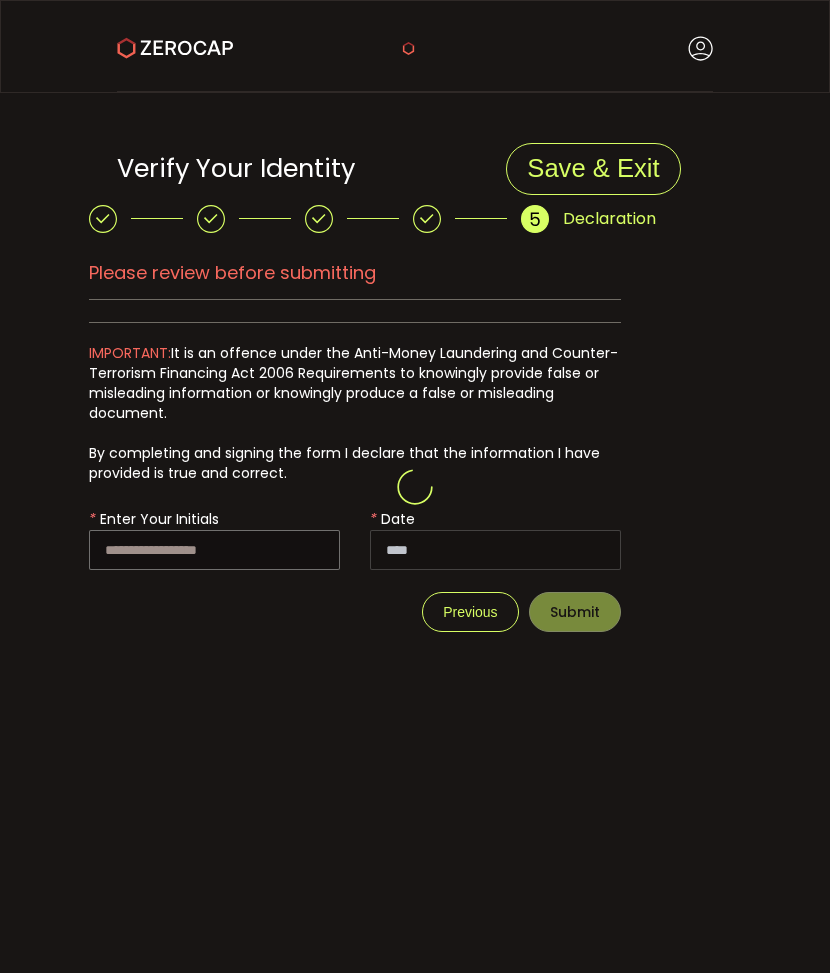 scroll, scrollTop: 0, scrollLeft: 0, axis: both 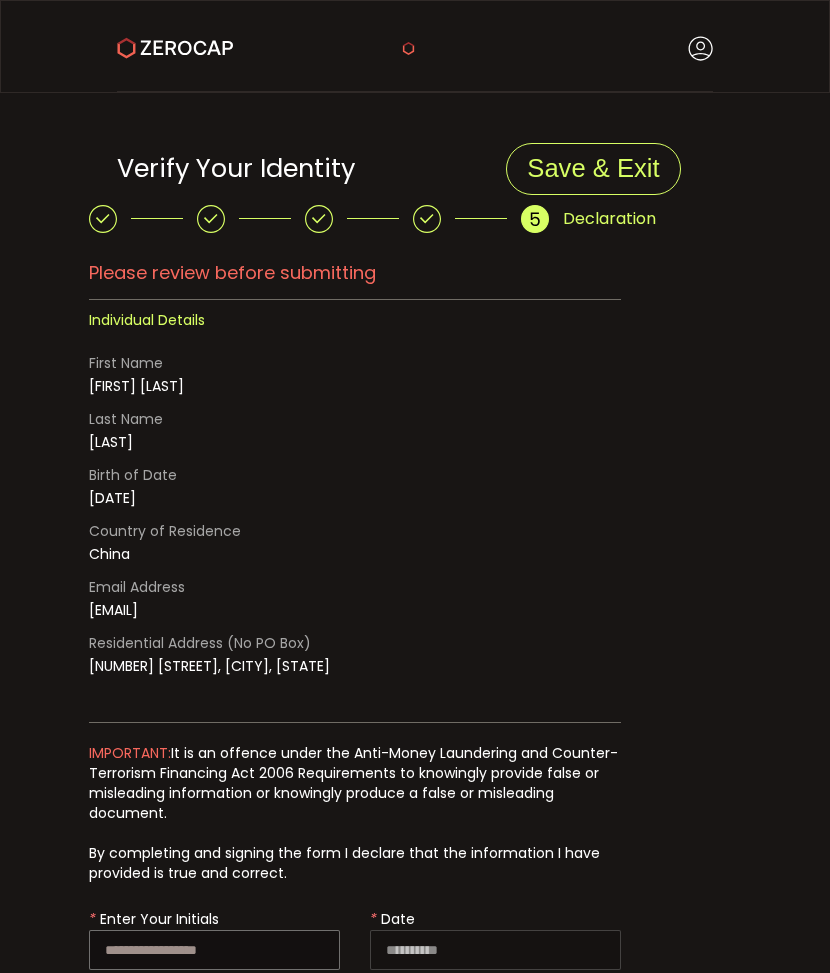 click 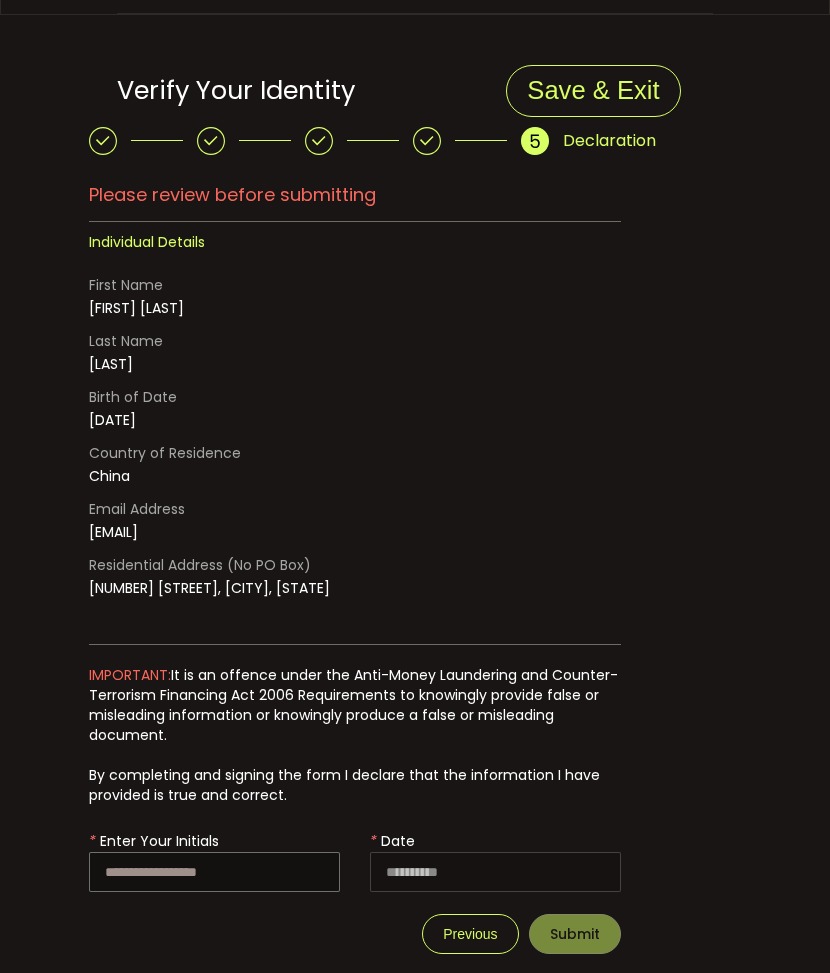 scroll, scrollTop: 106, scrollLeft: 0, axis: vertical 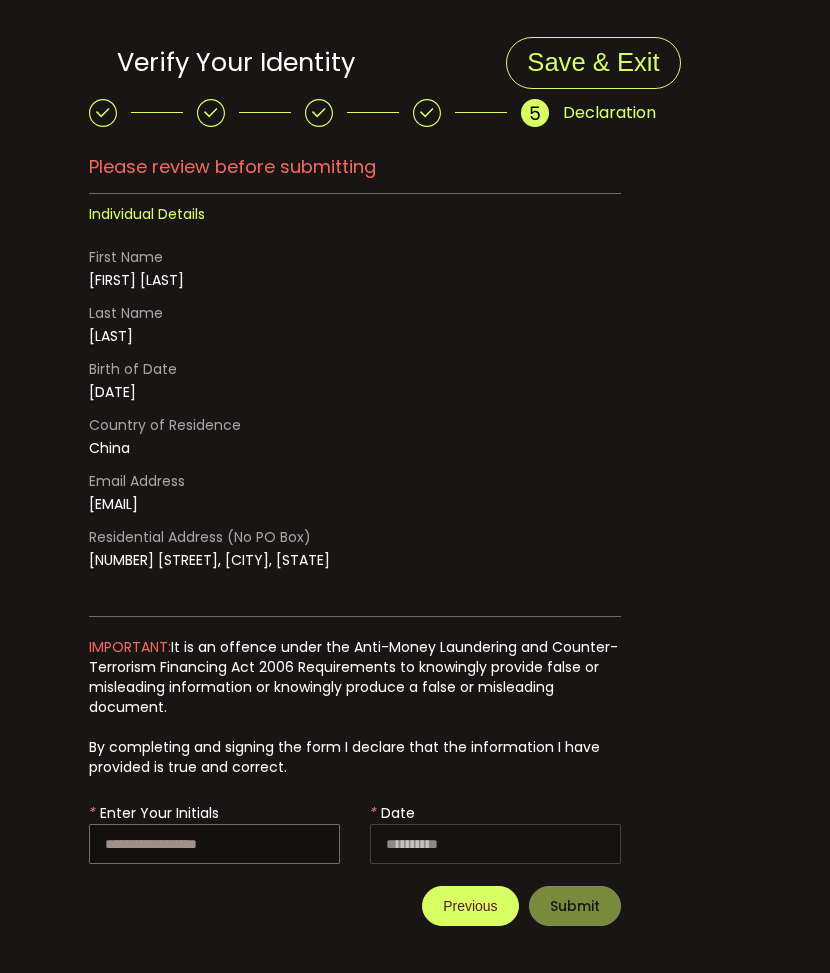 click on "Previous" at bounding box center [470, 906] 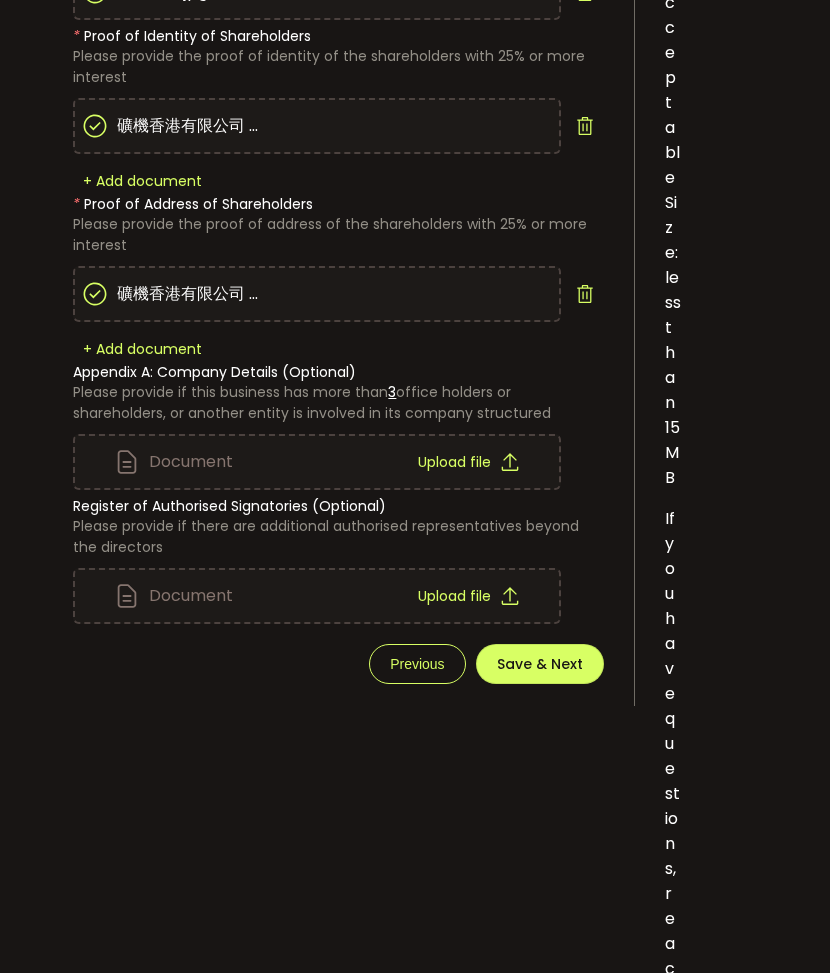 scroll, scrollTop: 1300, scrollLeft: 0, axis: vertical 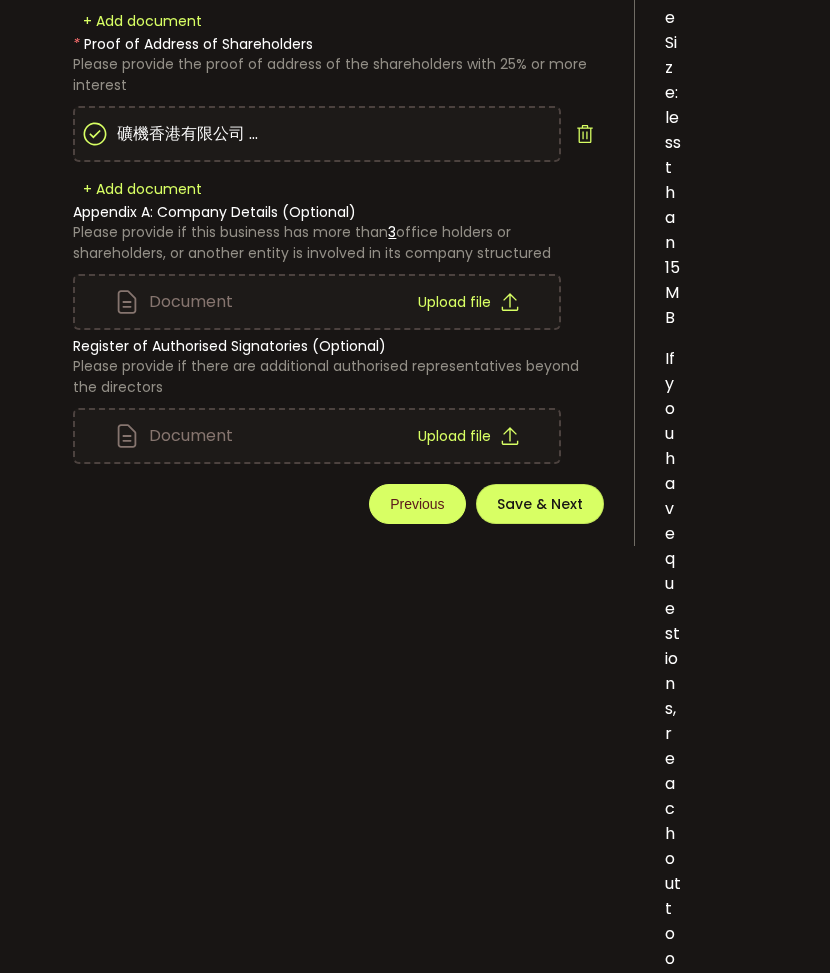 click on "Previous" at bounding box center [417, 504] 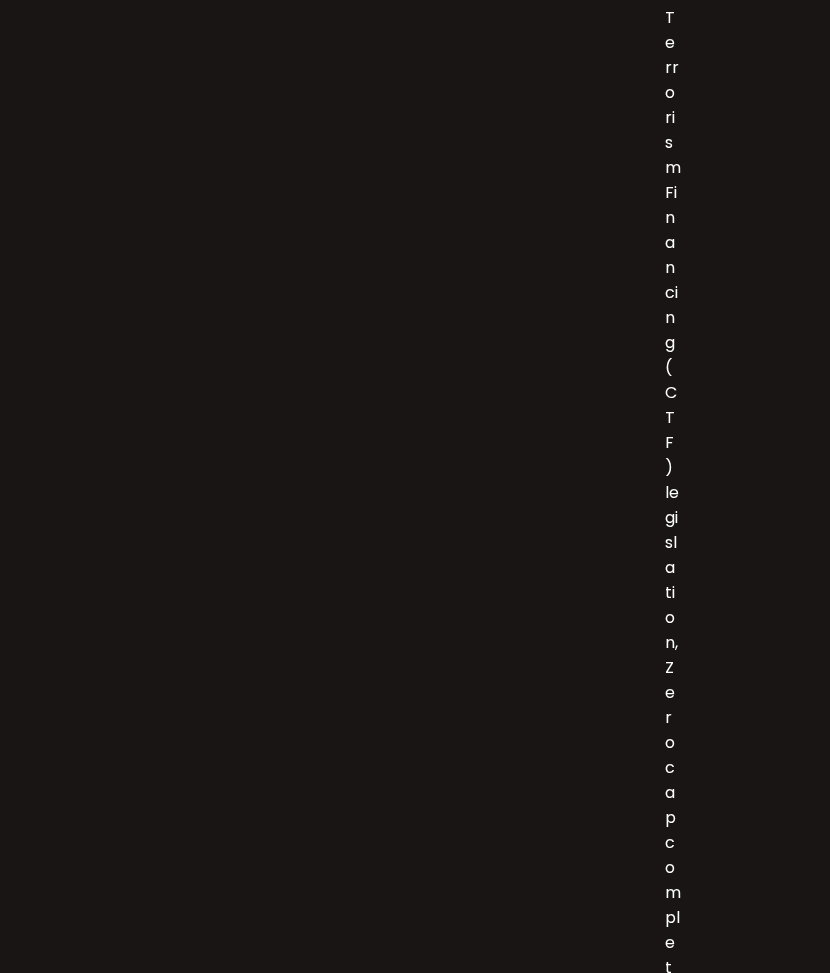 scroll, scrollTop: 0, scrollLeft: 0, axis: both 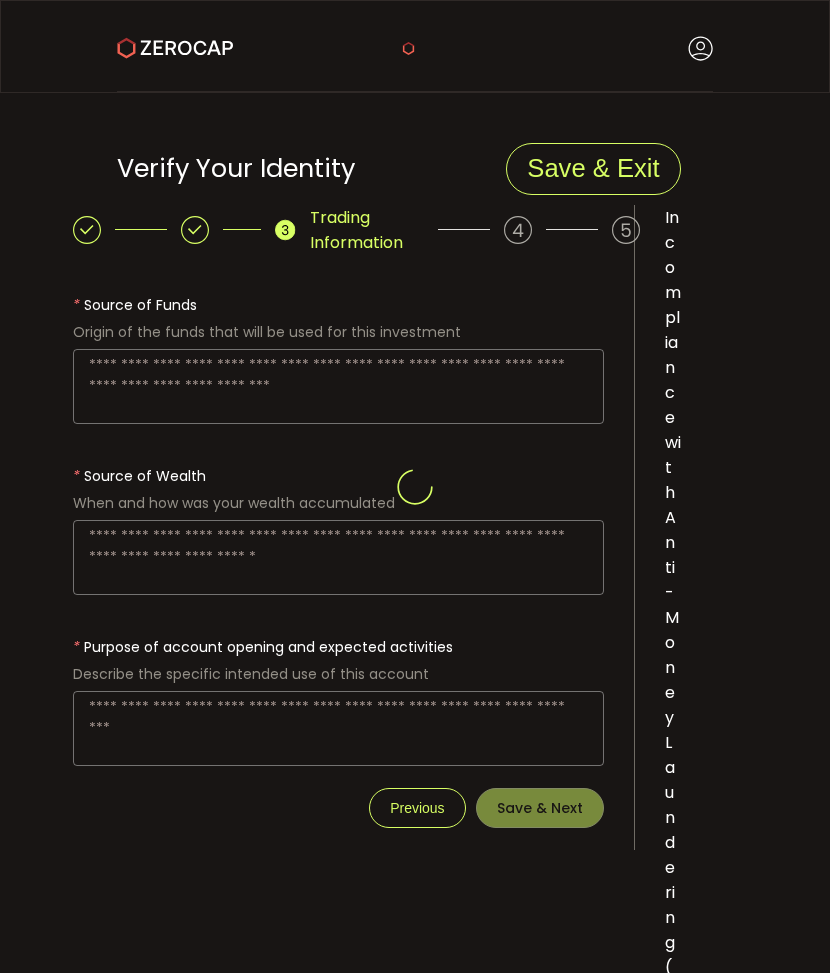 type on "**********" 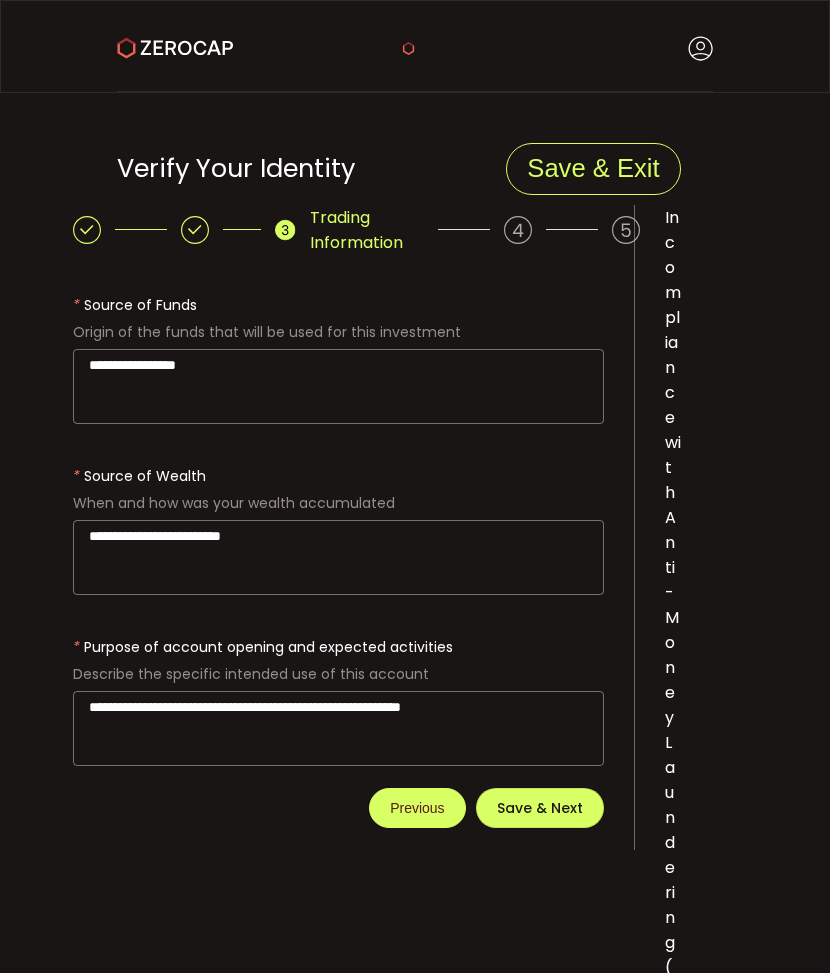 click on "Previous" at bounding box center [417, 808] 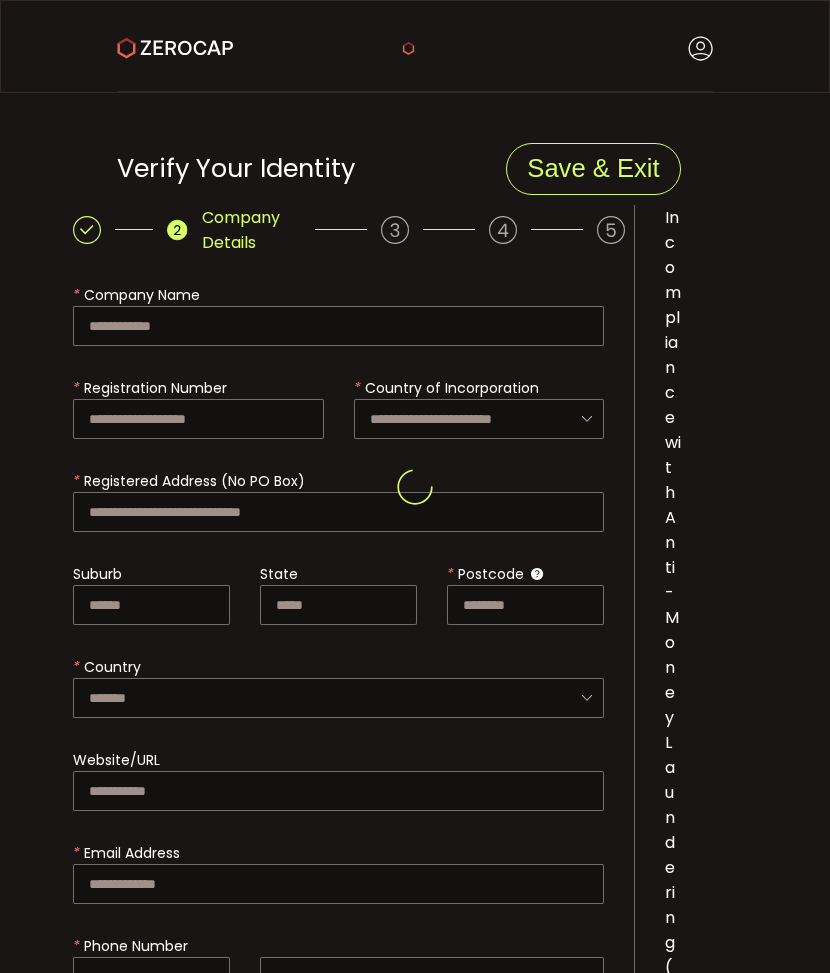 type on "*****" 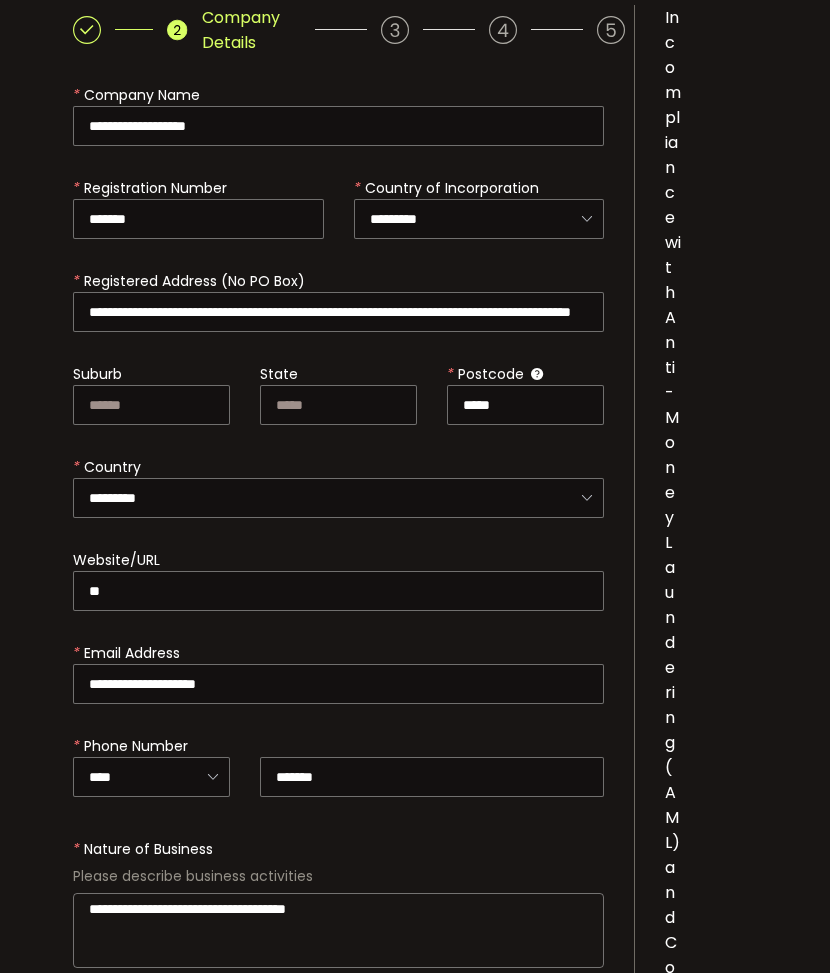 scroll, scrollTop: 500, scrollLeft: 0, axis: vertical 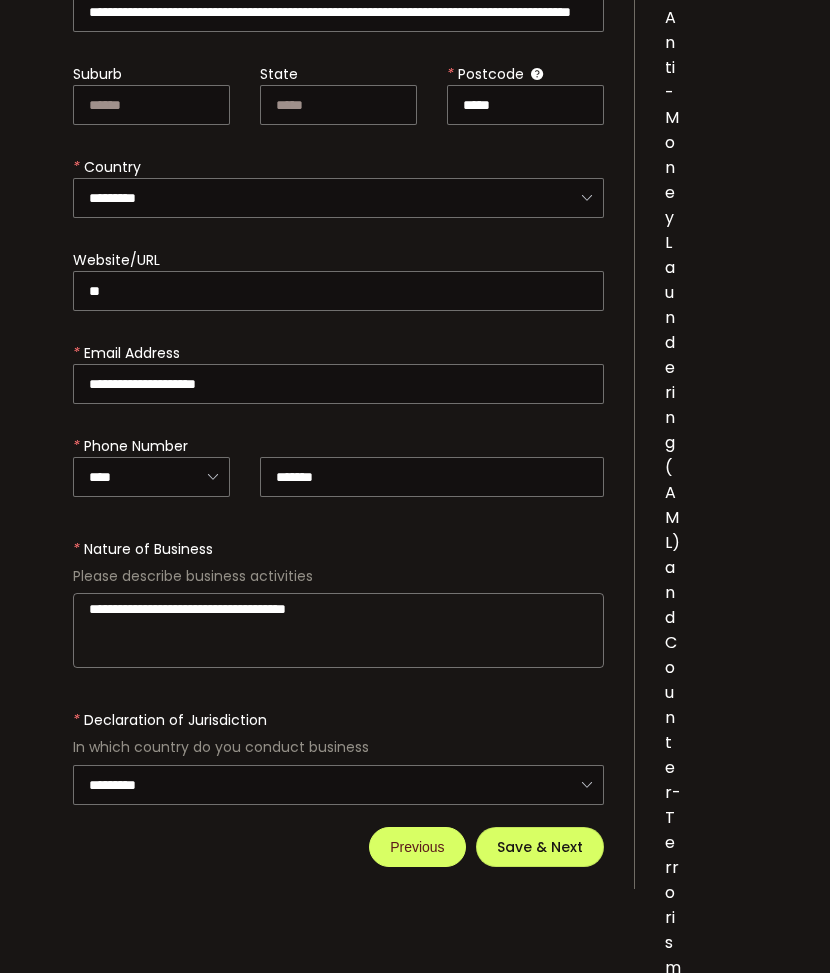 click on "Previous" at bounding box center (417, 847) 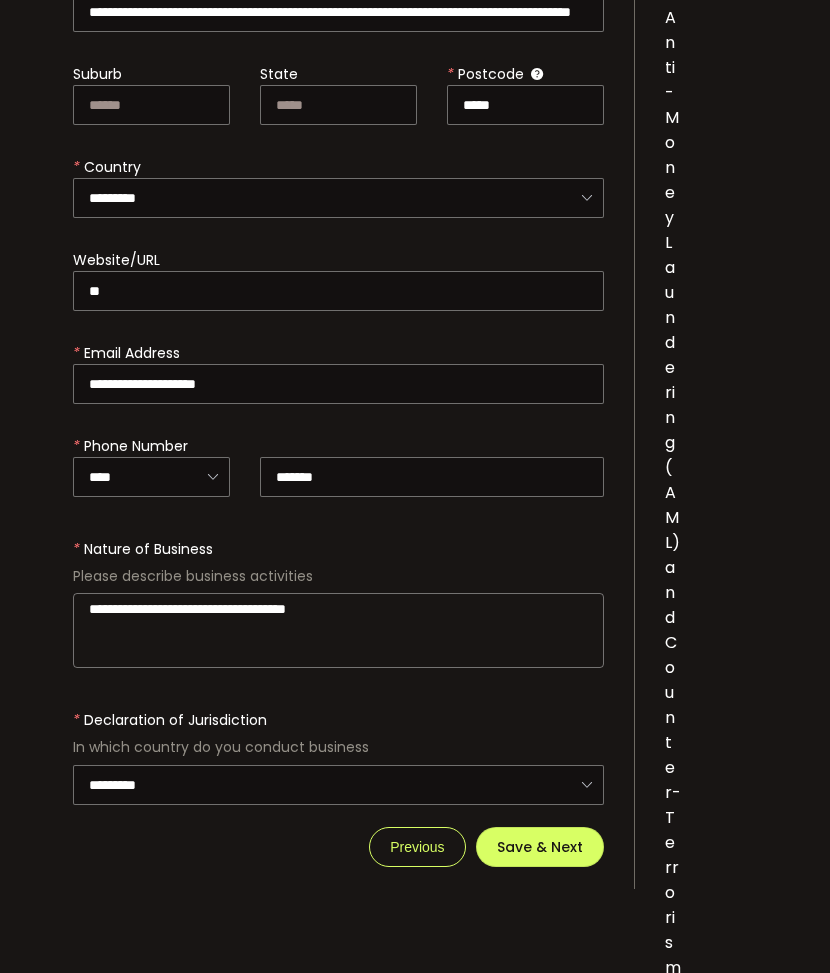 type 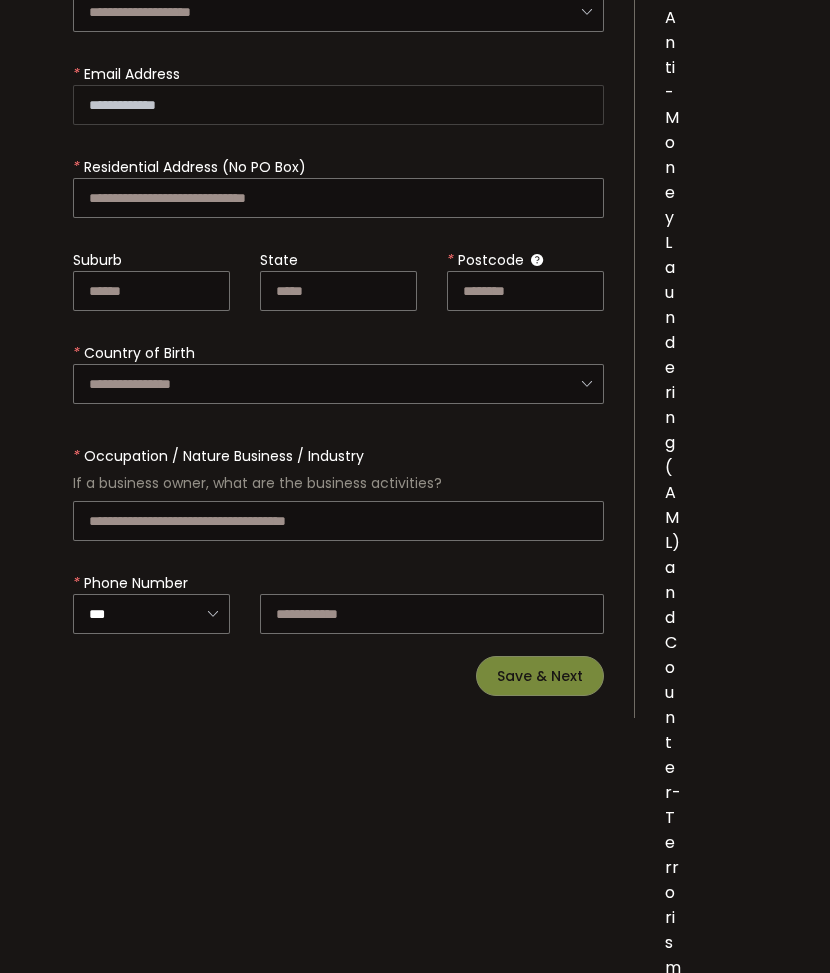 scroll, scrollTop: 0, scrollLeft: 0, axis: both 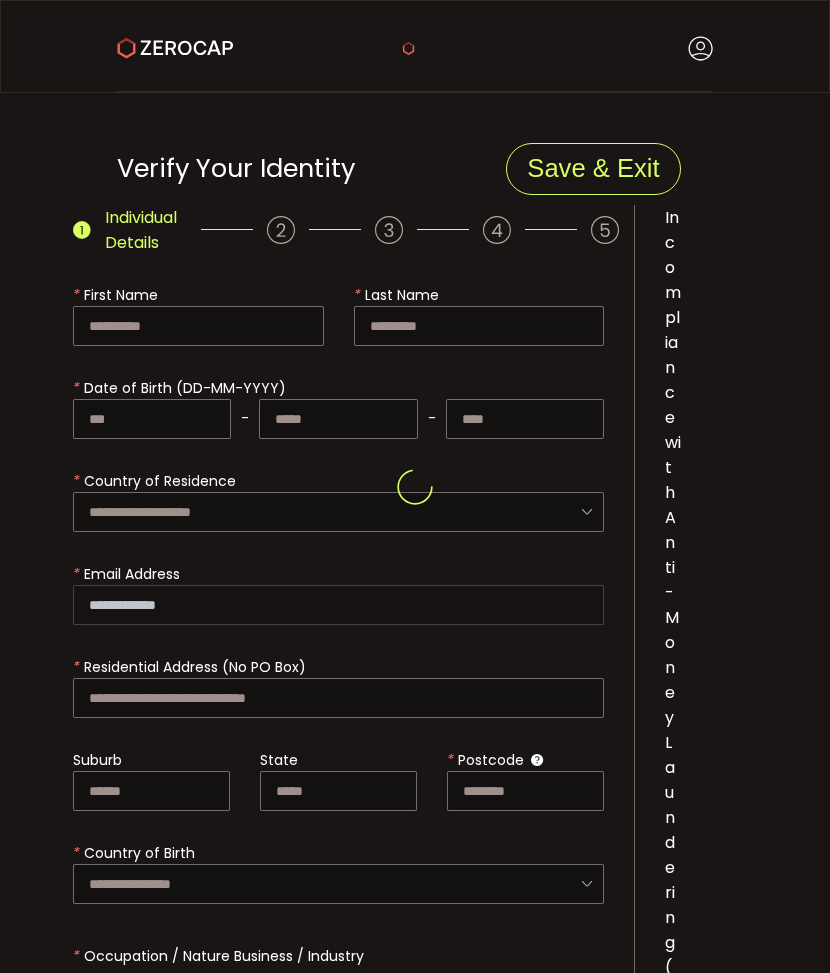 type on "**********" 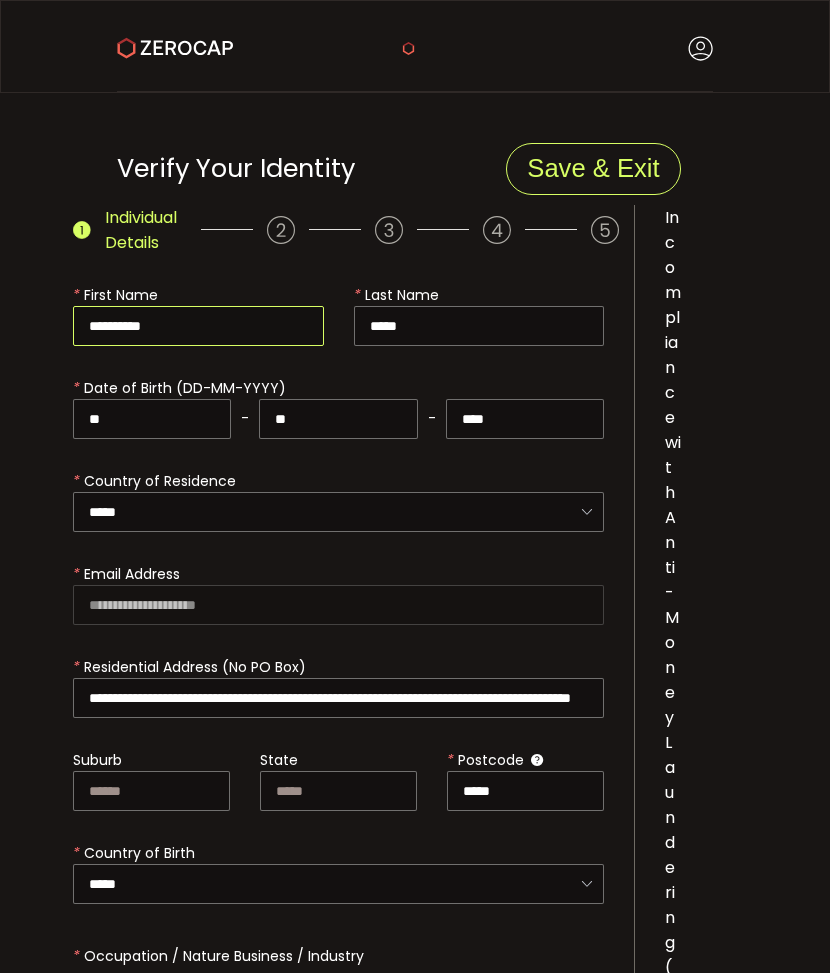 drag, startPoint x: 221, startPoint y: 327, endPoint x: 120, endPoint y: 326, distance: 101.00495 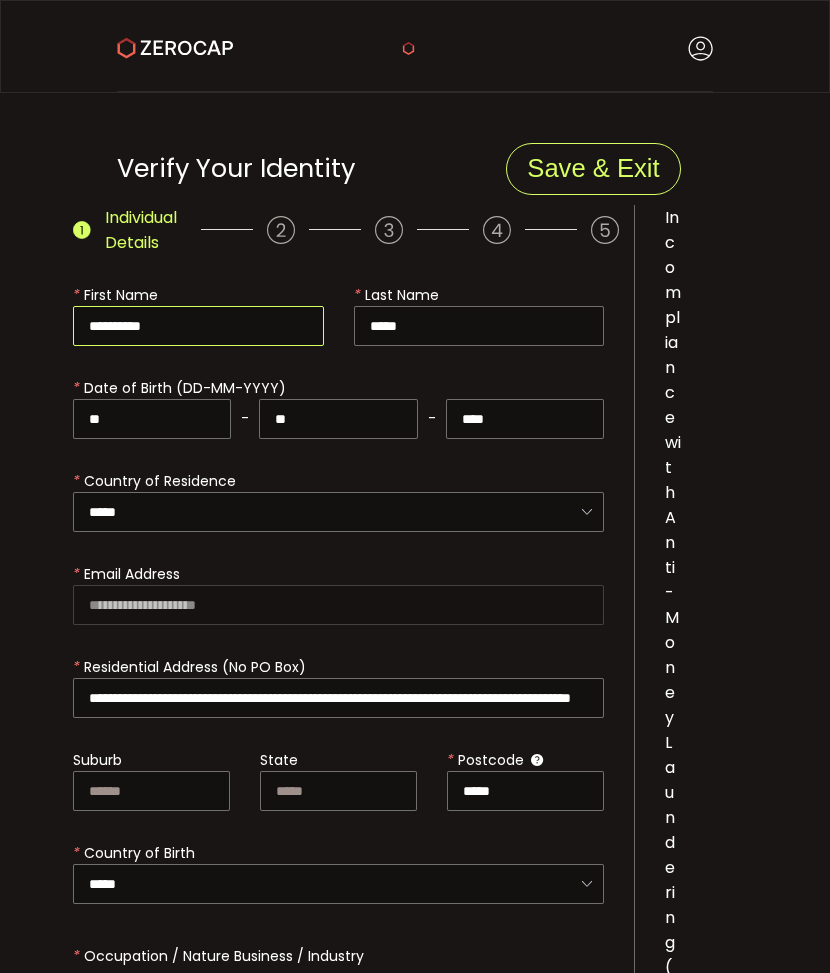 click on "**********" at bounding box center (198, 326) 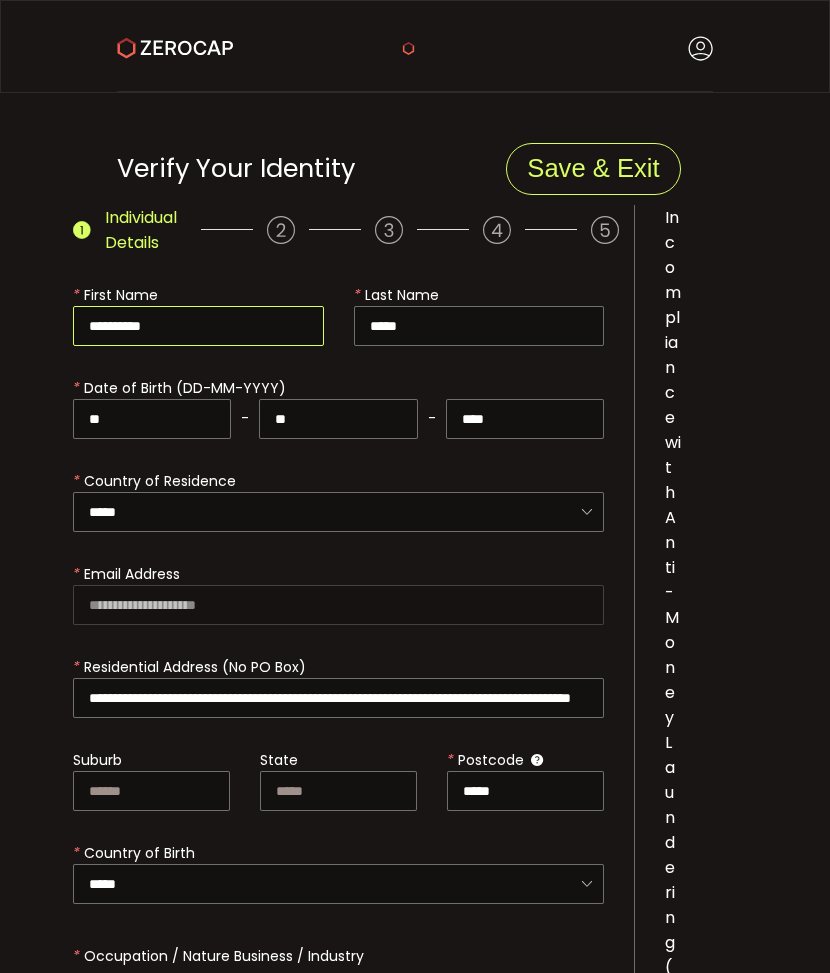 drag, startPoint x: 192, startPoint y: 325, endPoint x: 124, endPoint y: 332, distance: 68.359344 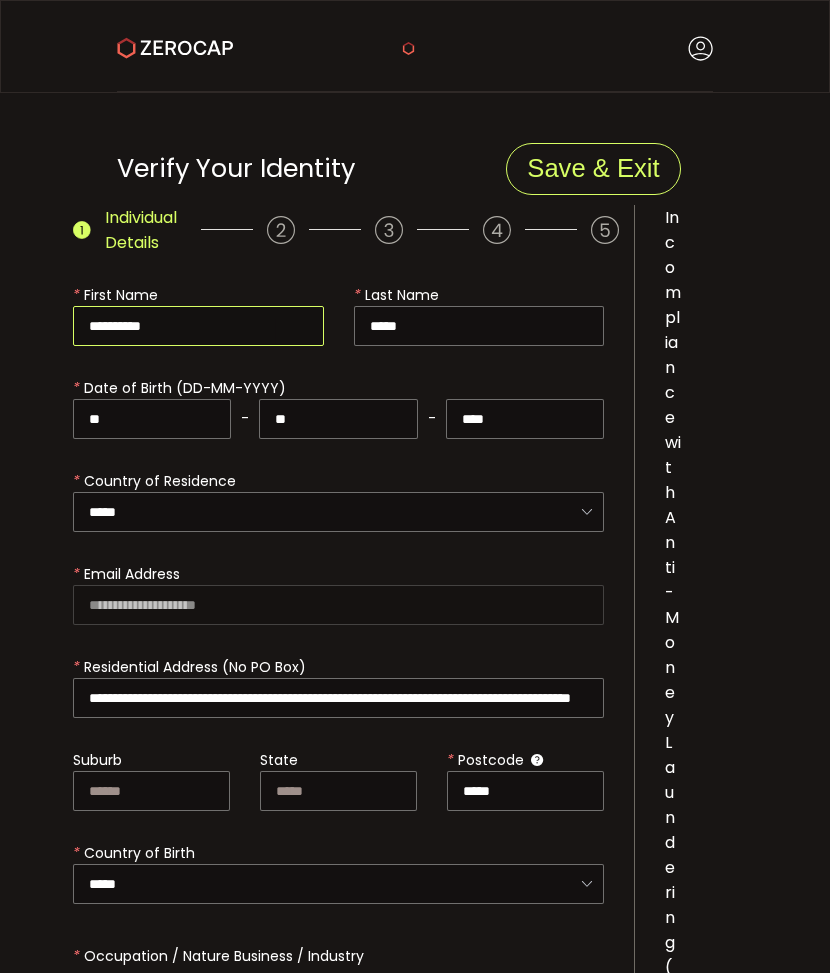 click on "**********" at bounding box center [198, 326] 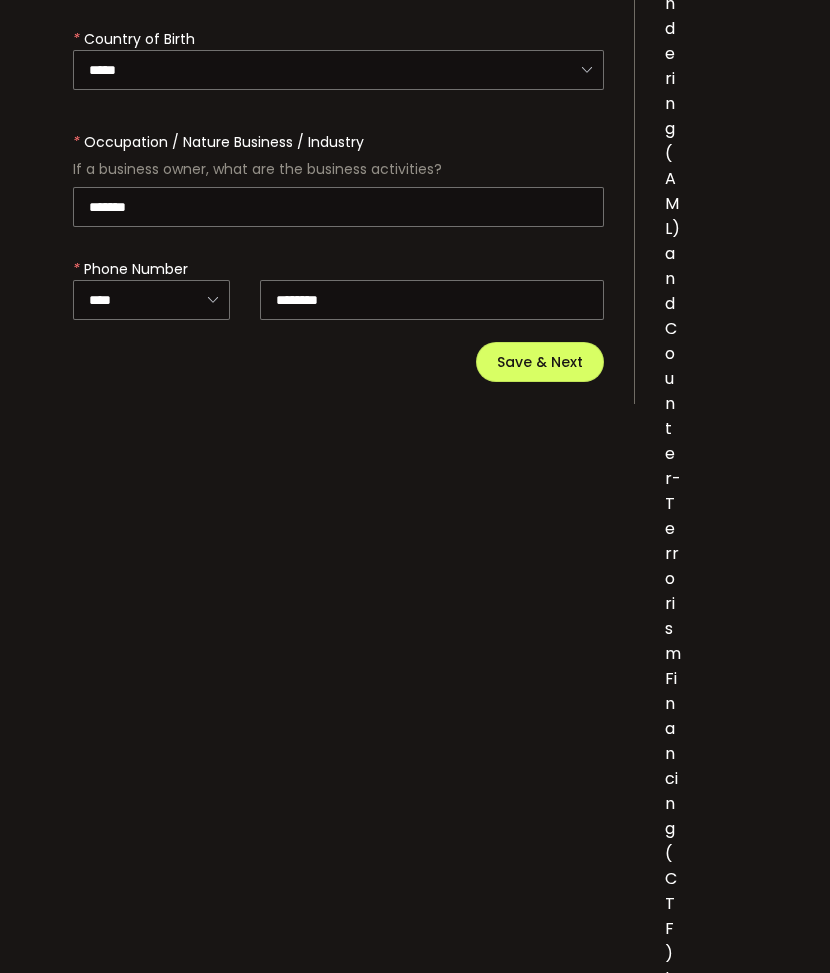 scroll, scrollTop: 1100, scrollLeft: 0, axis: vertical 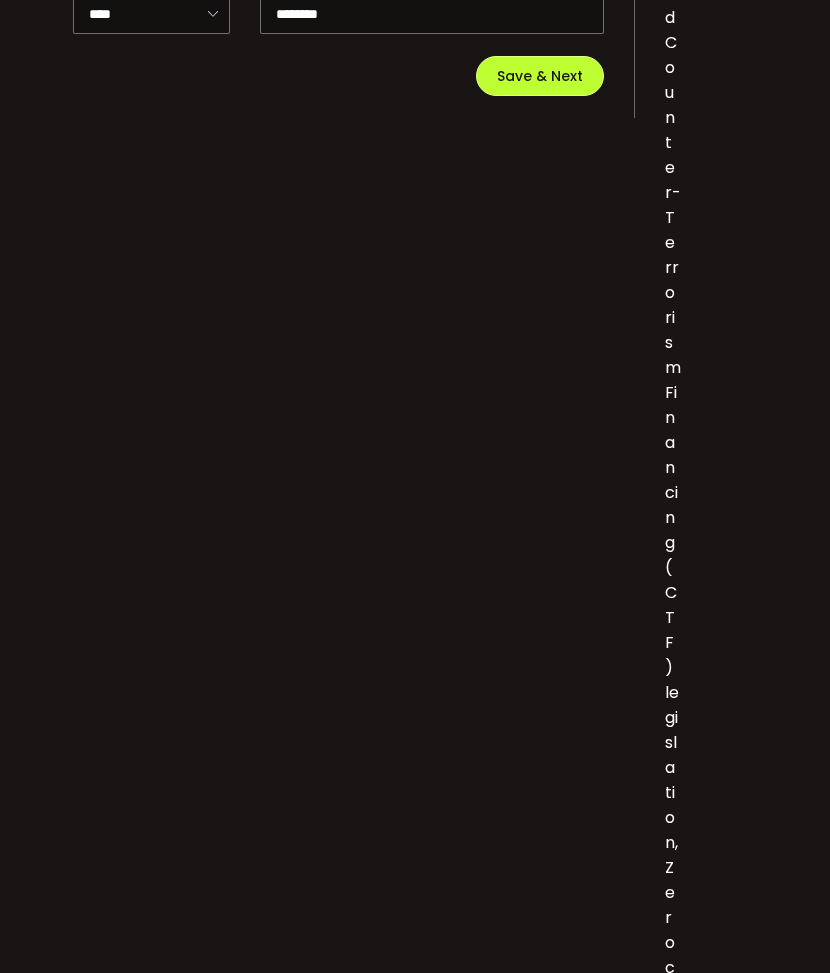 type on "****" 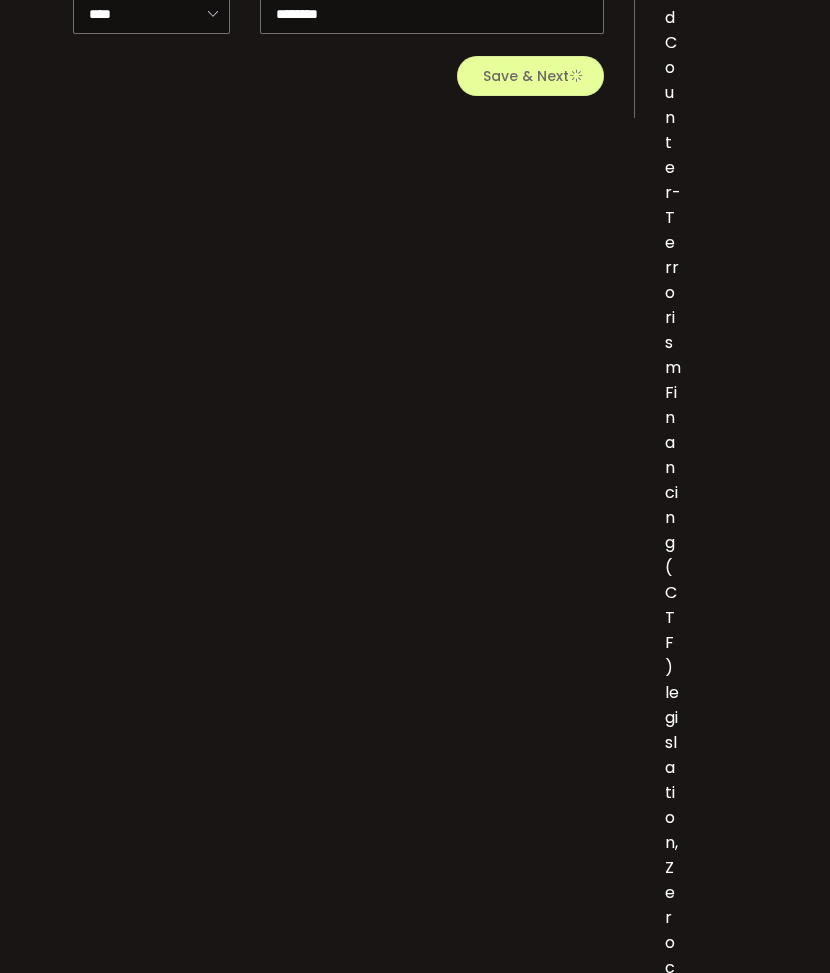 type 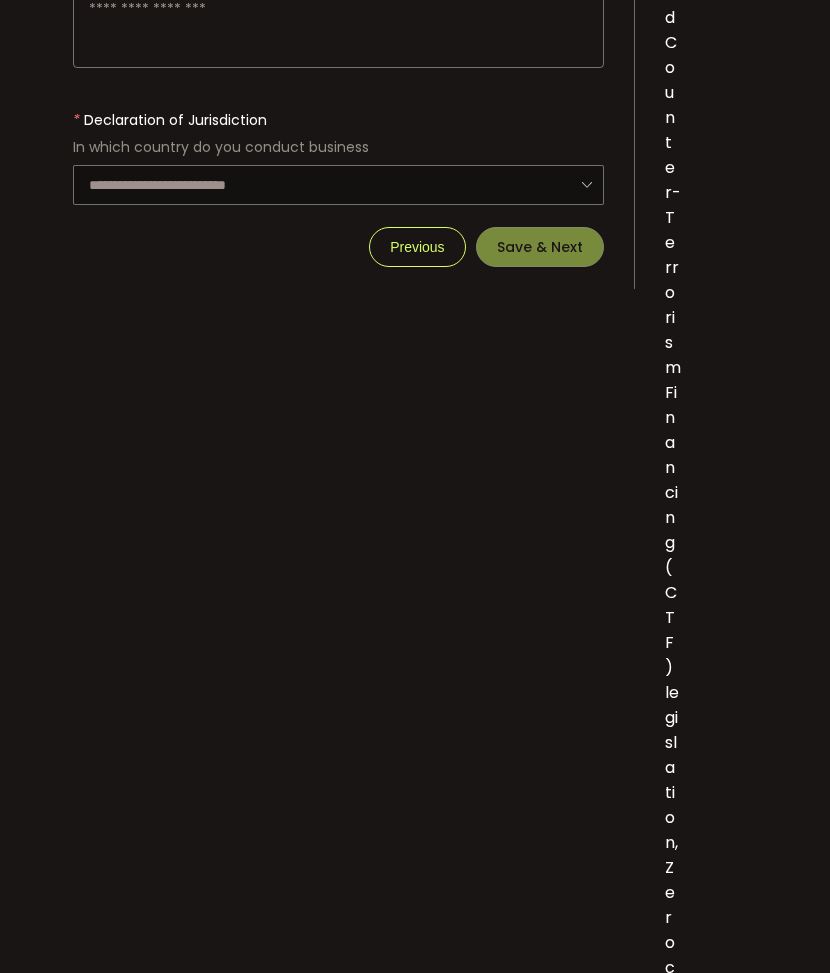 scroll, scrollTop: 0, scrollLeft: 0, axis: both 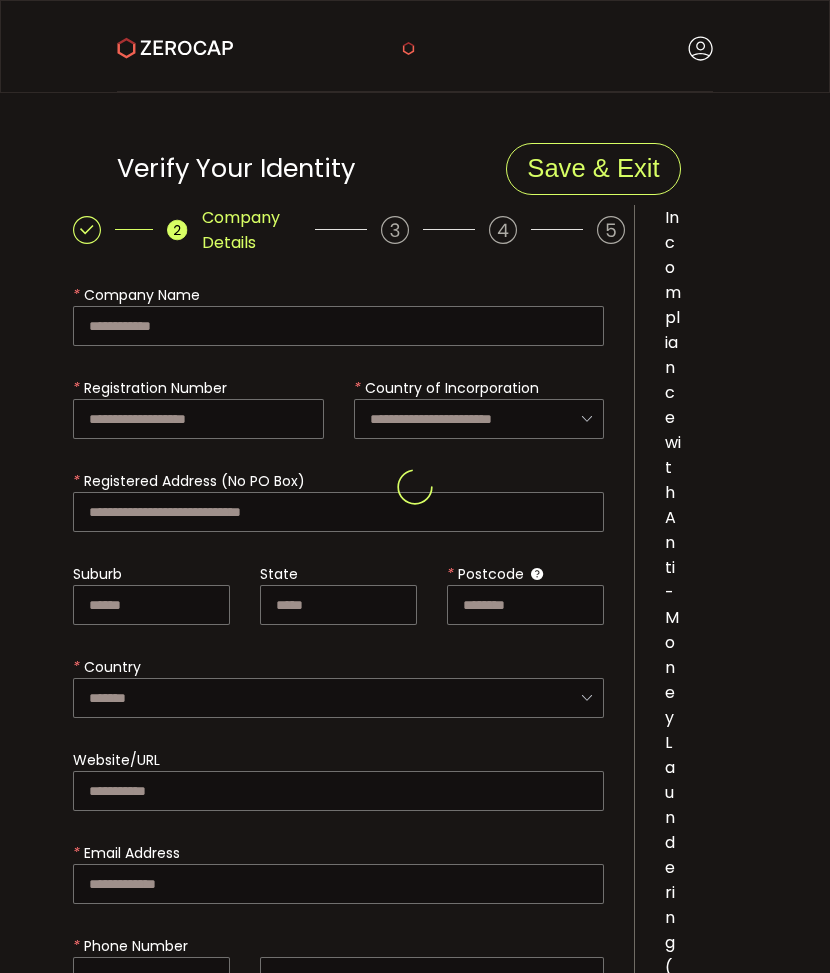 type on "*****" 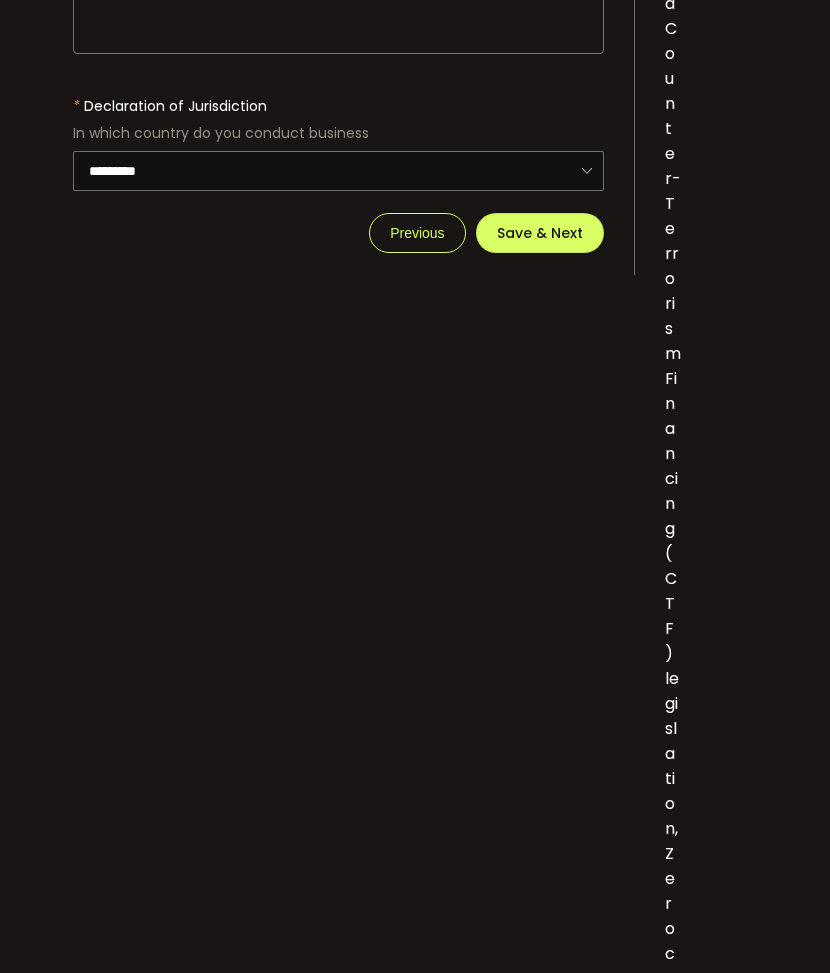 scroll, scrollTop: 1000, scrollLeft: 0, axis: vertical 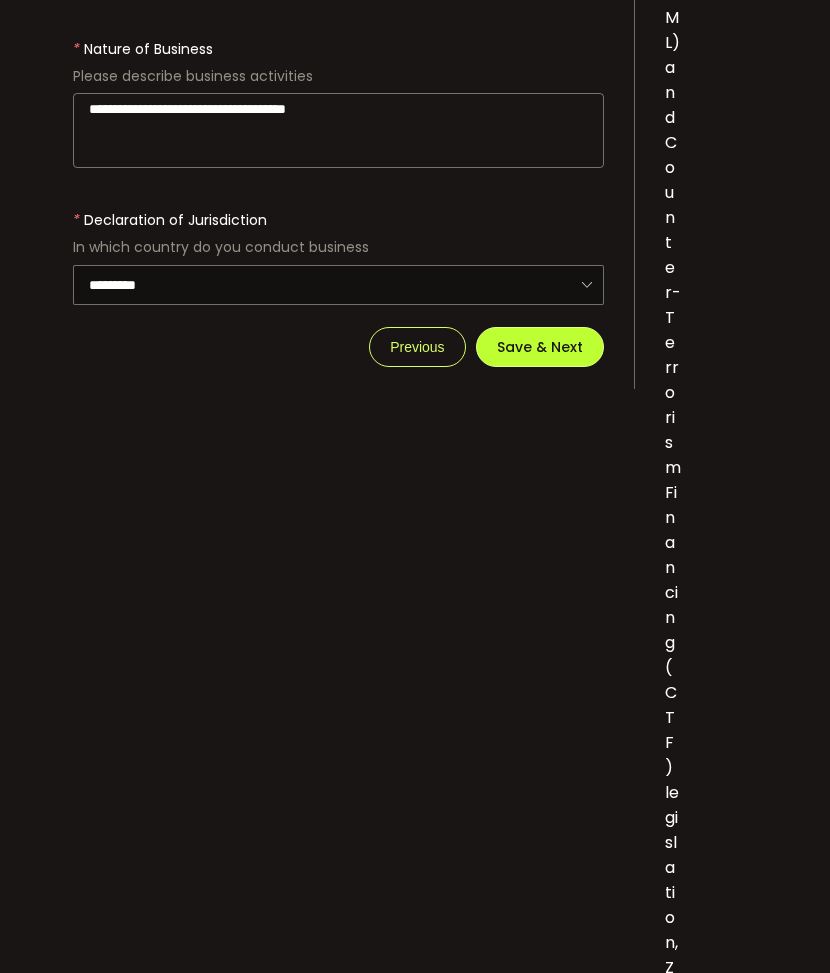 click on "Save & Next" at bounding box center (540, 347) 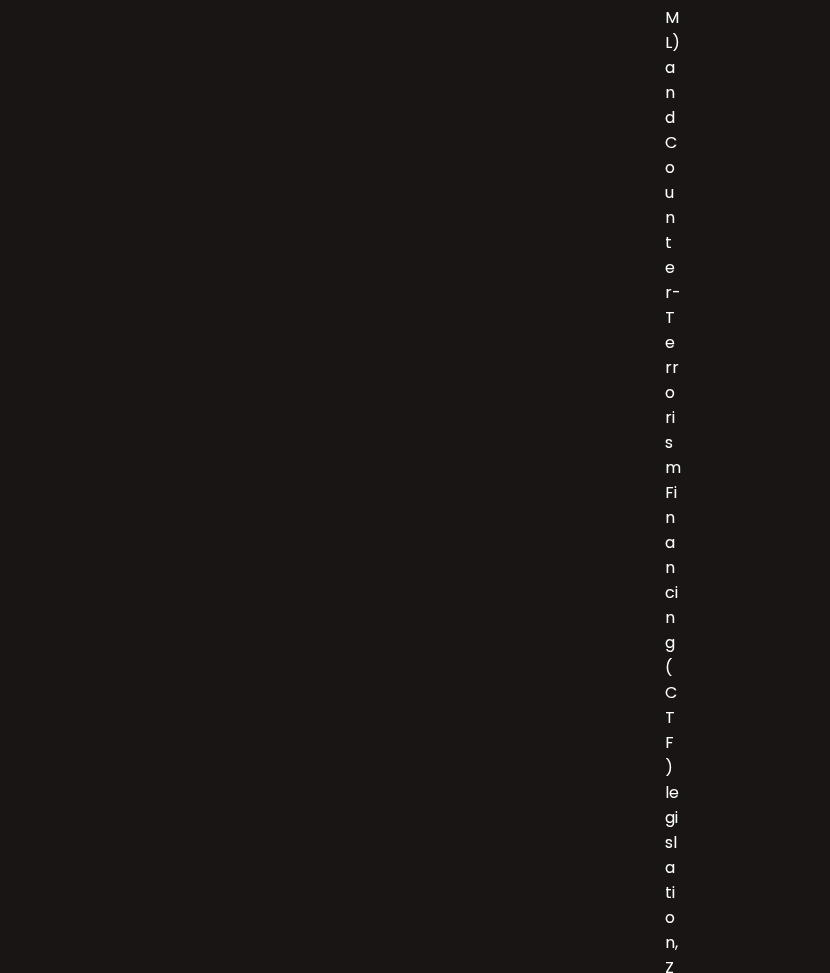 scroll, scrollTop: 0, scrollLeft: 0, axis: both 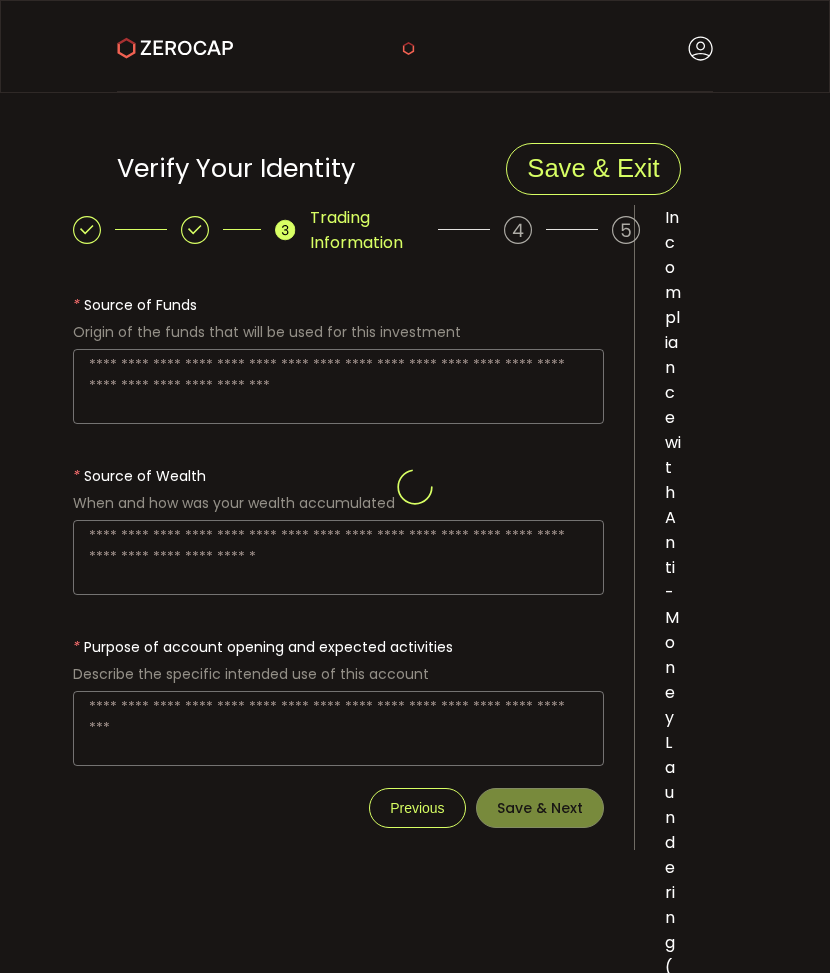 type on "**********" 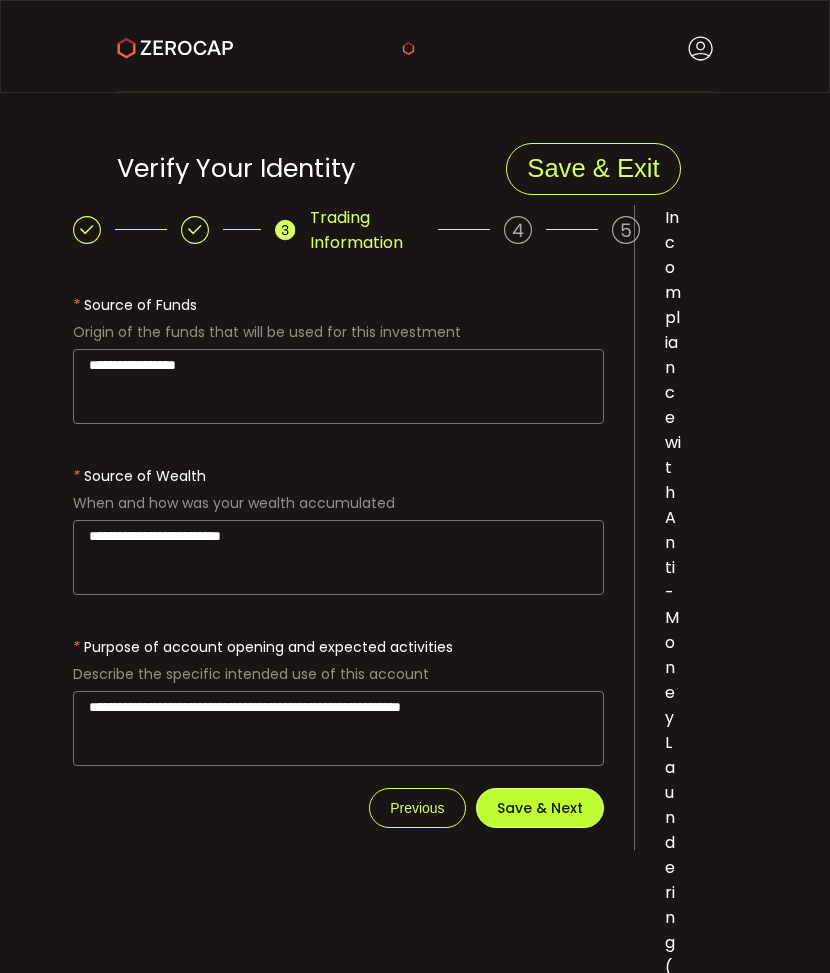 click on "Save & Next" at bounding box center [540, 808] 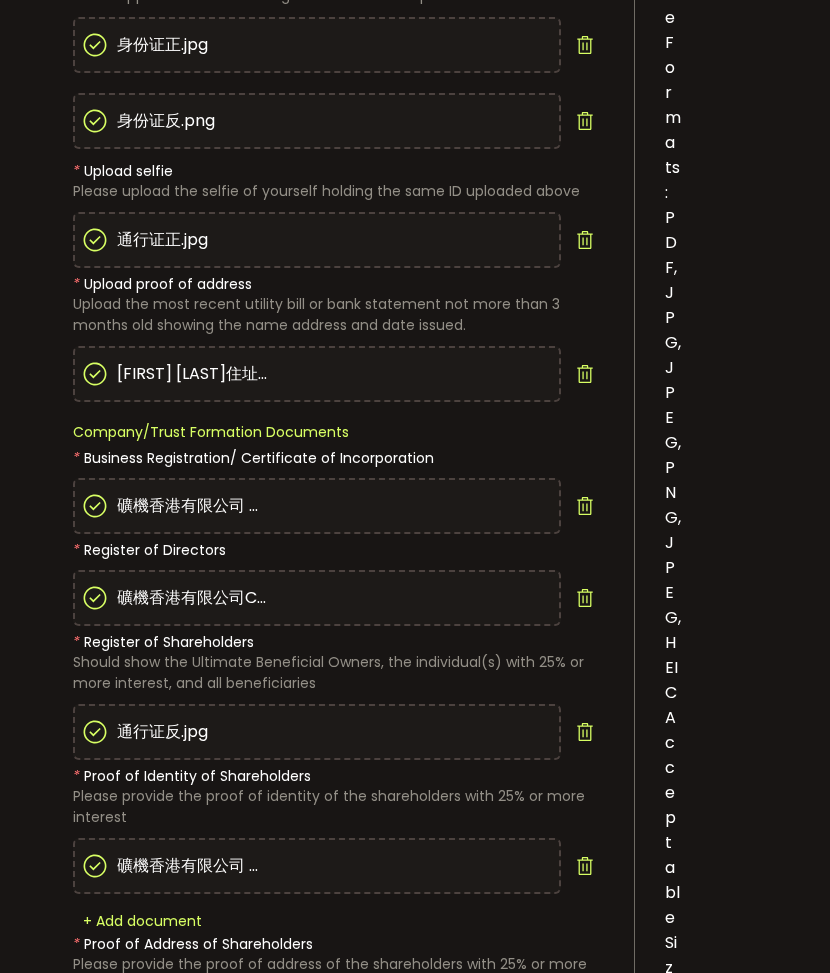 scroll, scrollTop: 1000, scrollLeft: 0, axis: vertical 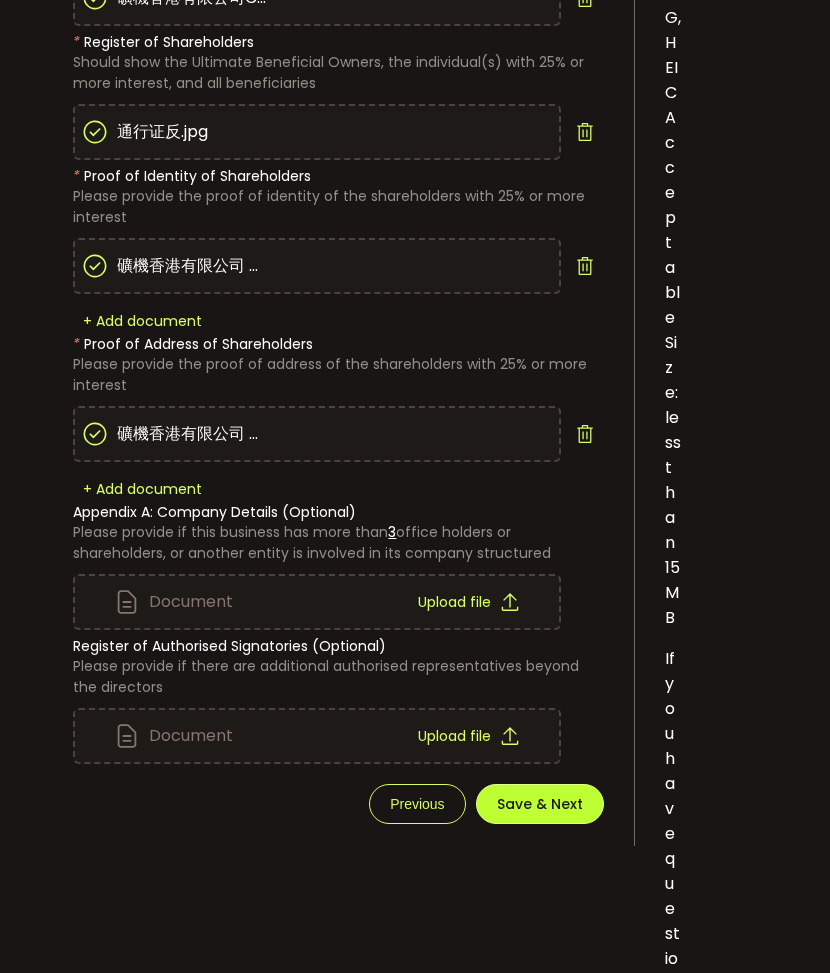 click on "Save & Next" at bounding box center [540, 804] 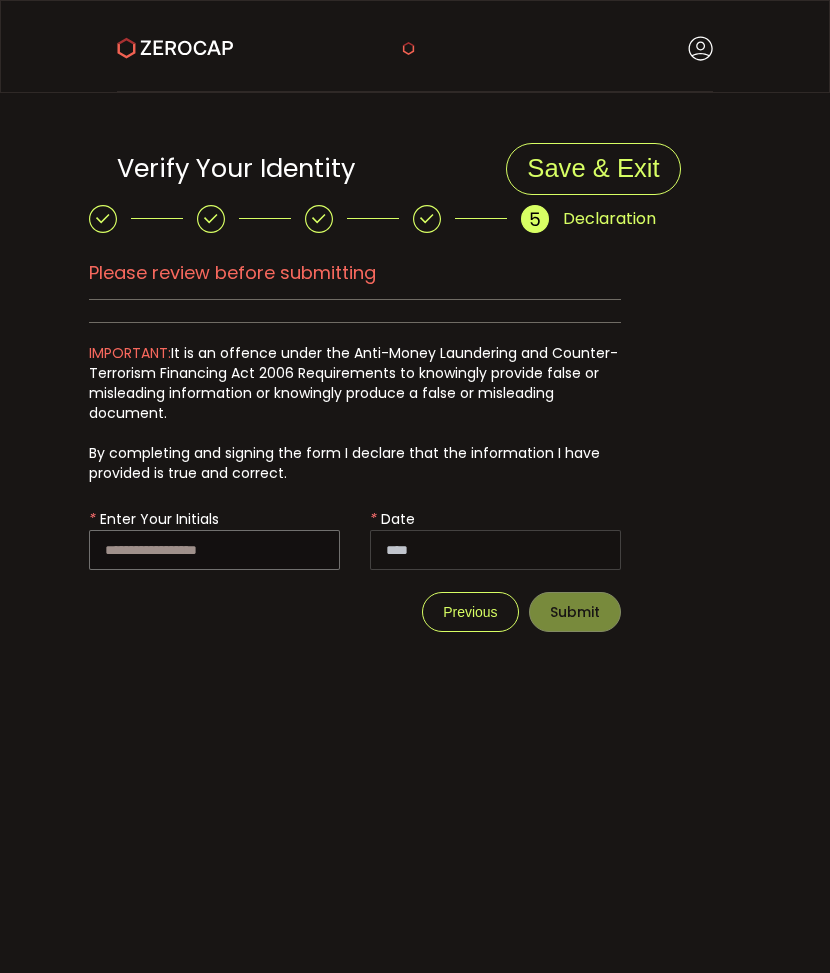 scroll, scrollTop: 0, scrollLeft: 0, axis: both 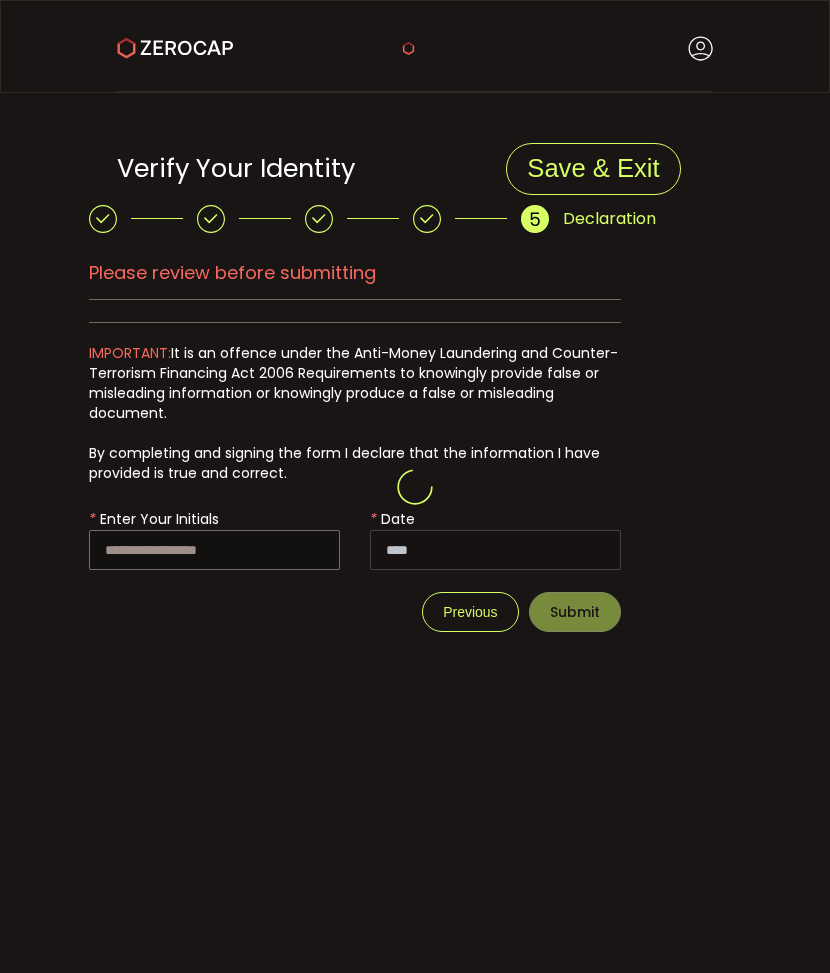 type on "**********" 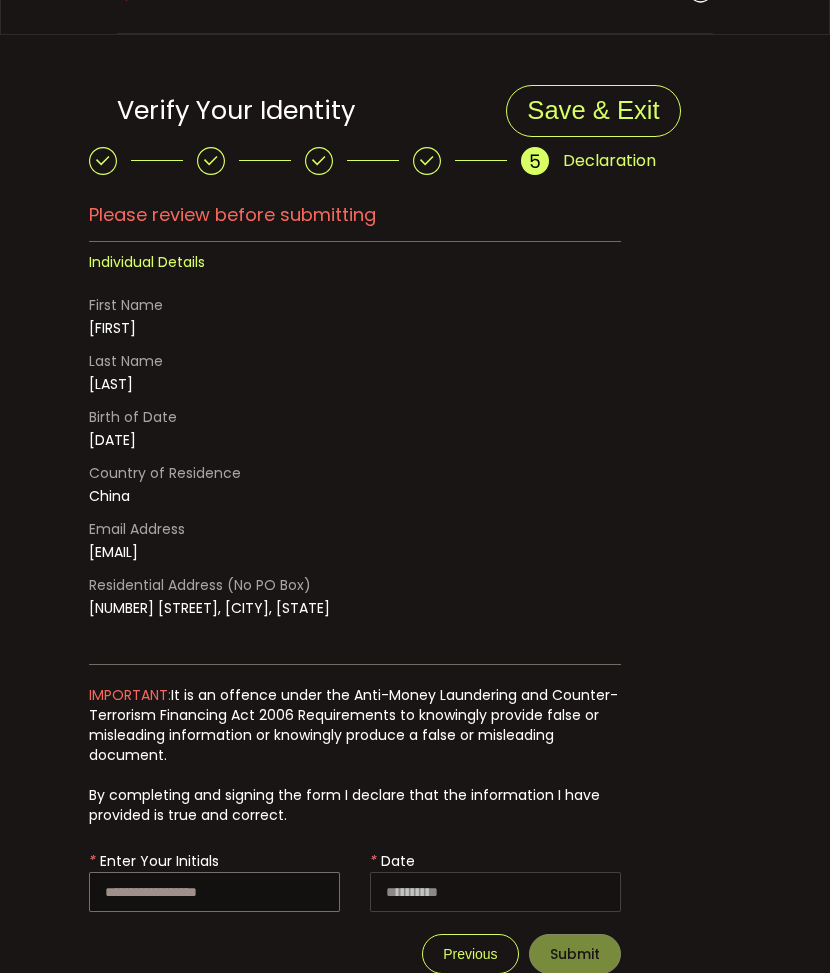 scroll, scrollTop: 106, scrollLeft: 0, axis: vertical 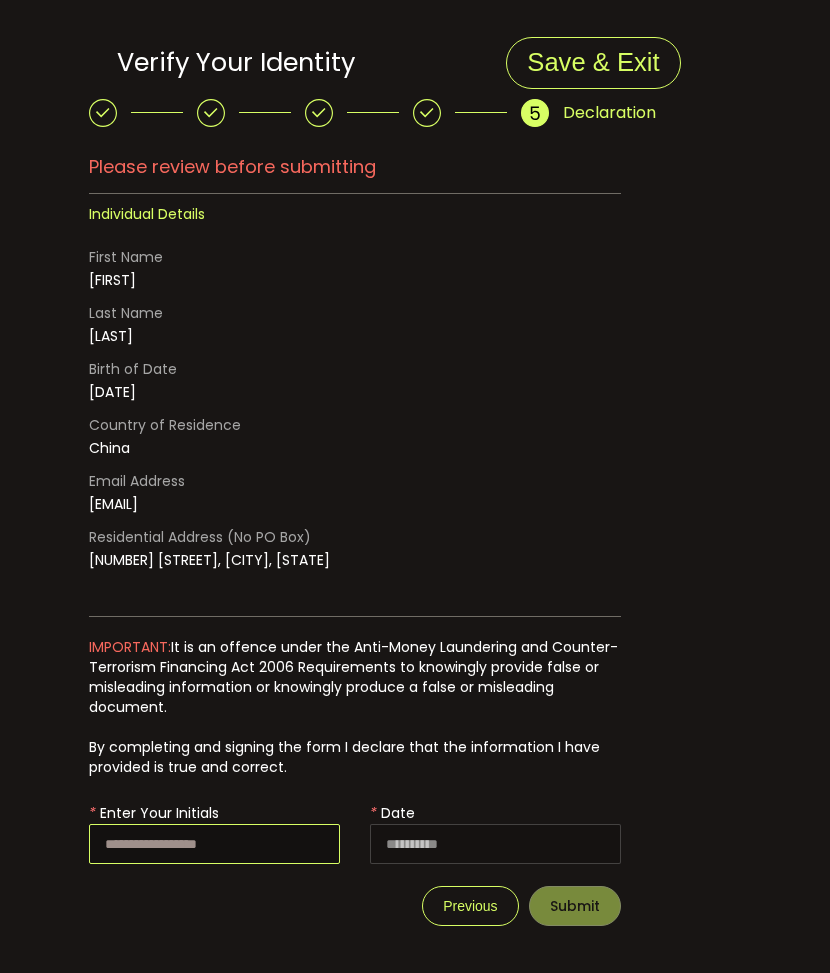 click at bounding box center (214, 844) 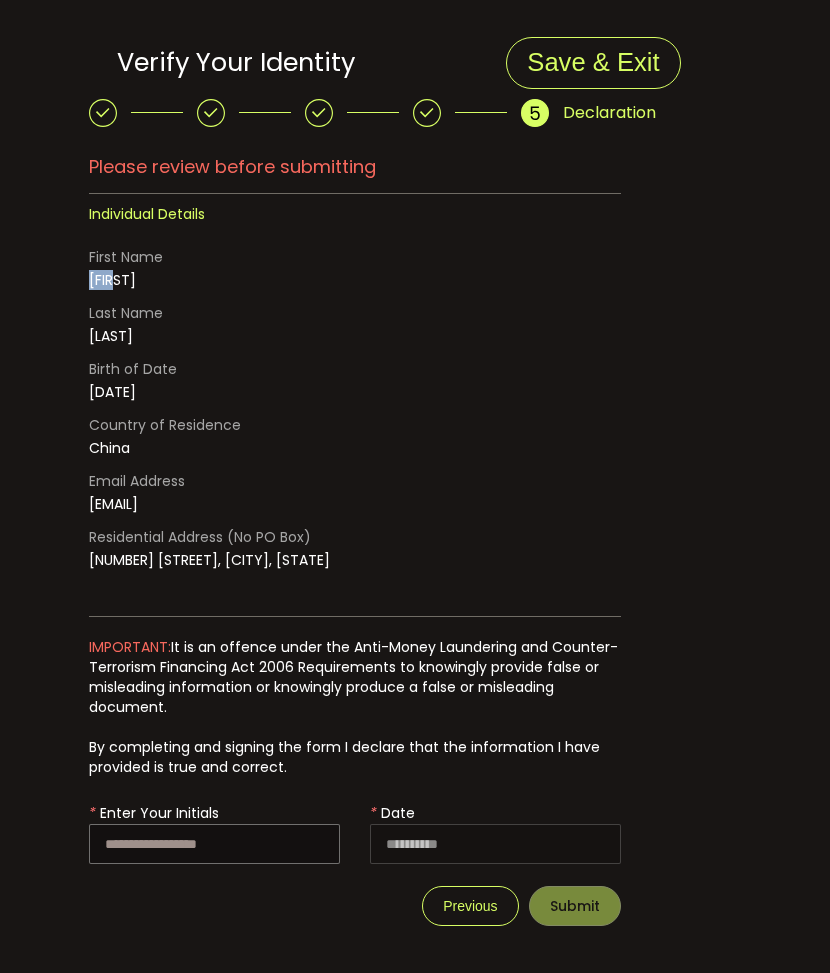 drag, startPoint x: 129, startPoint y: 275, endPoint x: 89, endPoint y: 275, distance: 40 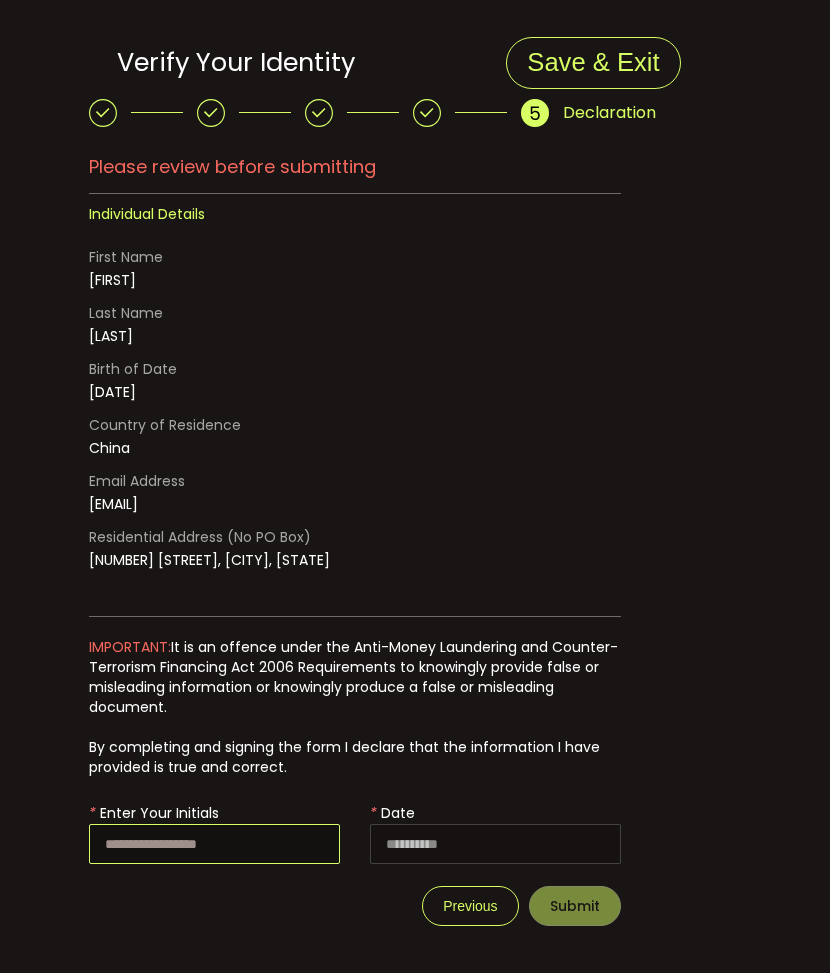 click at bounding box center (214, 844) 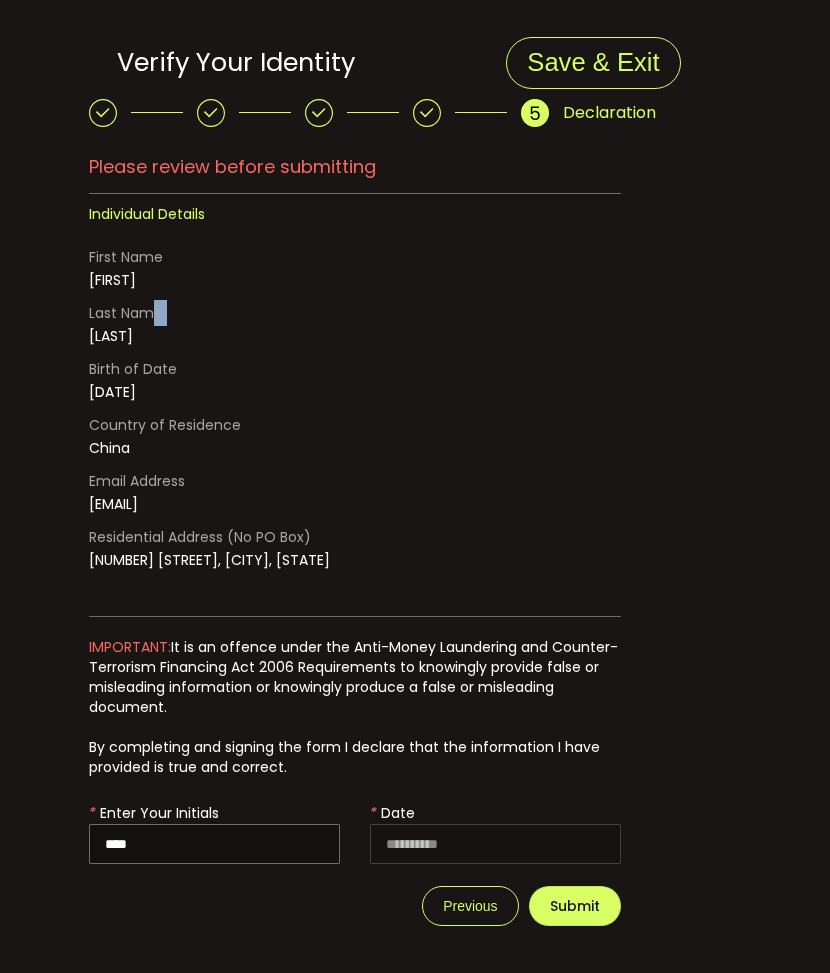 drag, startPoint x: 150, startPoint y: 331, endPoint x: 90, endPoint y: 336, distance: 60.207973 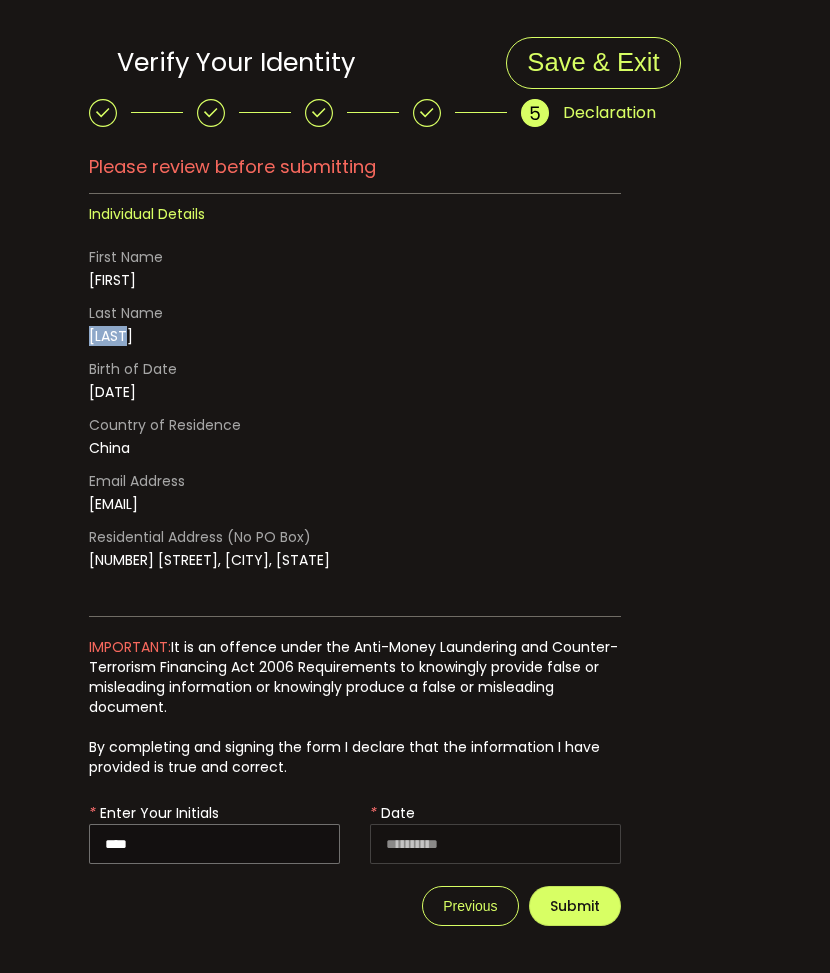 drag, startPoint x: 138, startPoint y: 335, endPoint x: 88, endPoint y: 341, distance: 50.358715 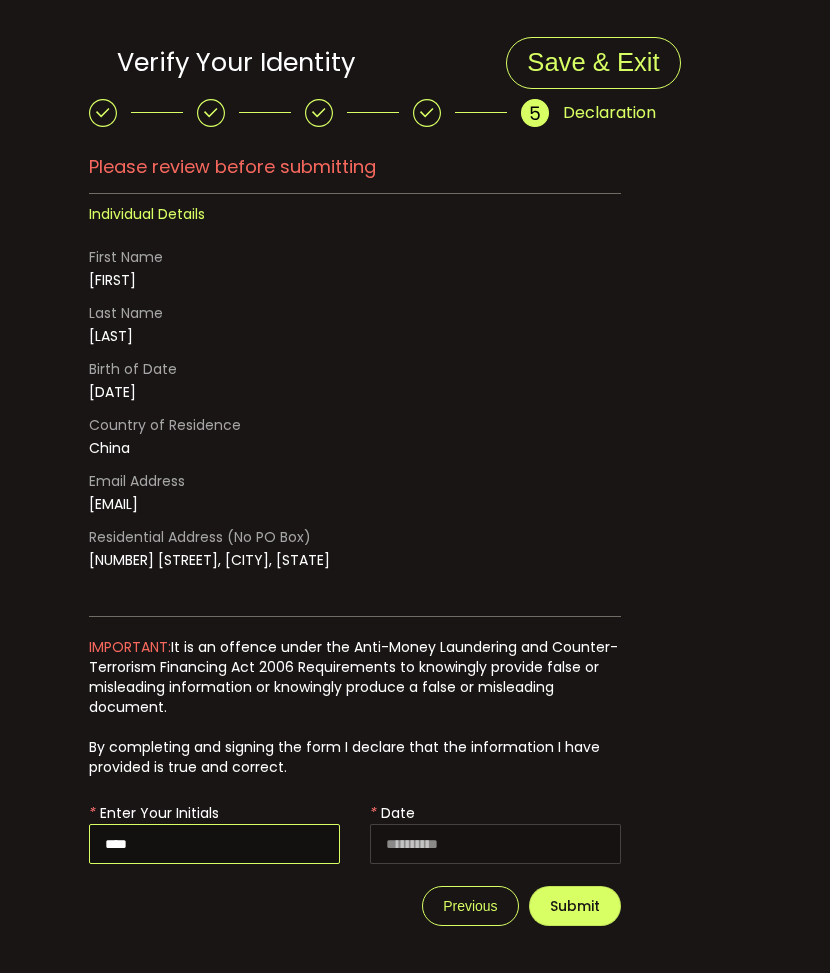 click on "****" at bounding box center (214, 844) 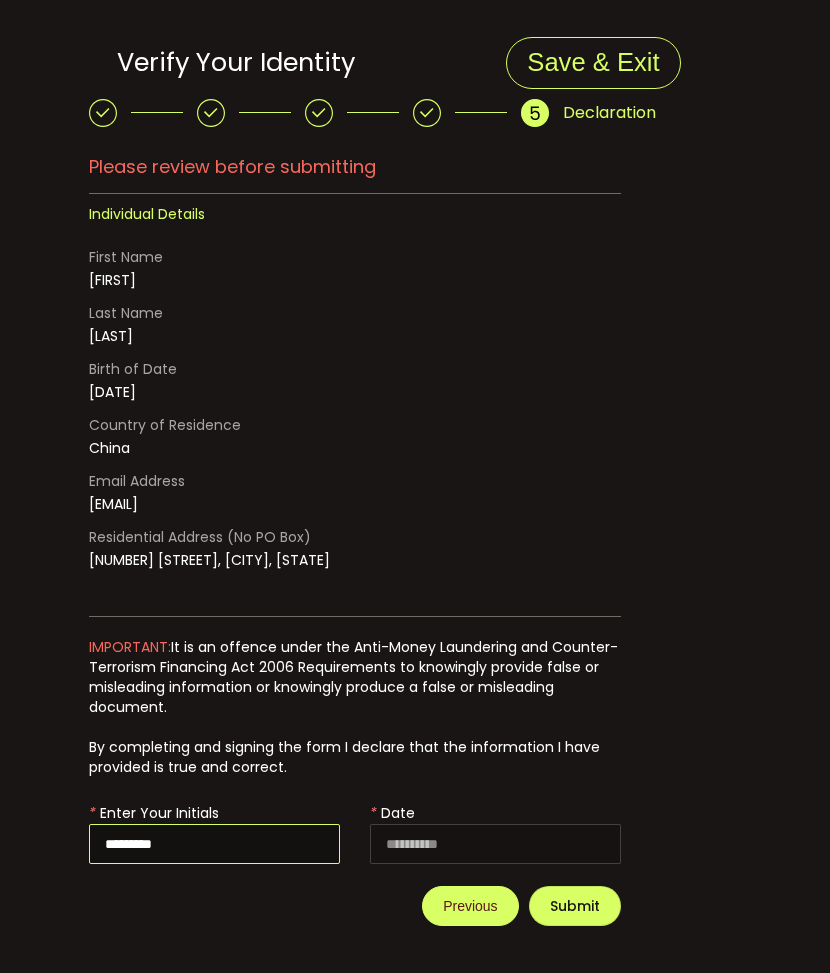 type on "*********" 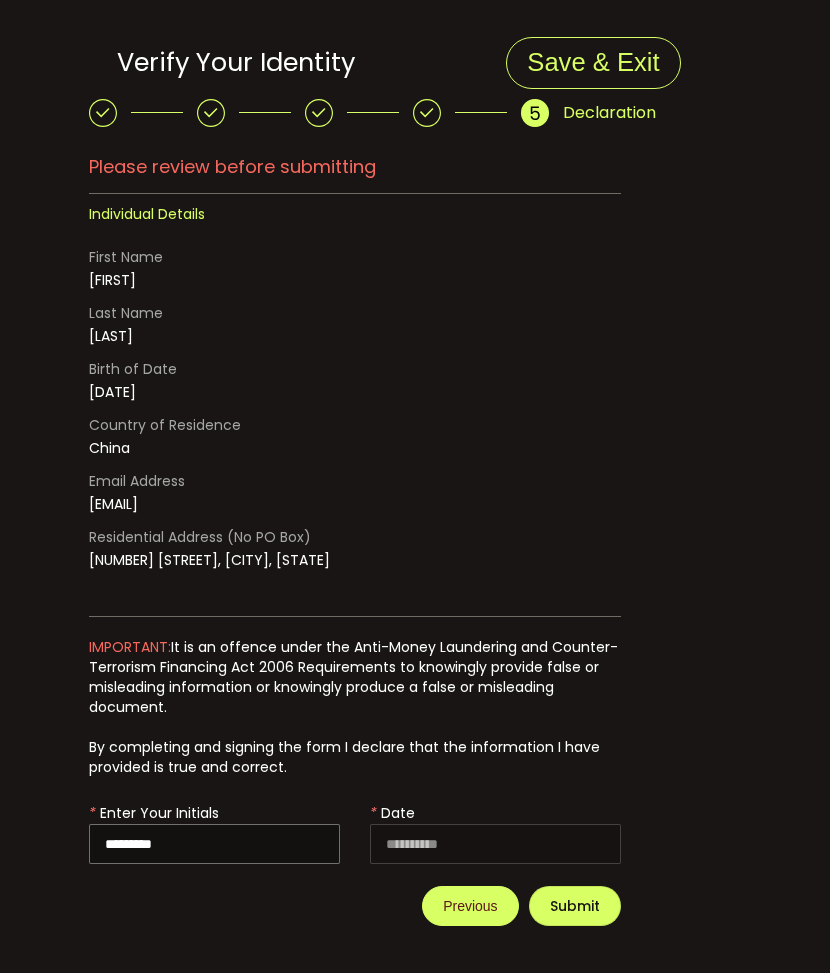 click on "Previous" at bounding box center [470, 906] 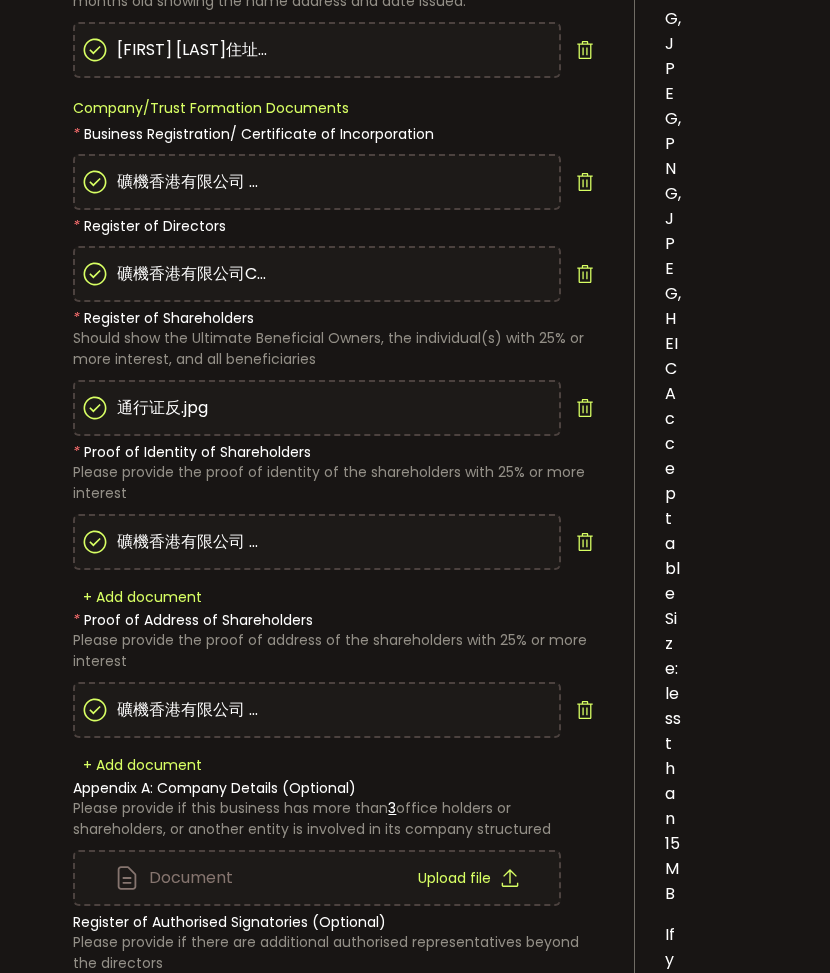 scroll, scrollTop: 1000, scrollLeft: 0, axis: vertical 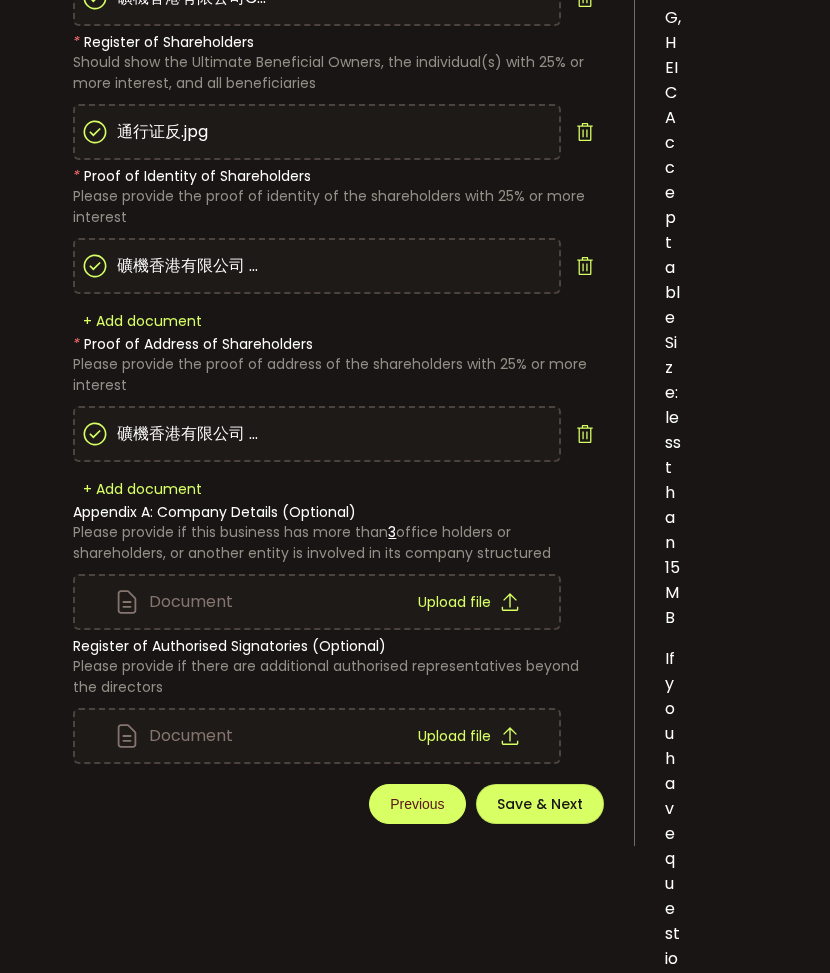 click on "Previous" at bounding box center [417, 804] 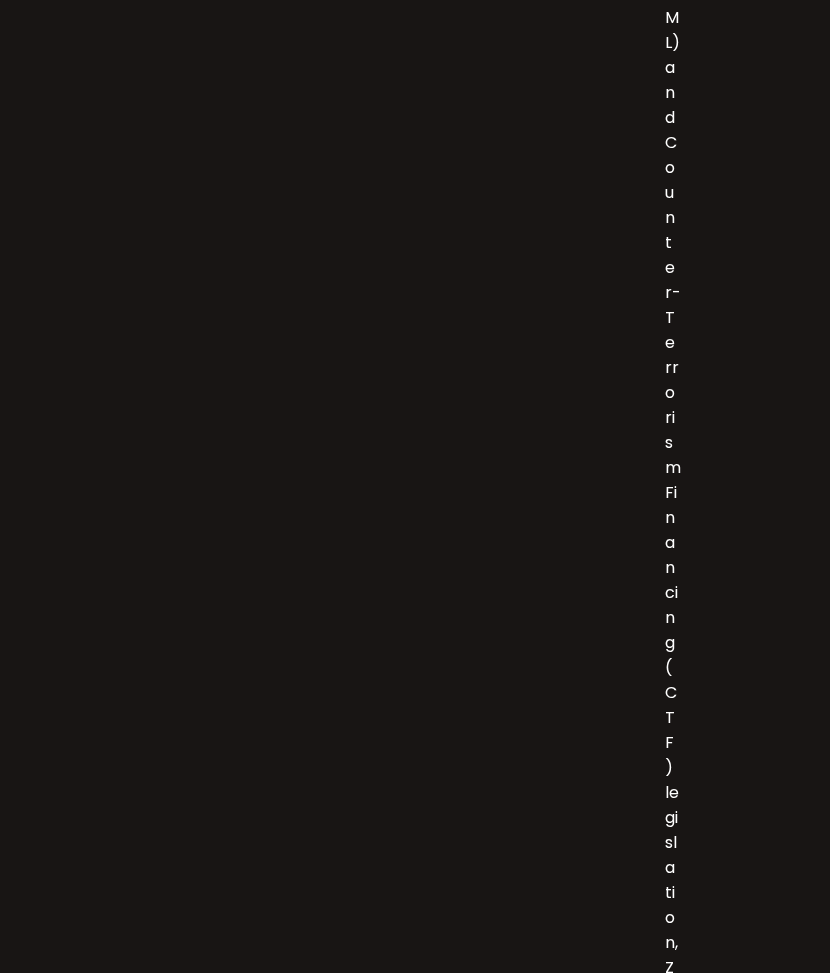 scroll, scrollTop: 0, scrollLeft: 0, axis: both 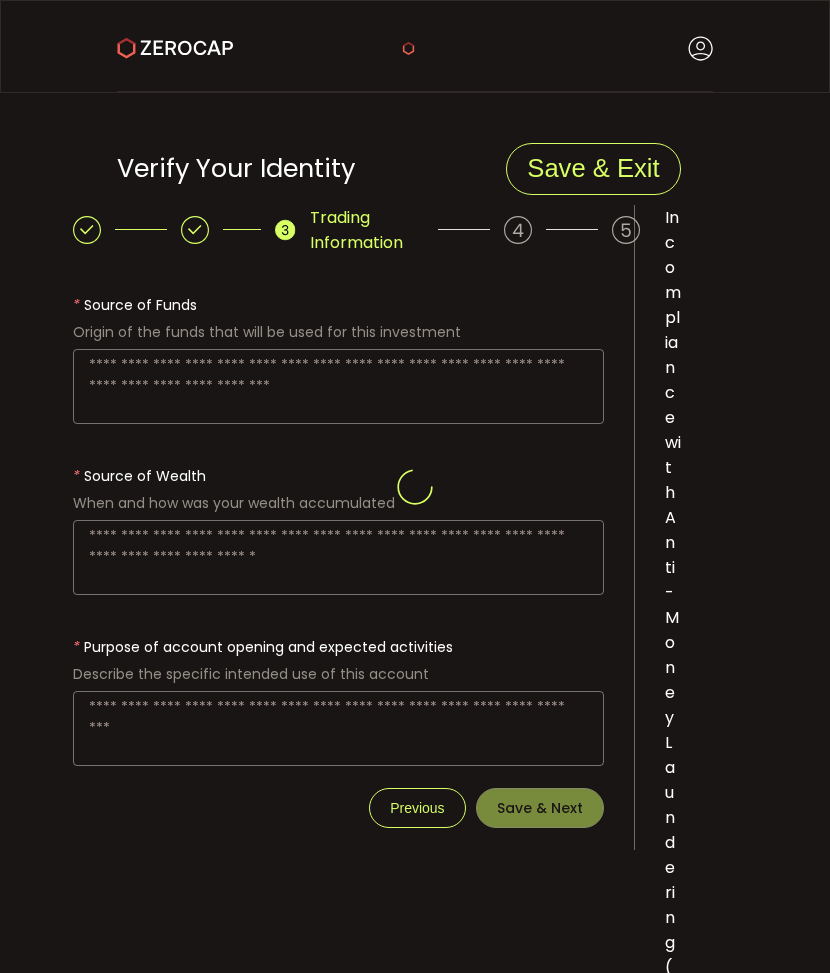 type on "**********" 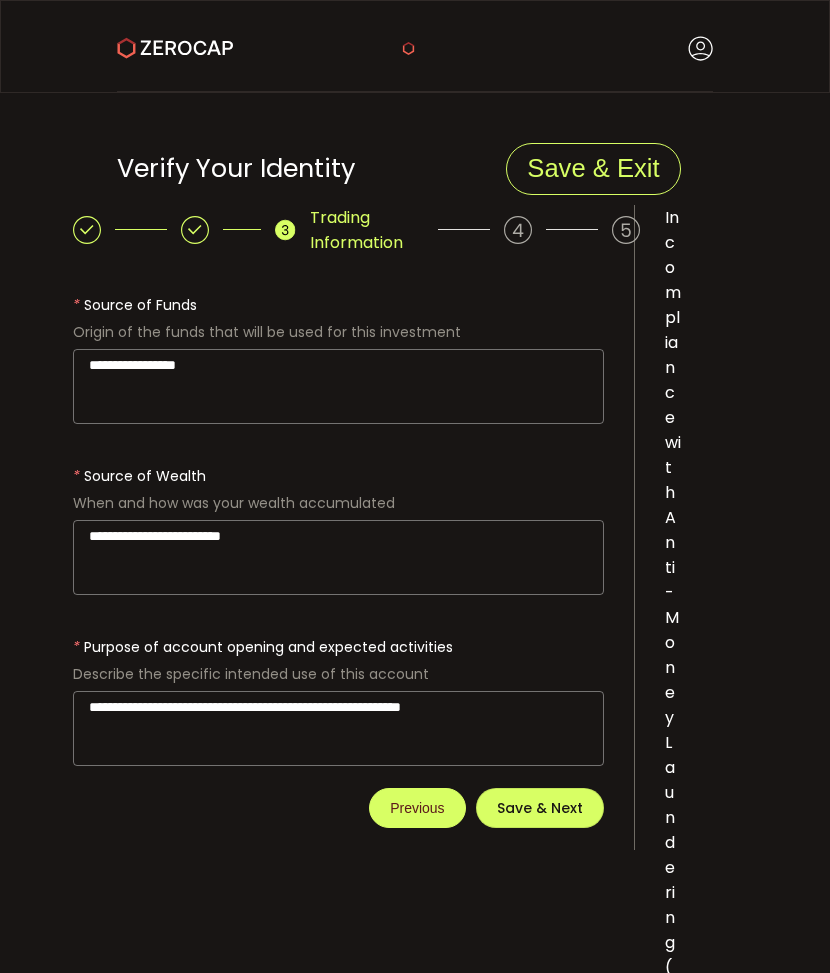 click on "Previous" at bounding box center [417, 808] 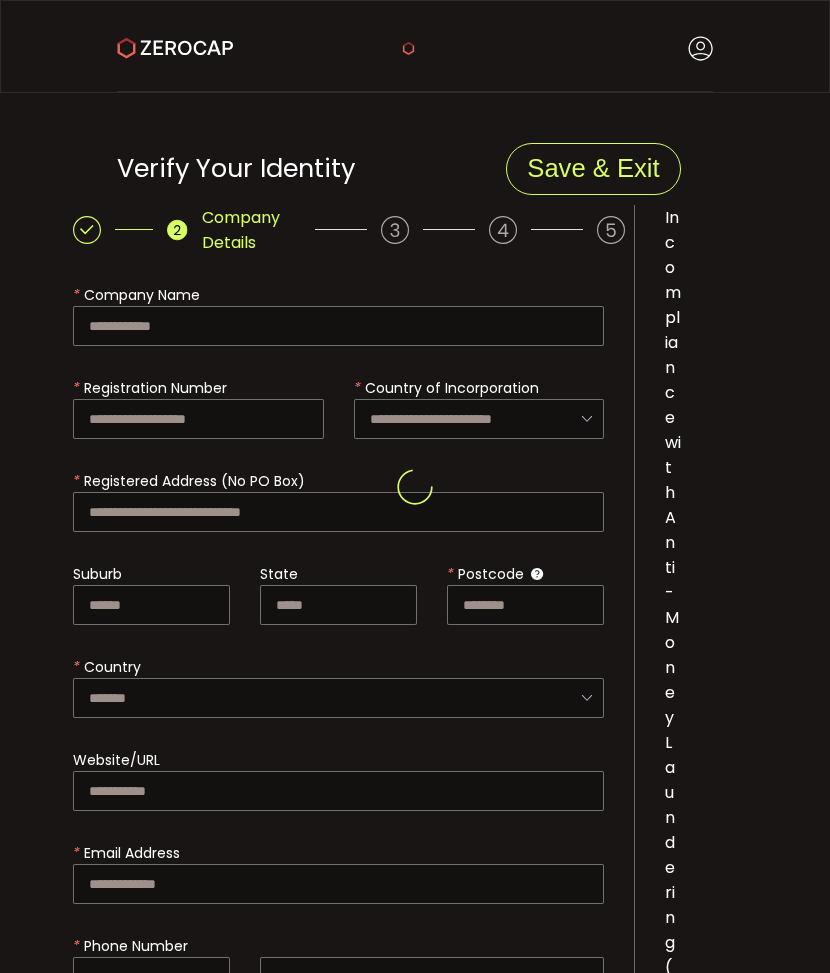 type on "*****" 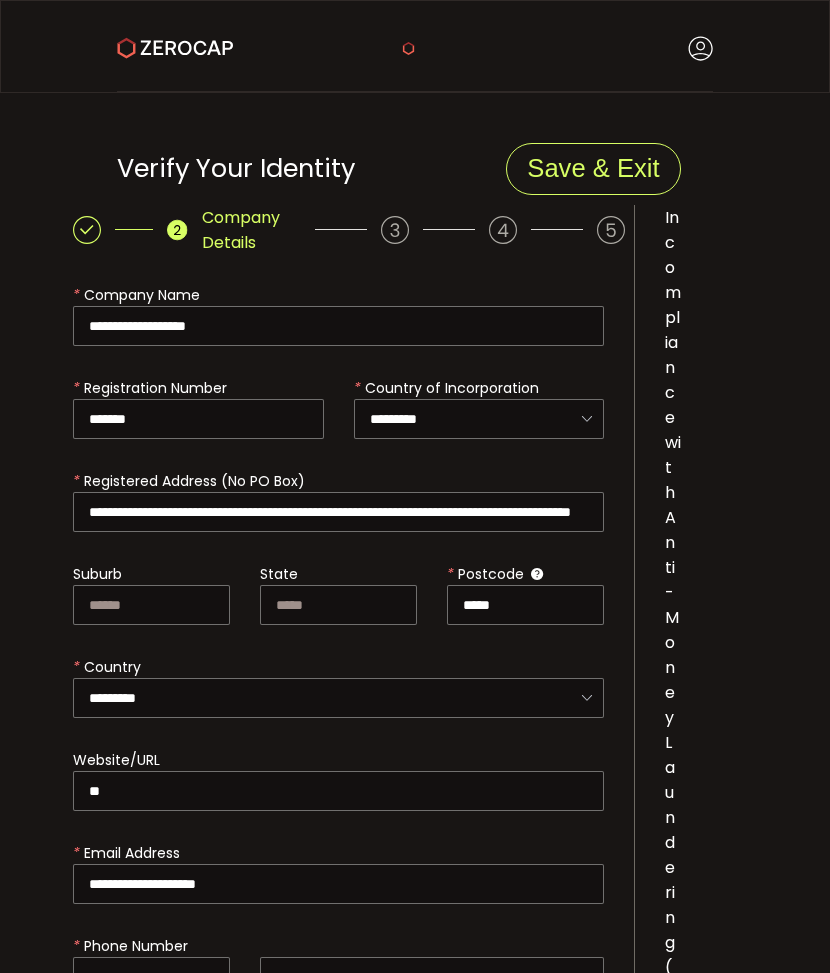 scroll, scrollTop: 400, scrollLeft: 0, axis: vertical 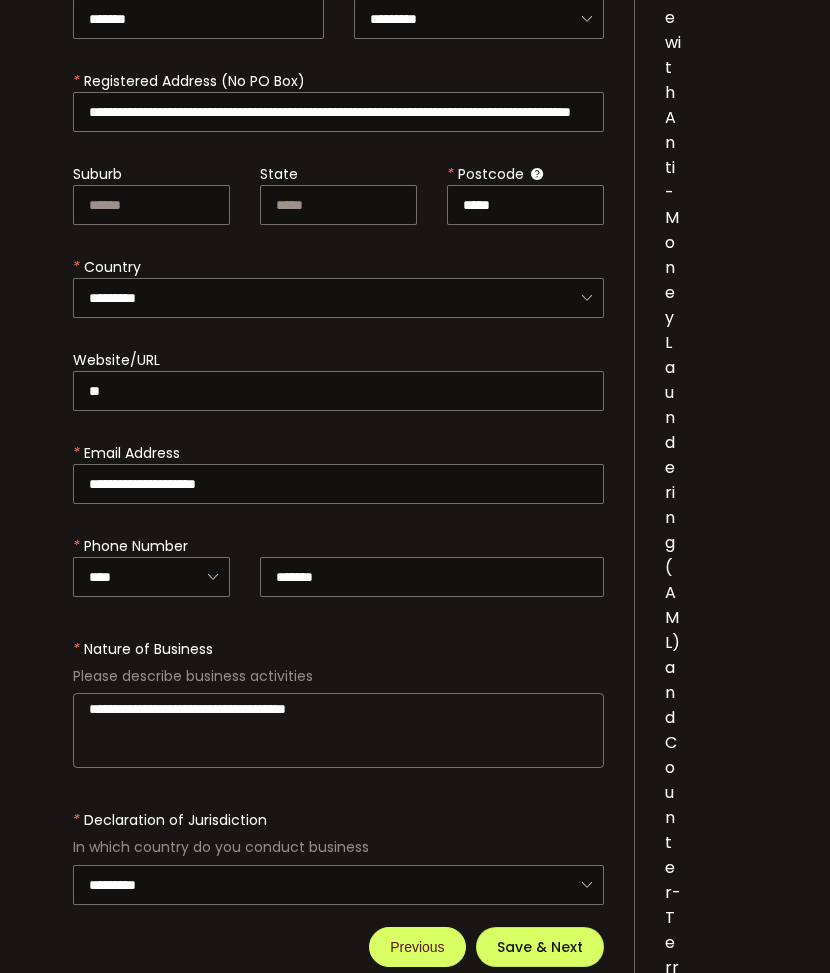 click on "Previous" at bounding box center (417, 947) 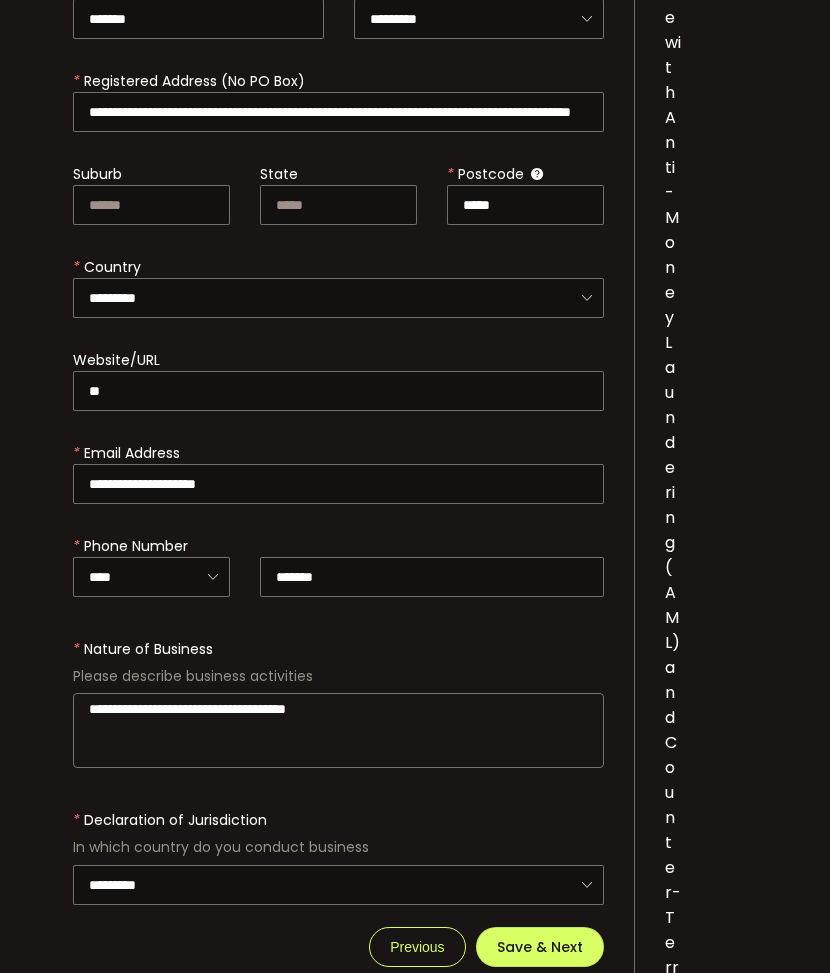 type 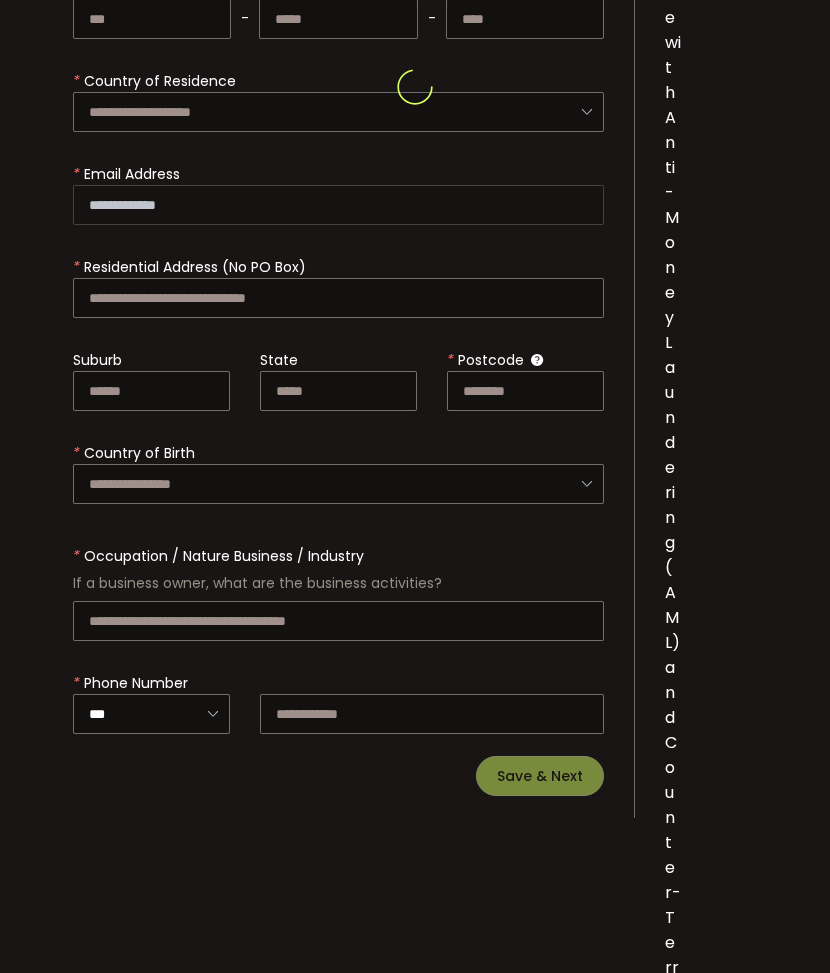 scroll, scrollTop: 0, scrollLeft: 0, axis: both 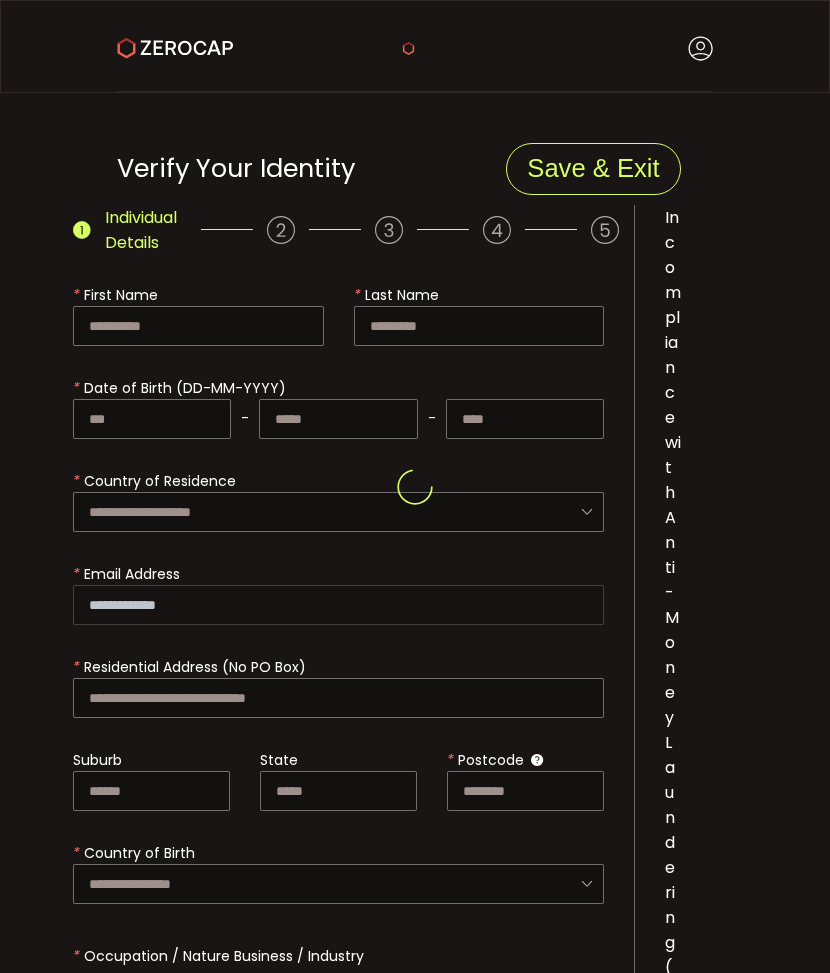 type on "**********" 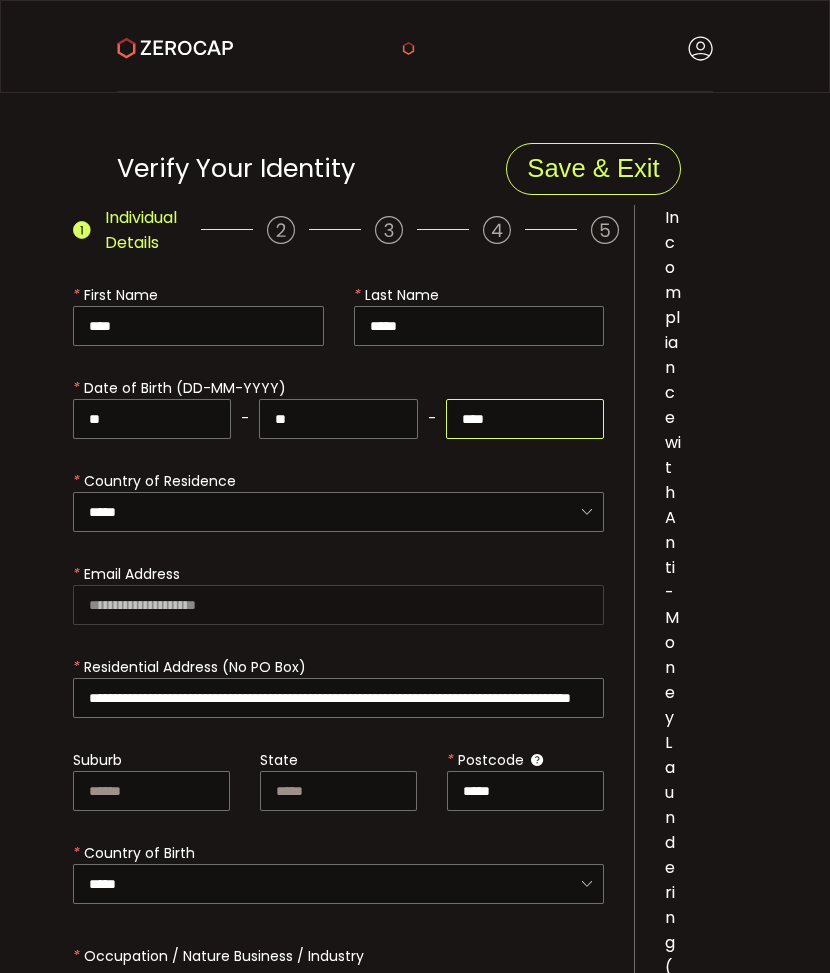 click on "****" at bounding box center [525, 419] 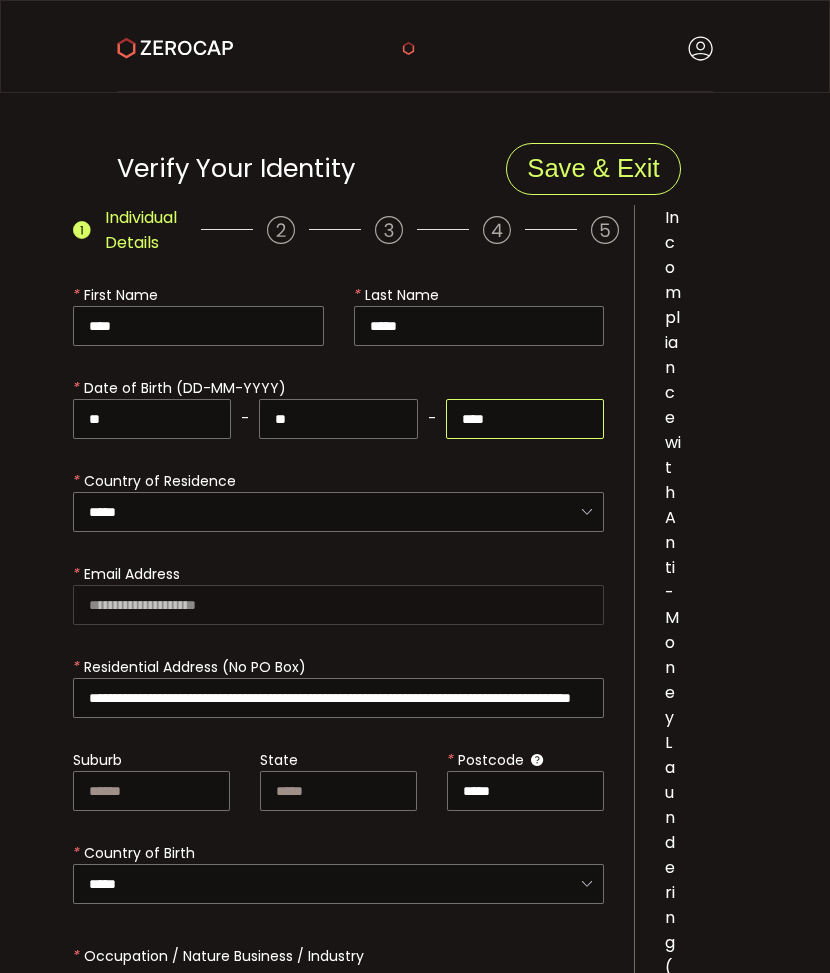 click on "****" at bounding box center (525, 419) 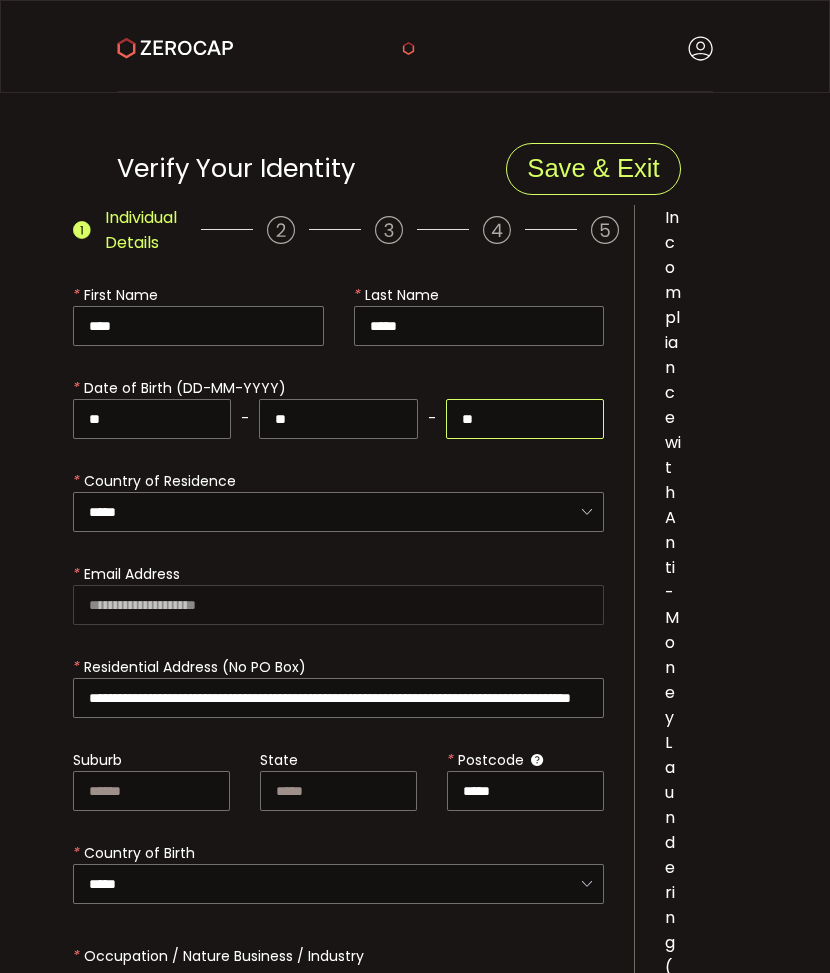 type on "*" 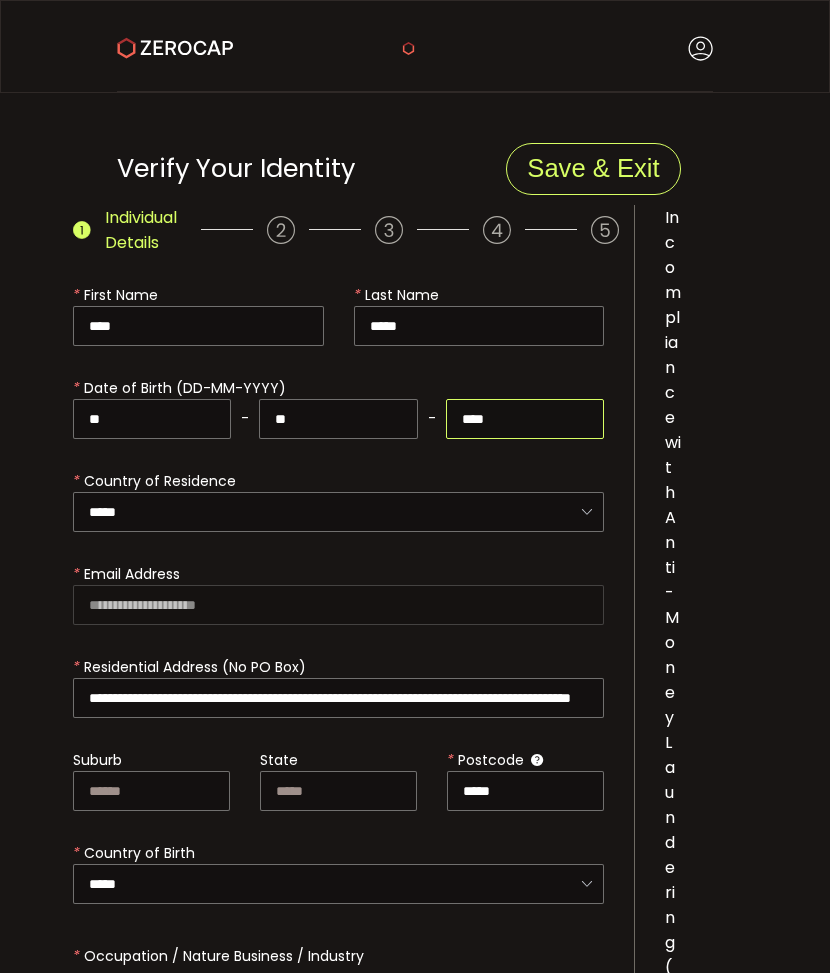 type on "****" 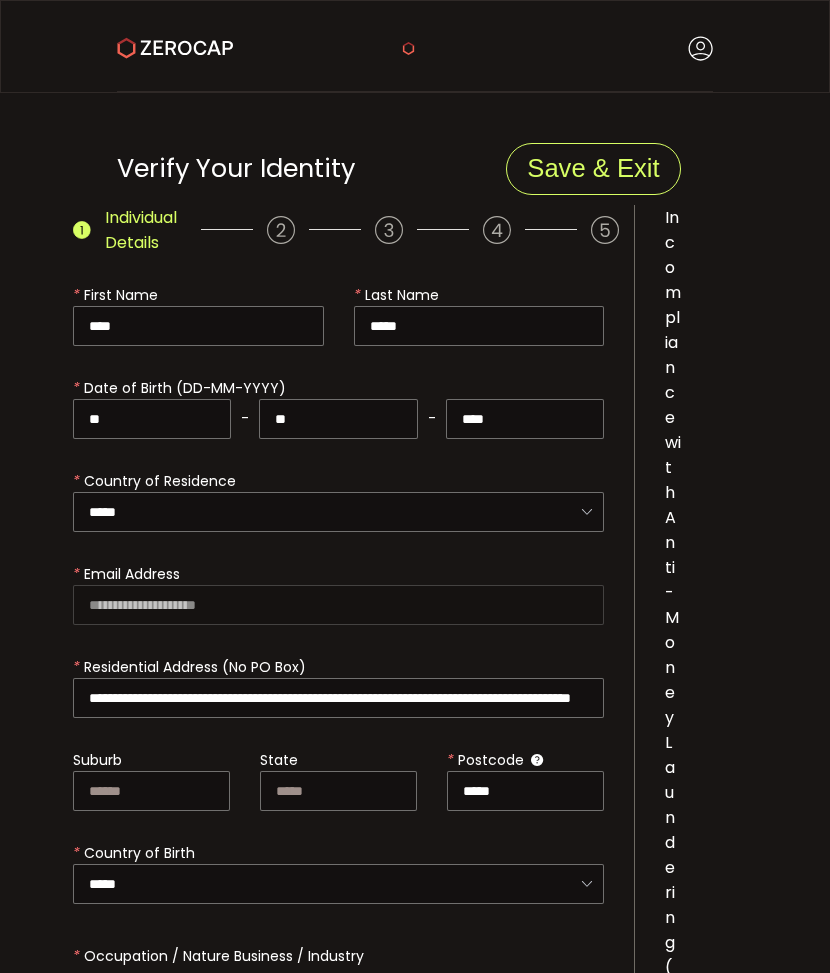 click on "* Date of Birth (DD-MM-YYYY) ** - ** - ****" at bounding box center (338, 414) 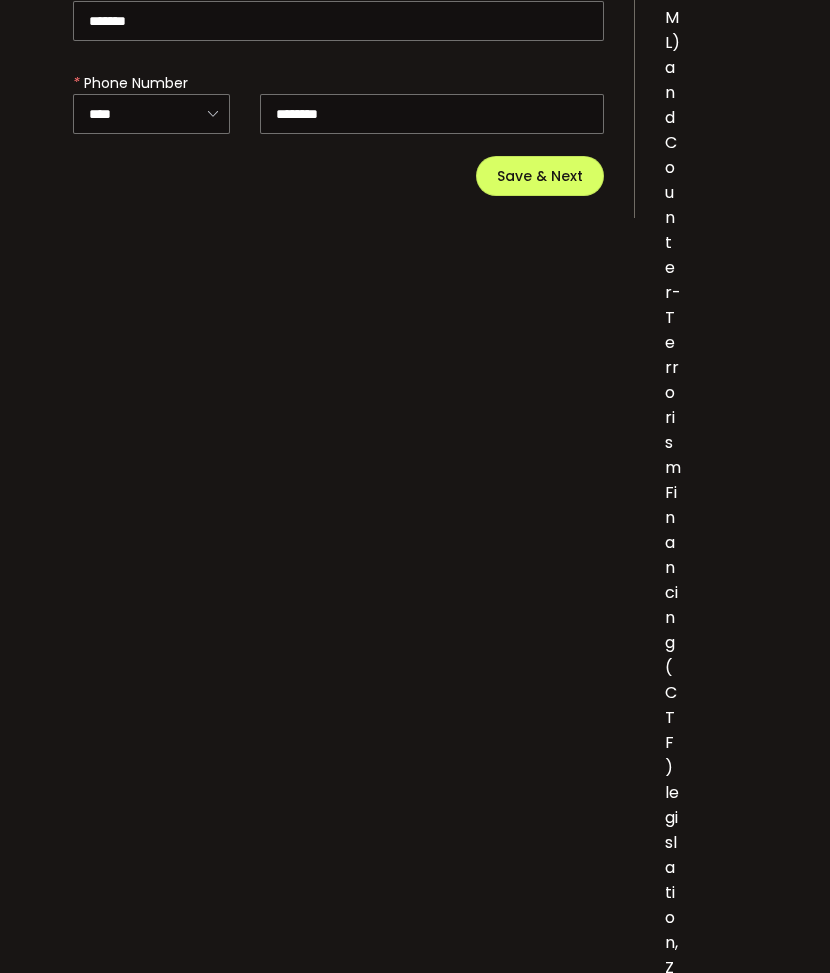 scroll, scrollTop: 700, scrollLeft: 0, axis: vertical 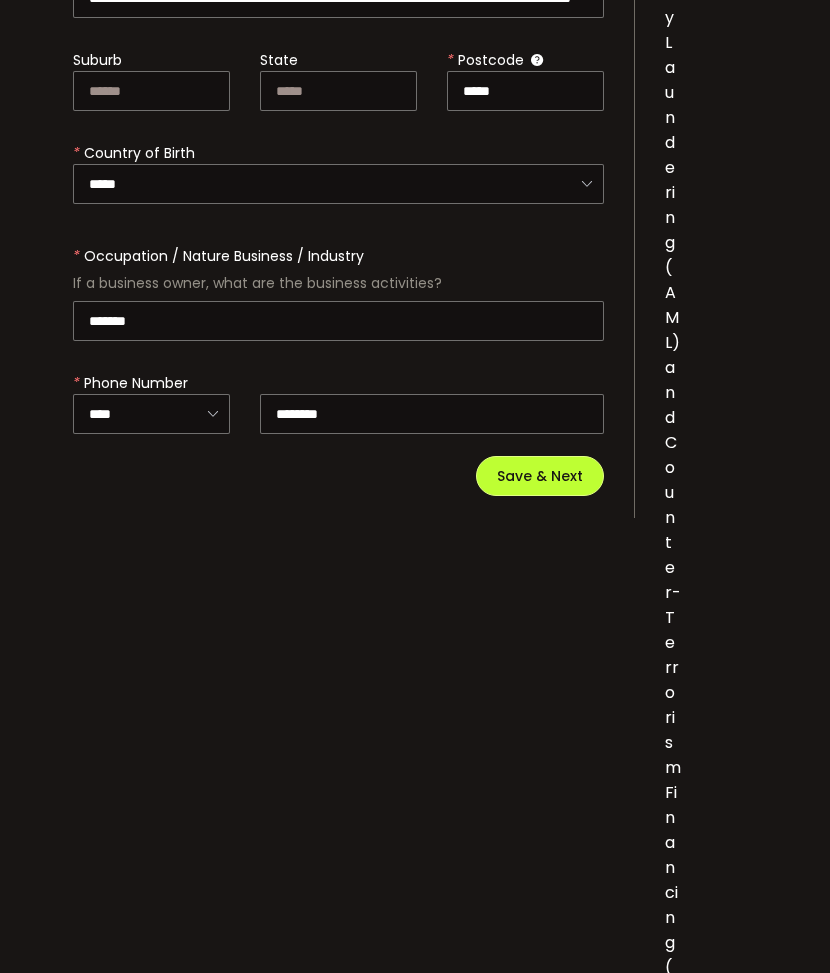 click on "Save & Next" at bounding box center [540, 476] 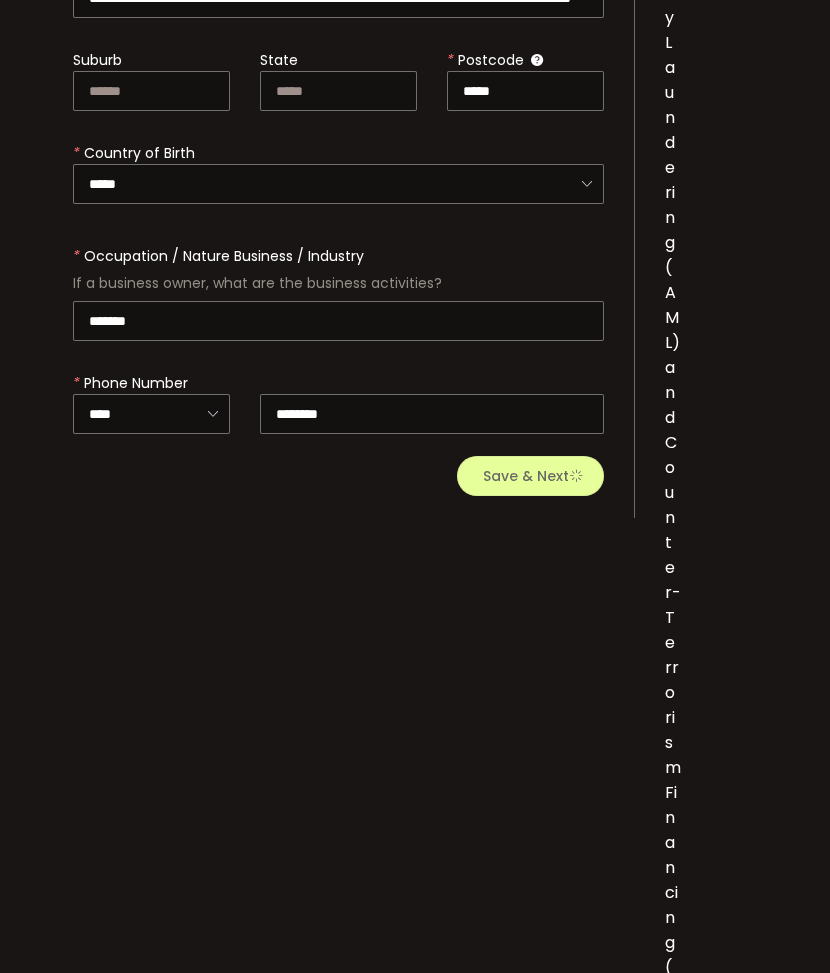 type 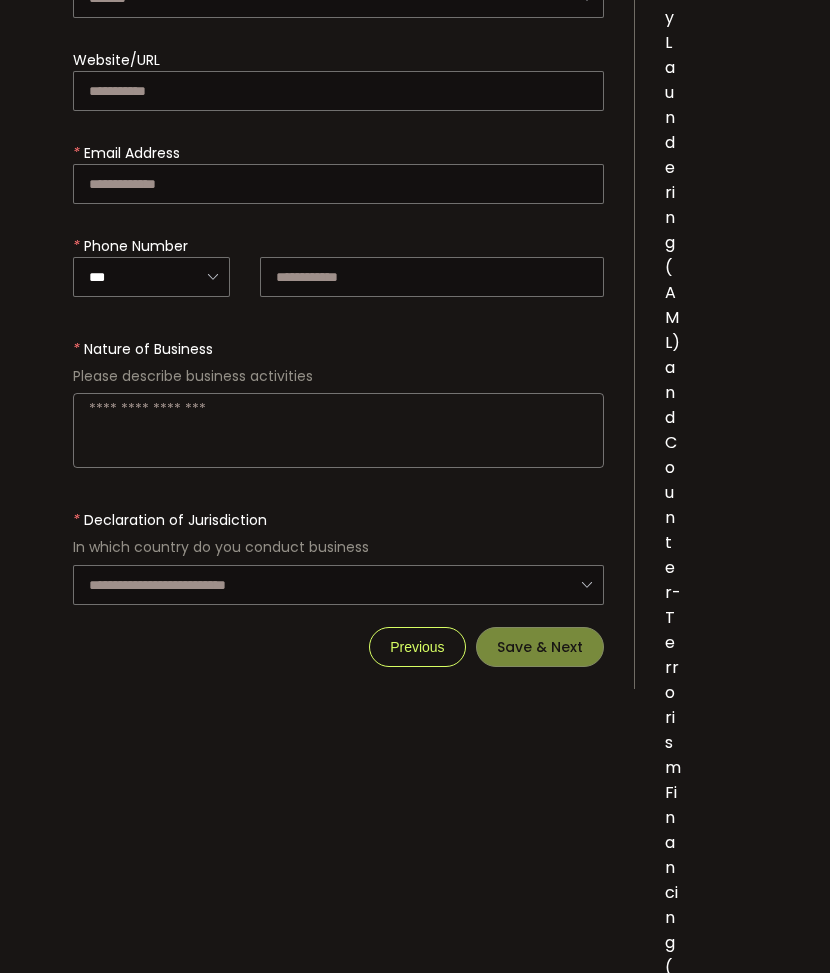 scroll, scrollTop: 0, scrollLeft: 0, axis: both 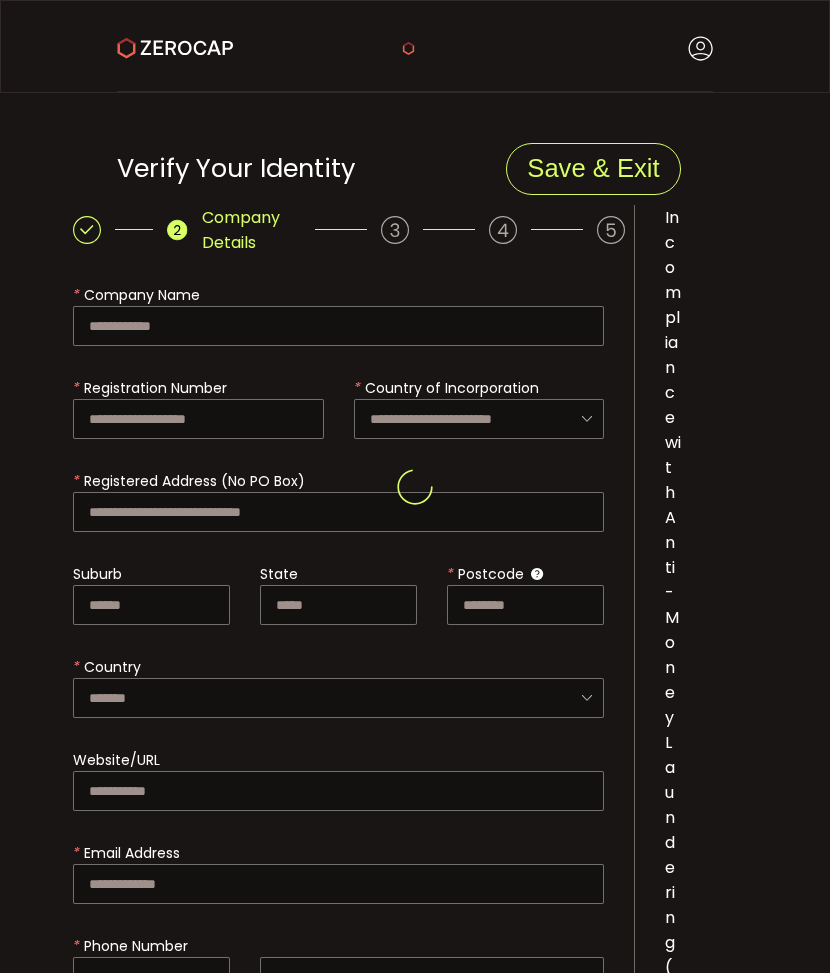 type on "*****" 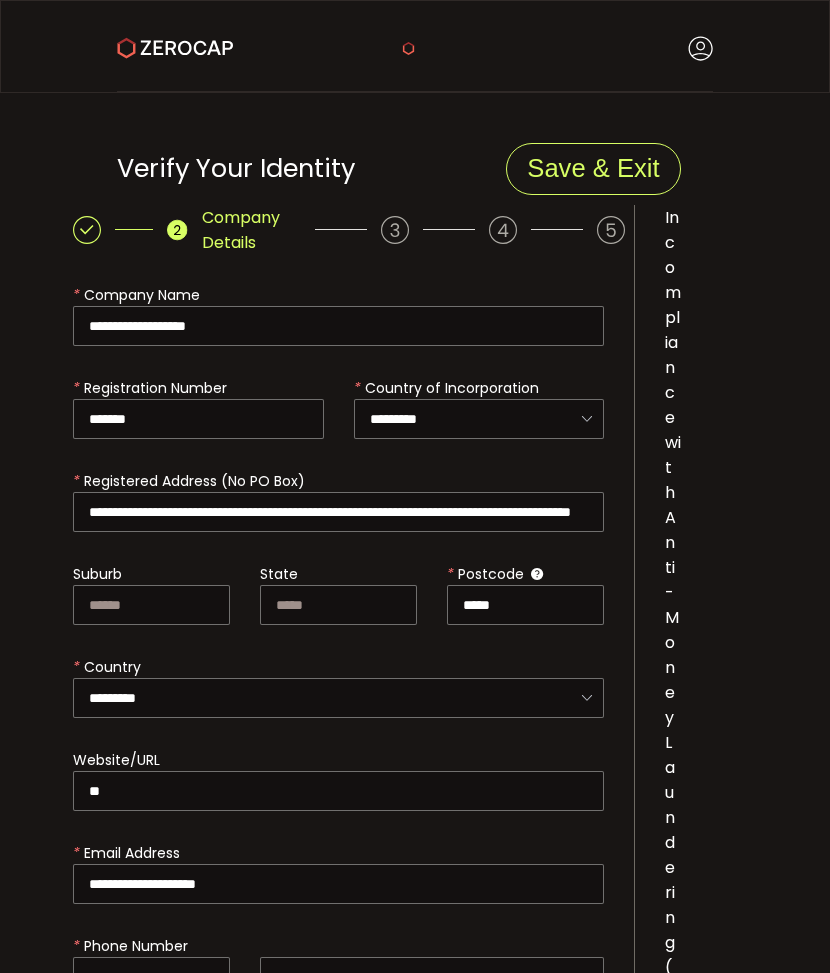 scroll, scrollTop: 600, scrollLeft: 0, axis: vertical 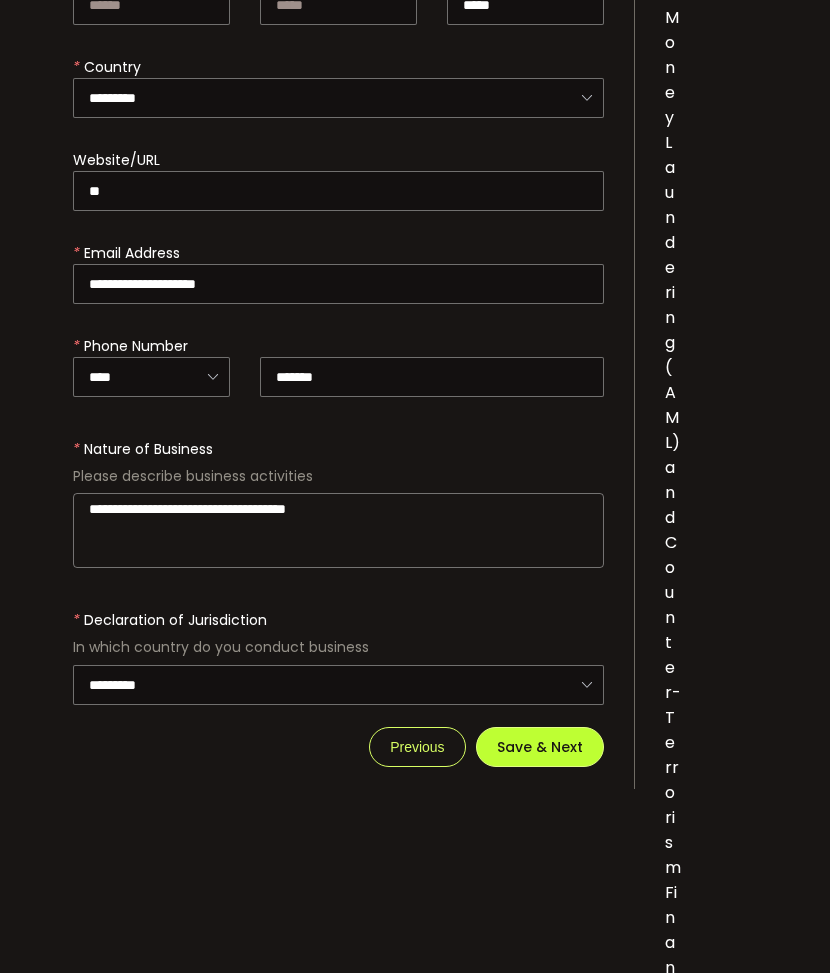 click on "Save & Next" at bounding box center (540, 747) 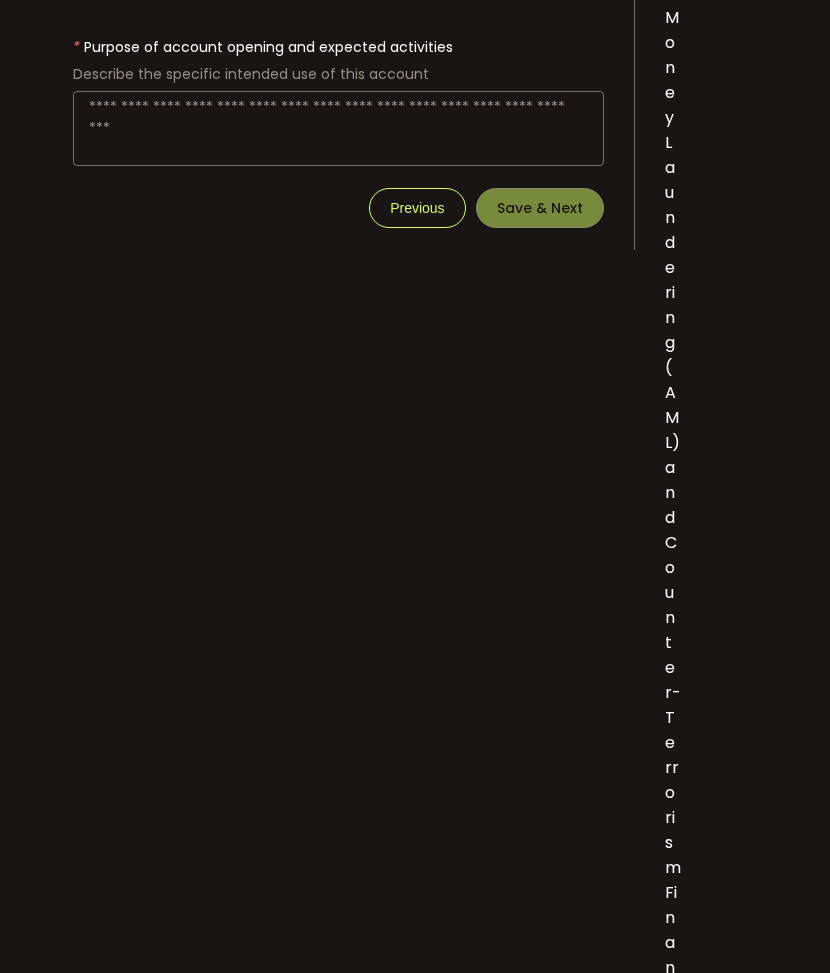 scroll, scrollTop: 0, scrollLeft: 0, axis: both 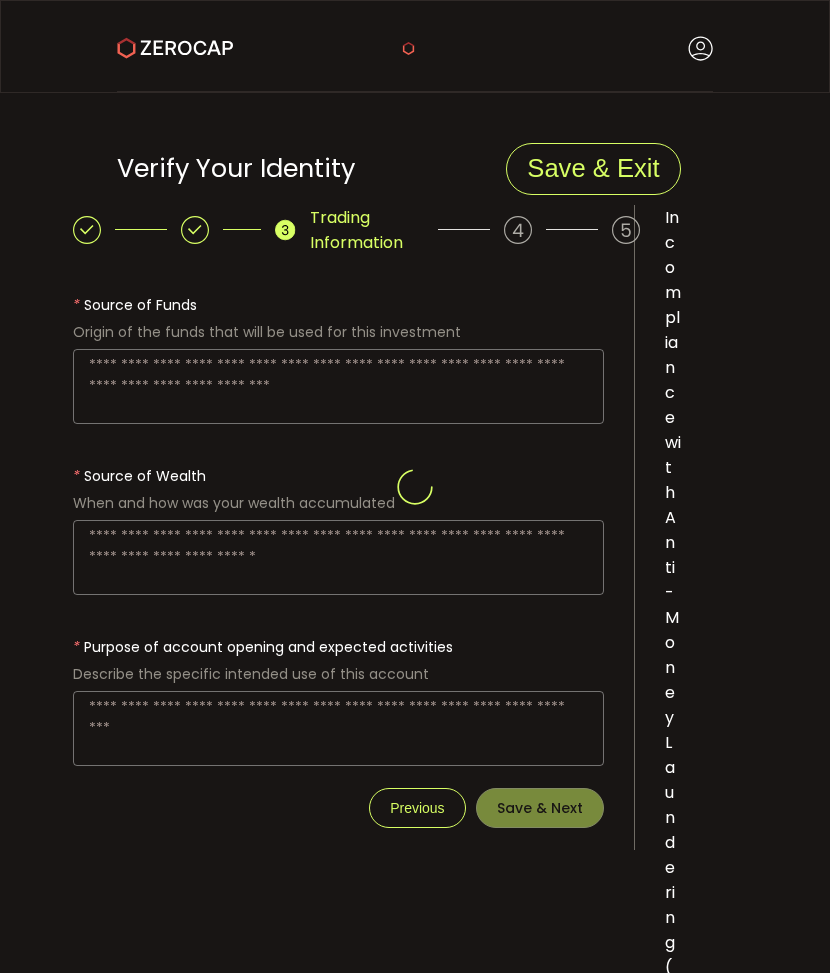 type on "**********" 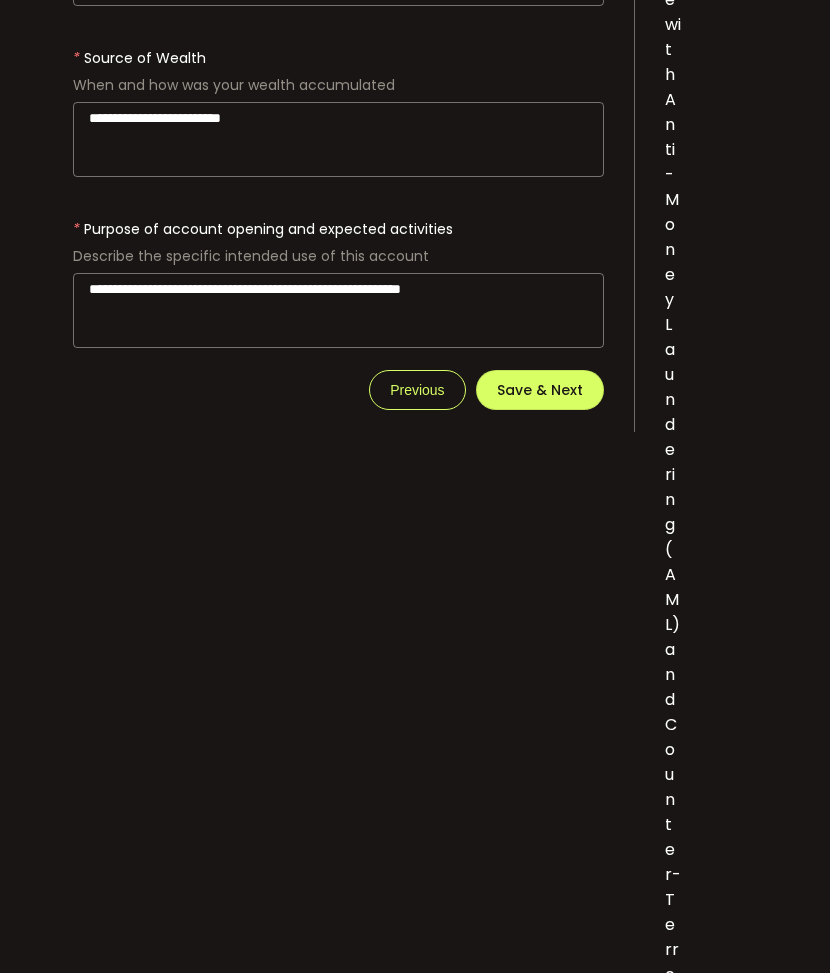scroll, scrollTop: 300, scrollLeft: 0, axis: vertical 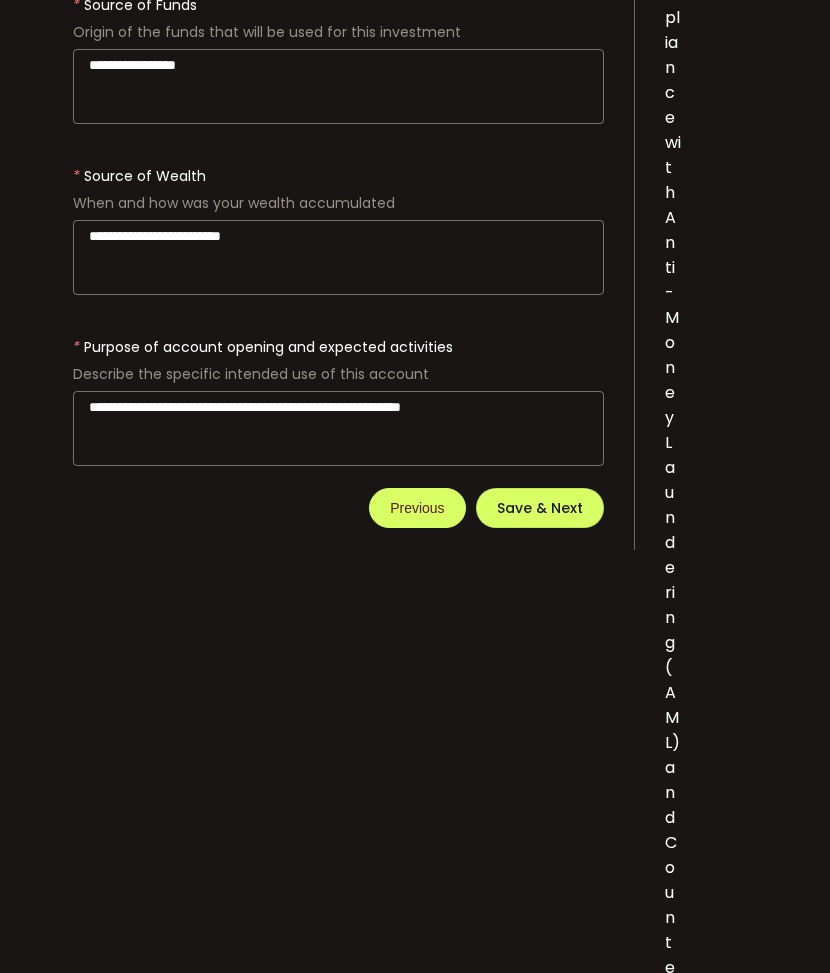click on "Previous" at bounding box center (417, 508) 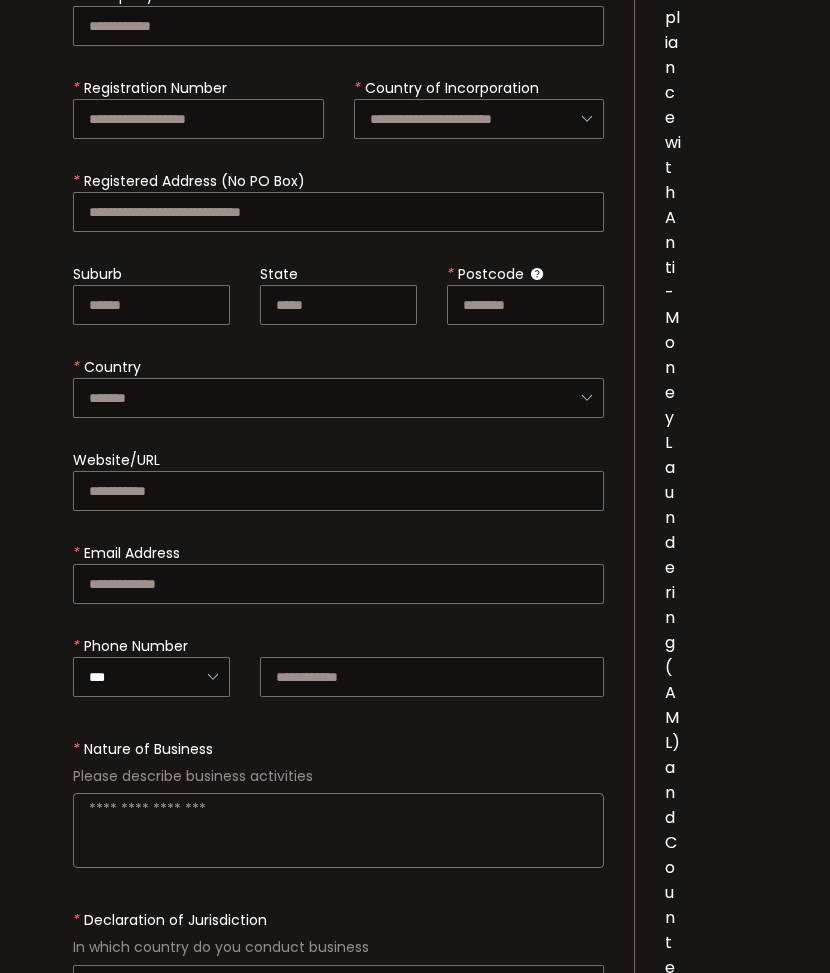 scroll, scrollTop: 0, scrollLeft: 0, axis: both 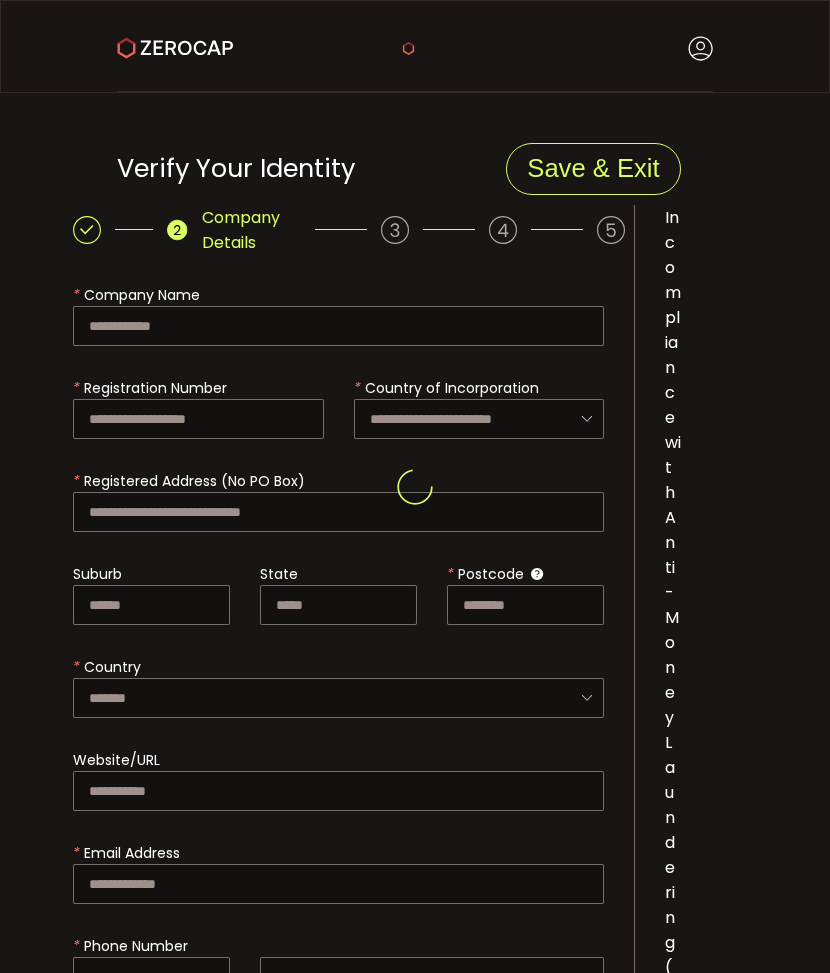 type on "*****" 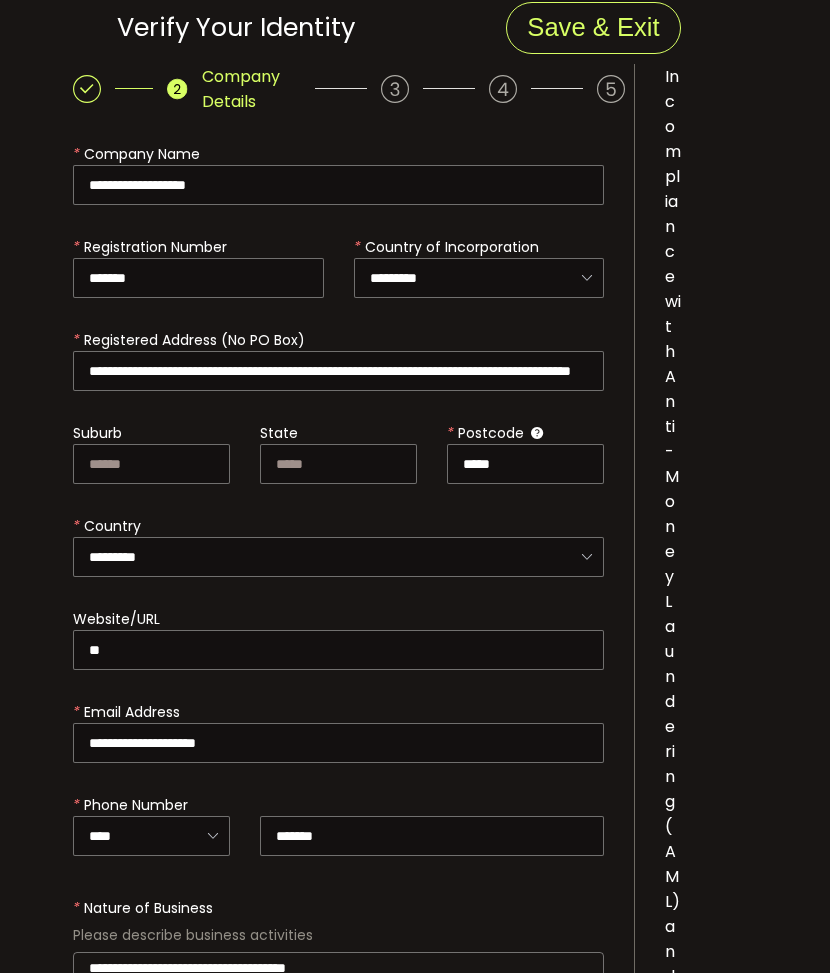 scroll, scrollTop: 200, scrollLeft: 0, axis: vertical 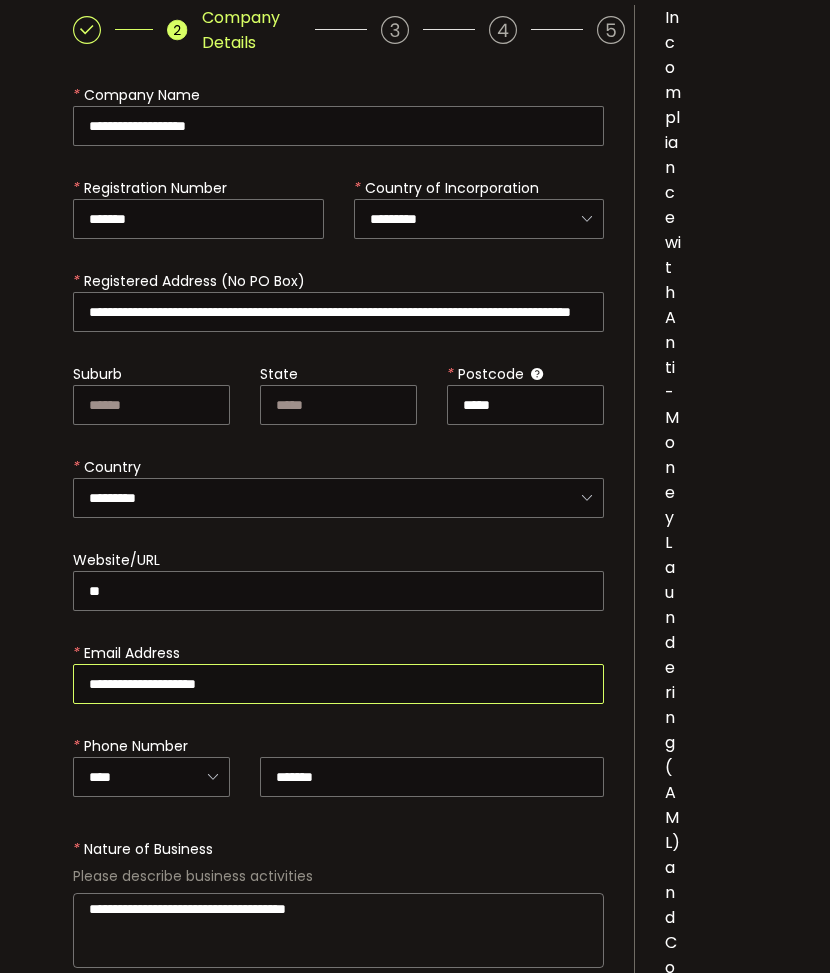 click on "**********" at bounding box center [338, 684] 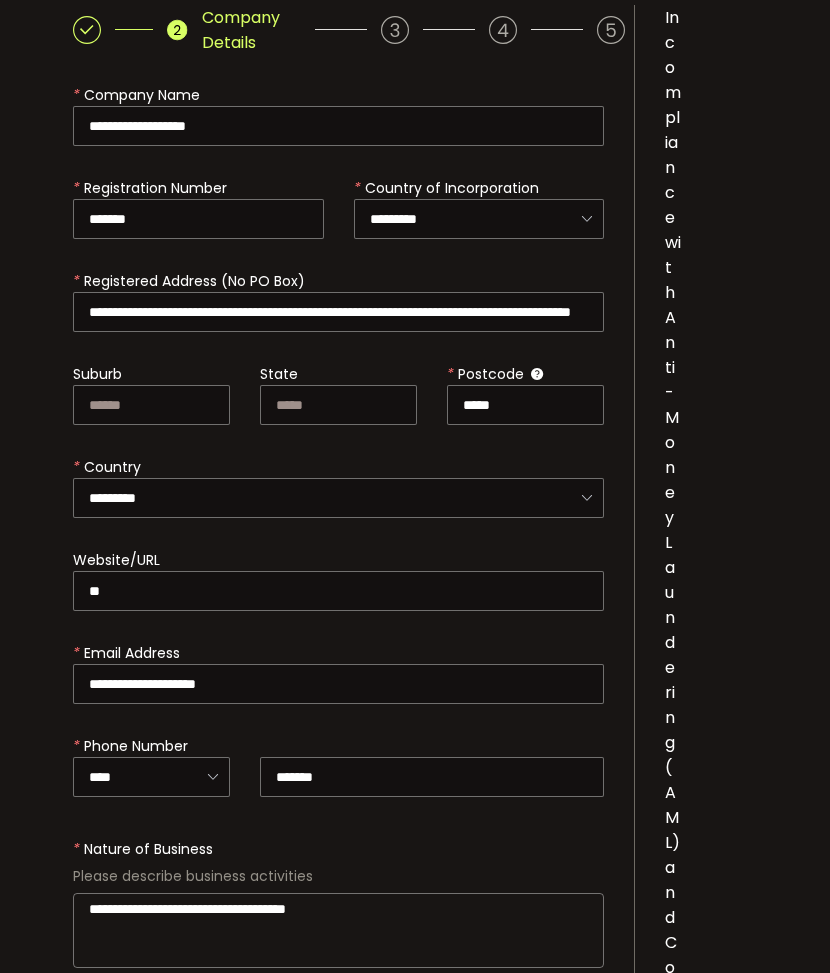 click on "**********" at bounding box center [338, 668] 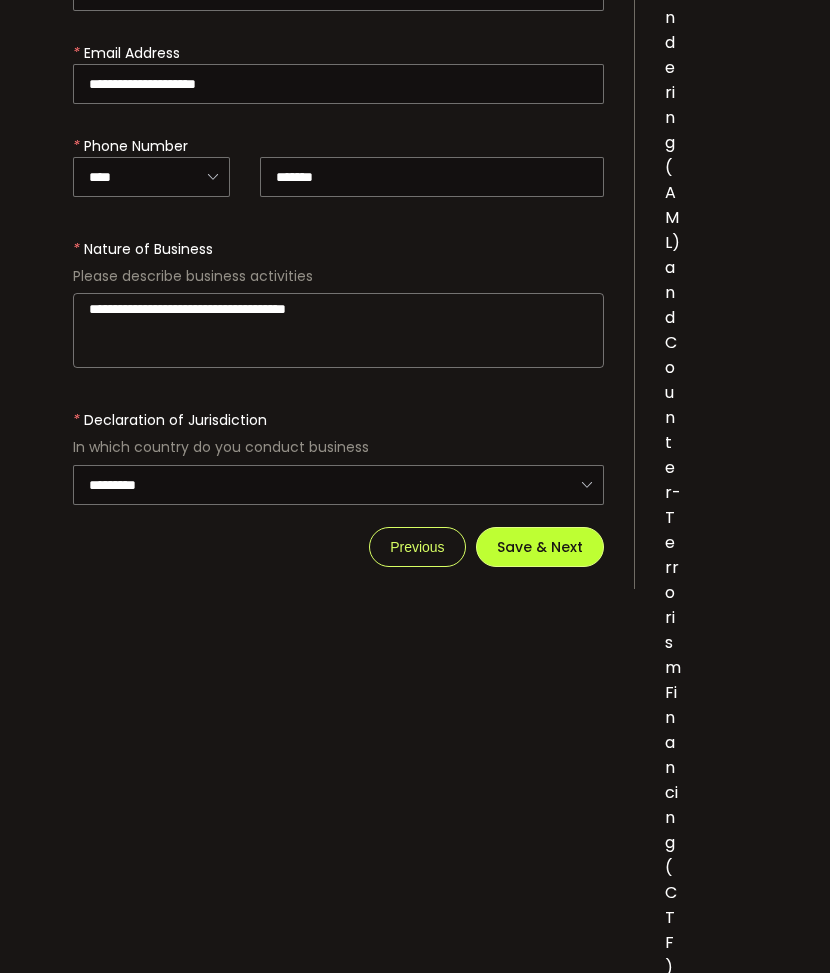 click on "Save & Next" at bounding box center [540, 547] 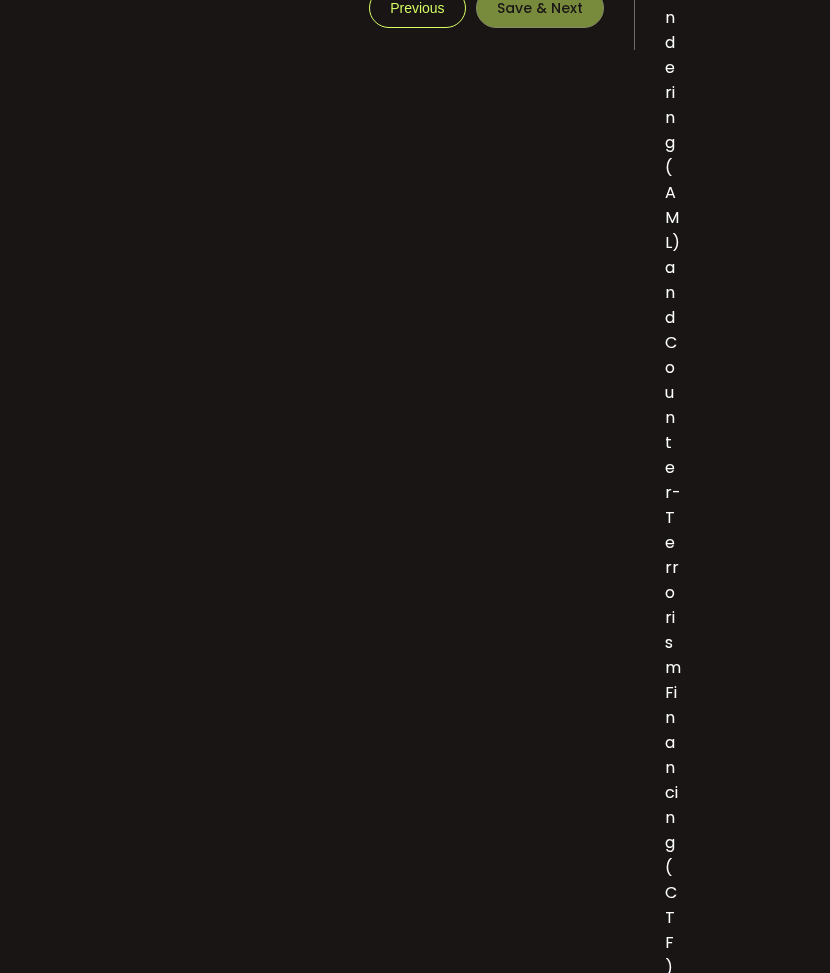 scroll, scrollTop: 0, scrollLeft: 0, axis: both 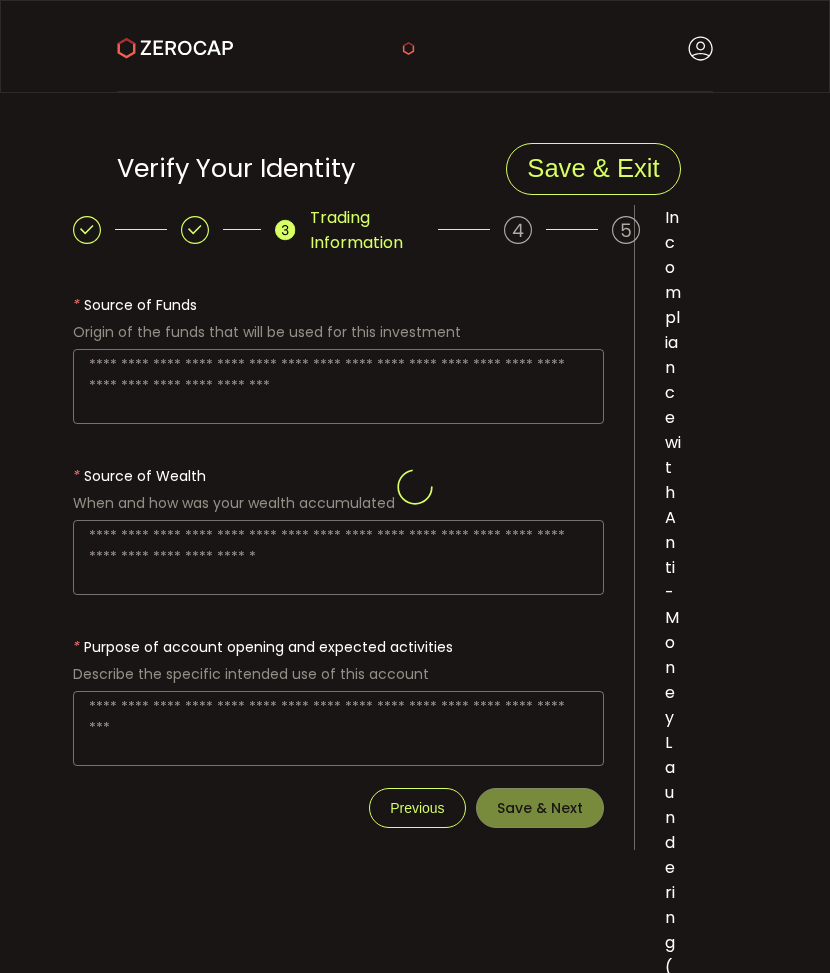 type on "**********" 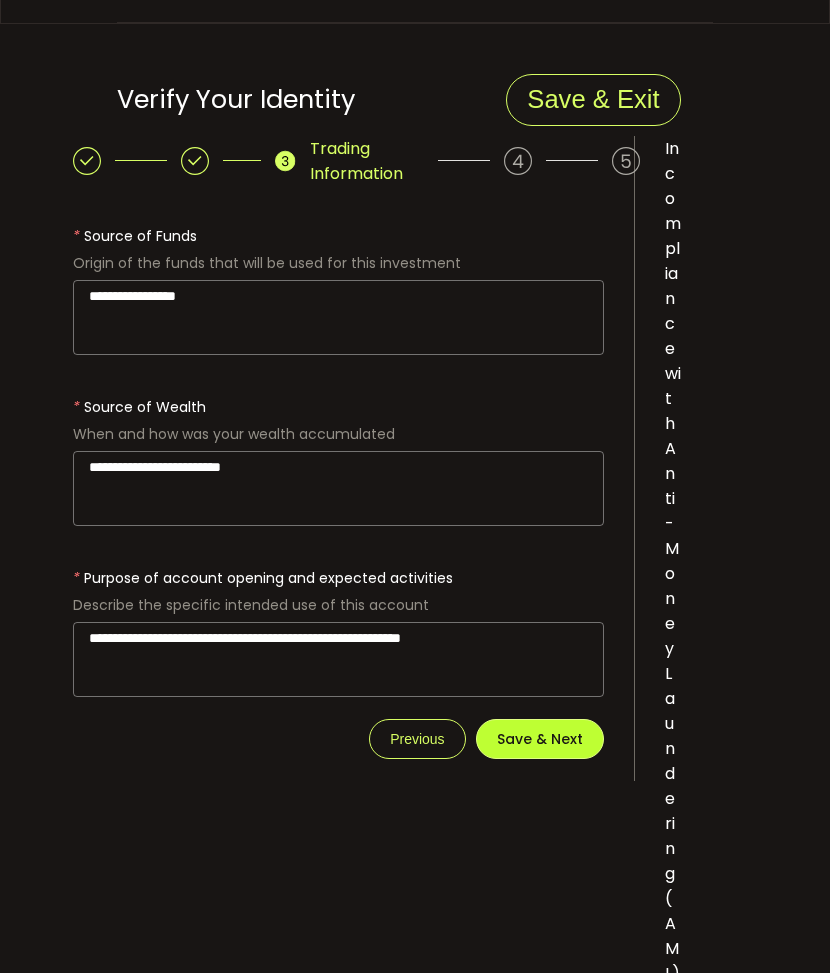 scroll, scrollTop: 100, scrollLeft: 0, axis: vertical 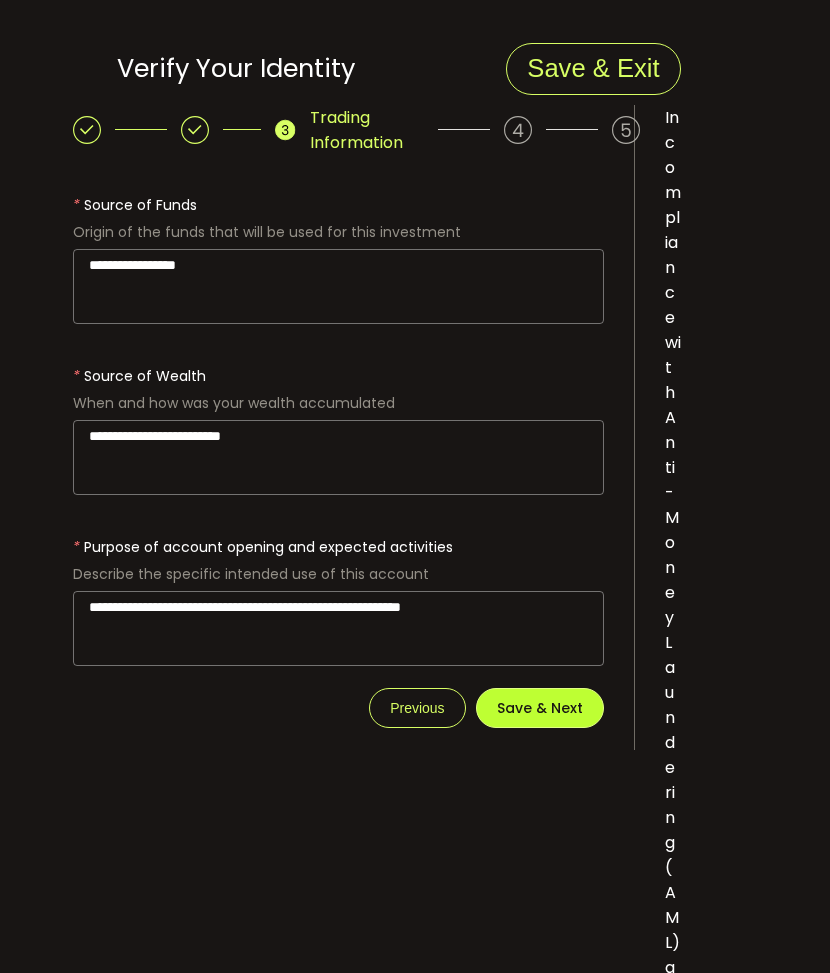 click on "Save & Next" at bounding box center [540, 708] 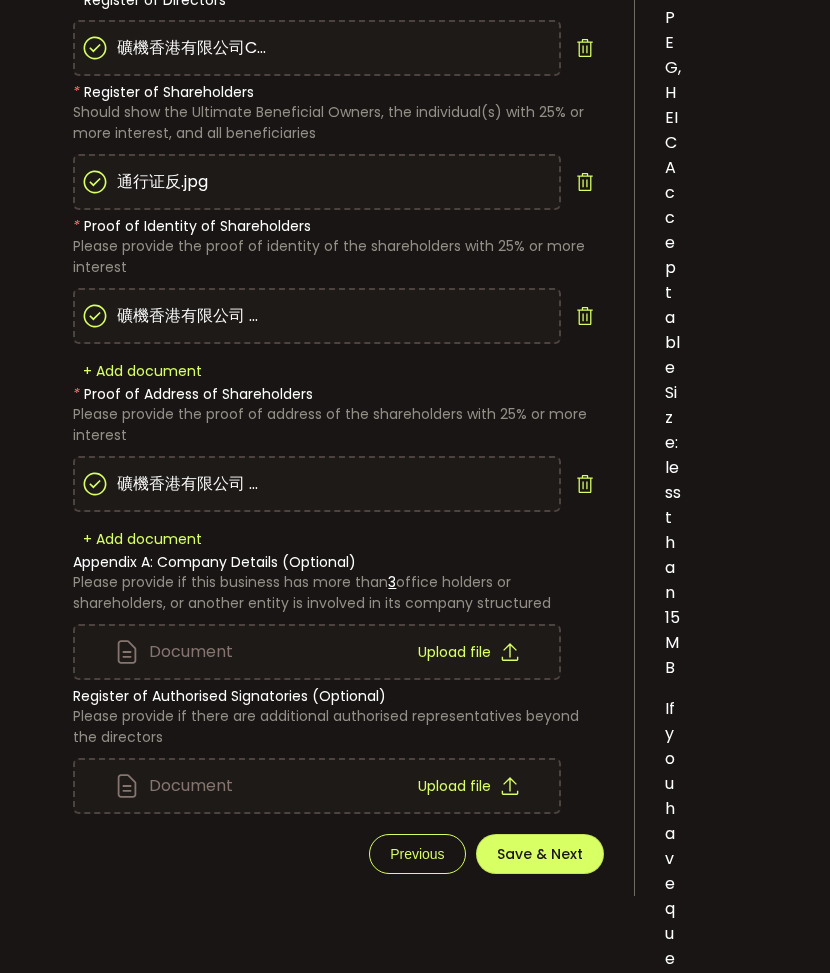scroll, scrollTop: 1000, scrollLeft: 0, axis: vertical 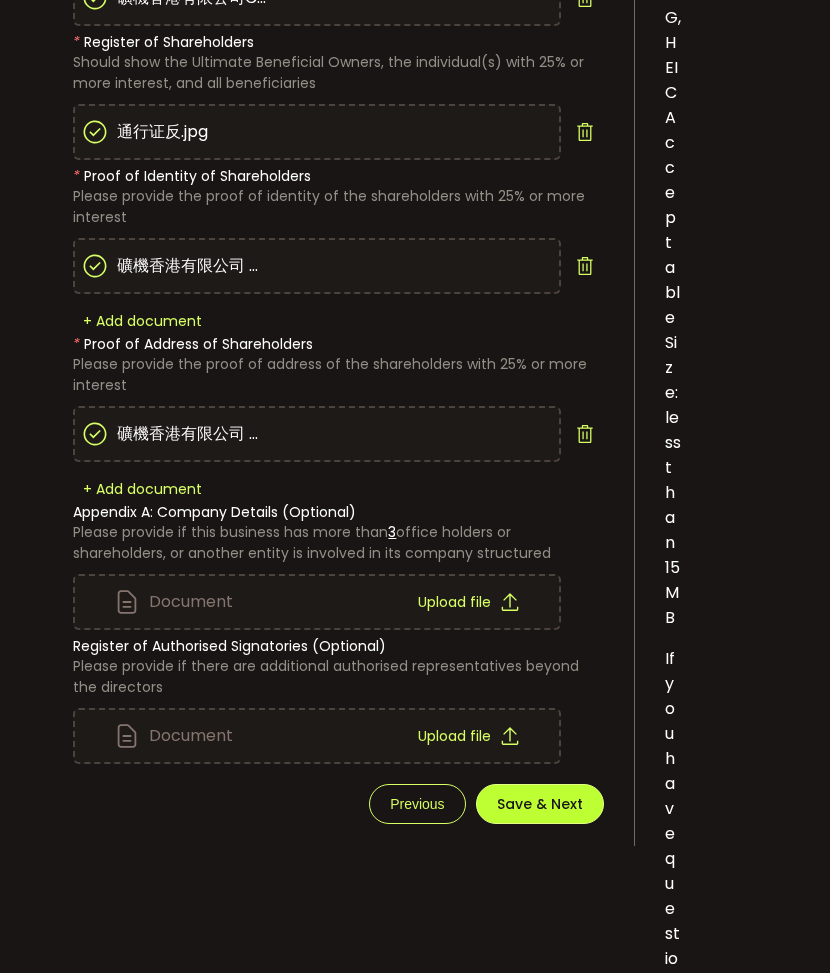 click on "Save & Next" at bounding box center [540, 804] 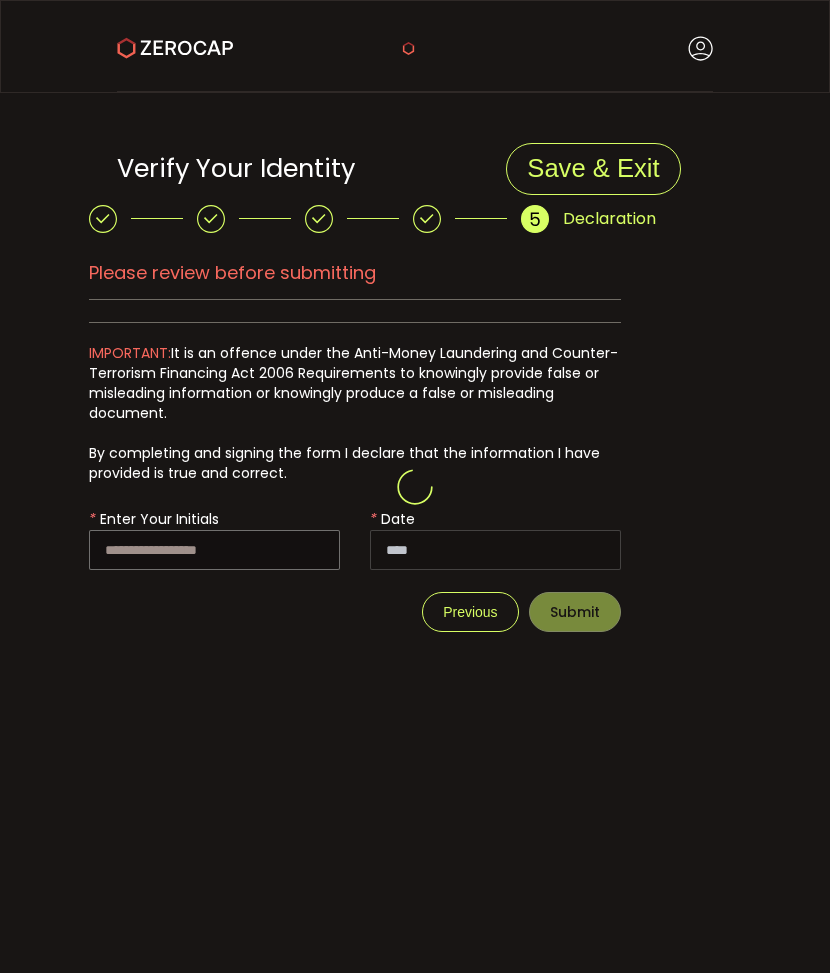scroll, scrollTop: 0, scrollLeft: 0, axis: both 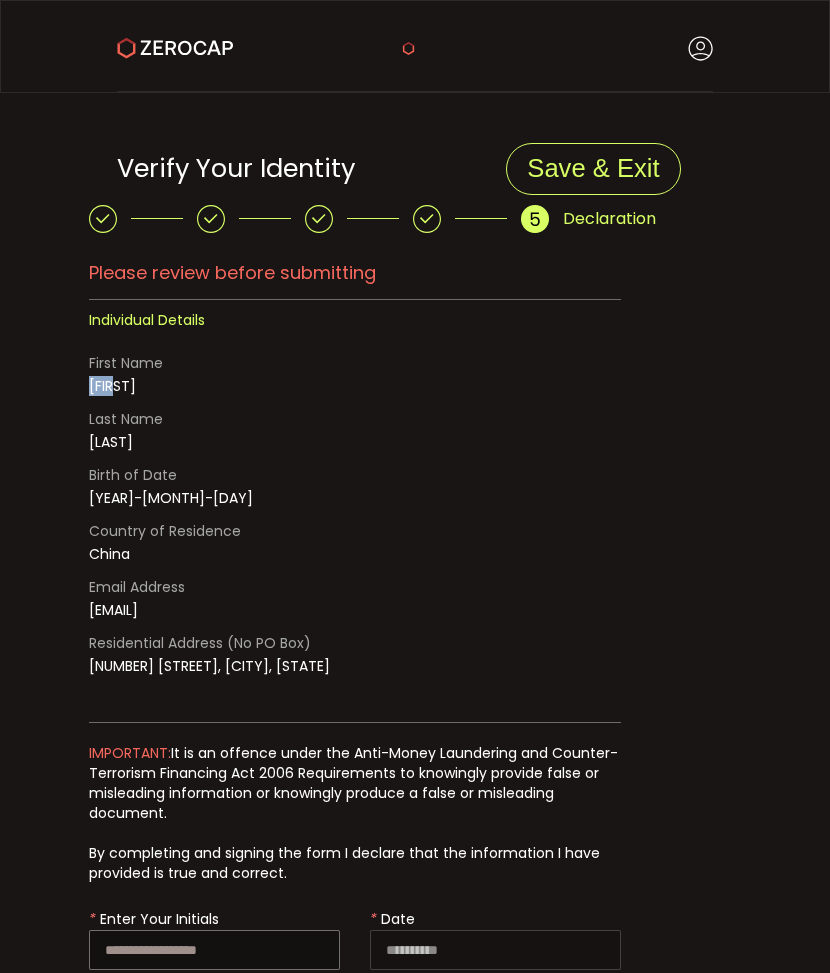 drag, startPoint x: 134, startPoint y: 388, endPoint x: 90, endPoint y: 382, distance: 44.407207 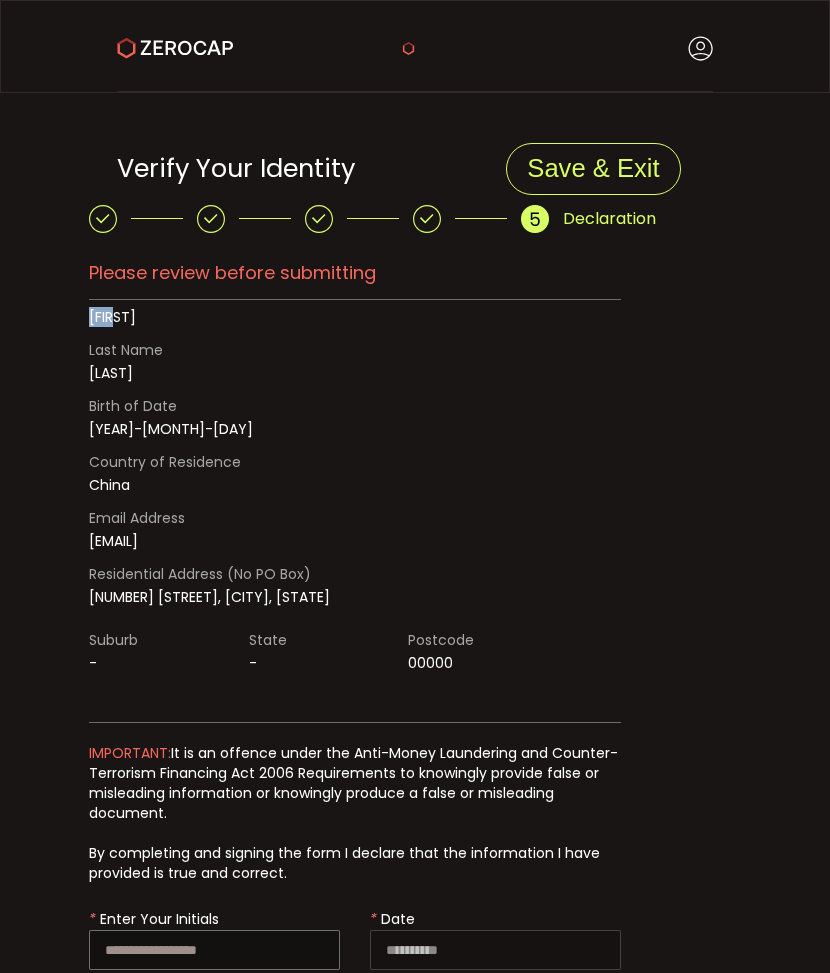scroll, scrollTop: 100, scrollLeft: 0, axis: vertical 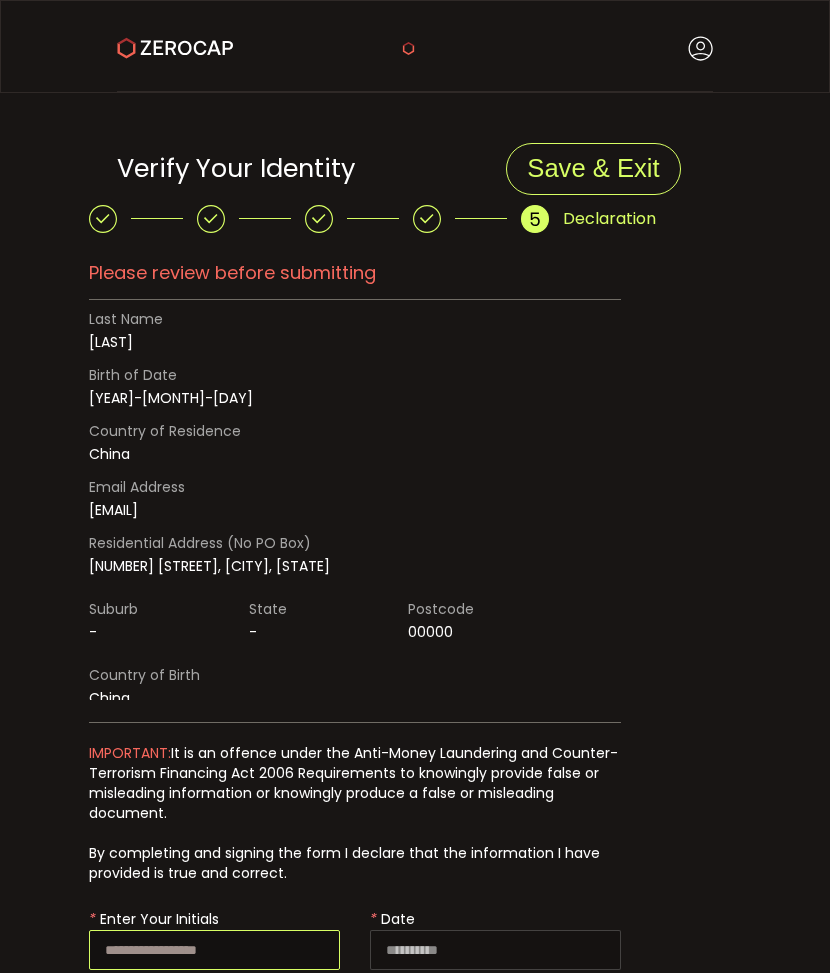 drag, startPoint x: 178, startPoint y: 930, endPoint x: 183, endPoint y: 849, distance: 81.154175 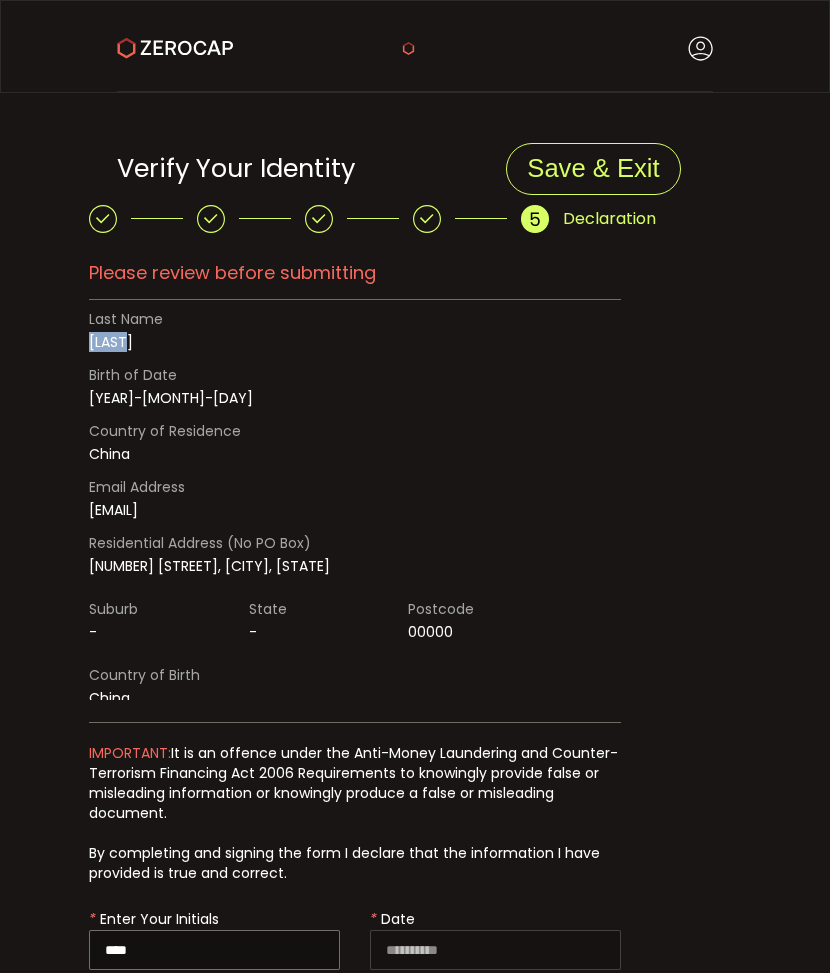 drag, startPoint x: 143, startPoint y: 335, endPoint x: 93, endPoint y: 341, distance: 50.358715 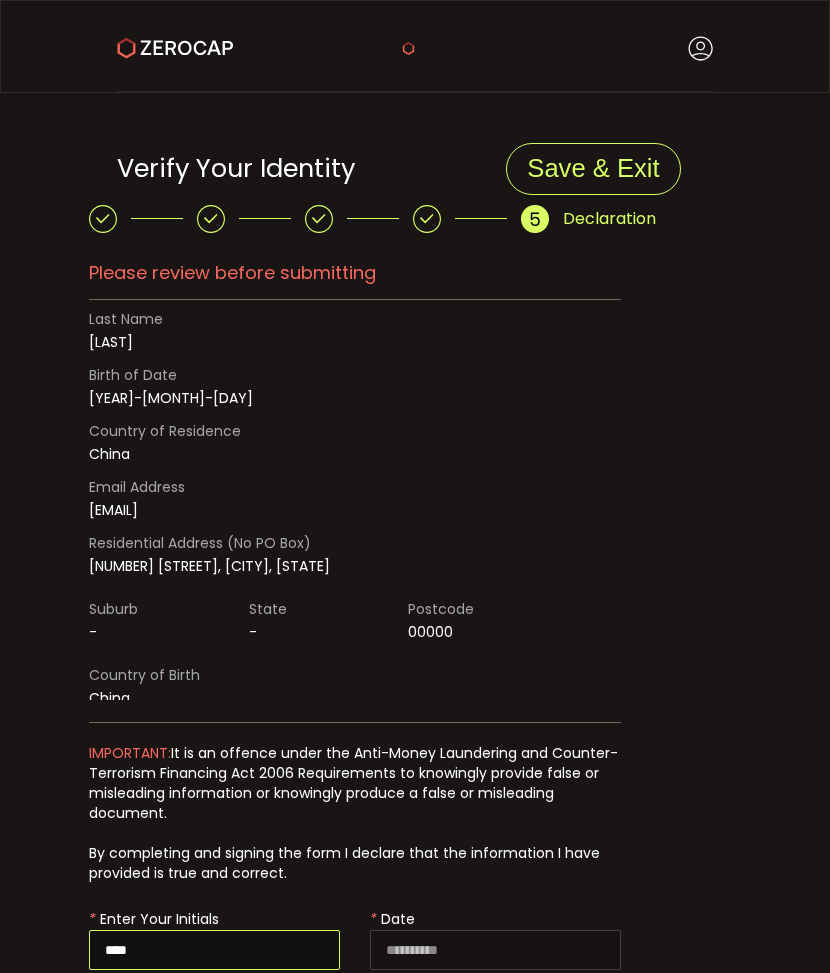 click on "****" at bounding box center (214, 950) 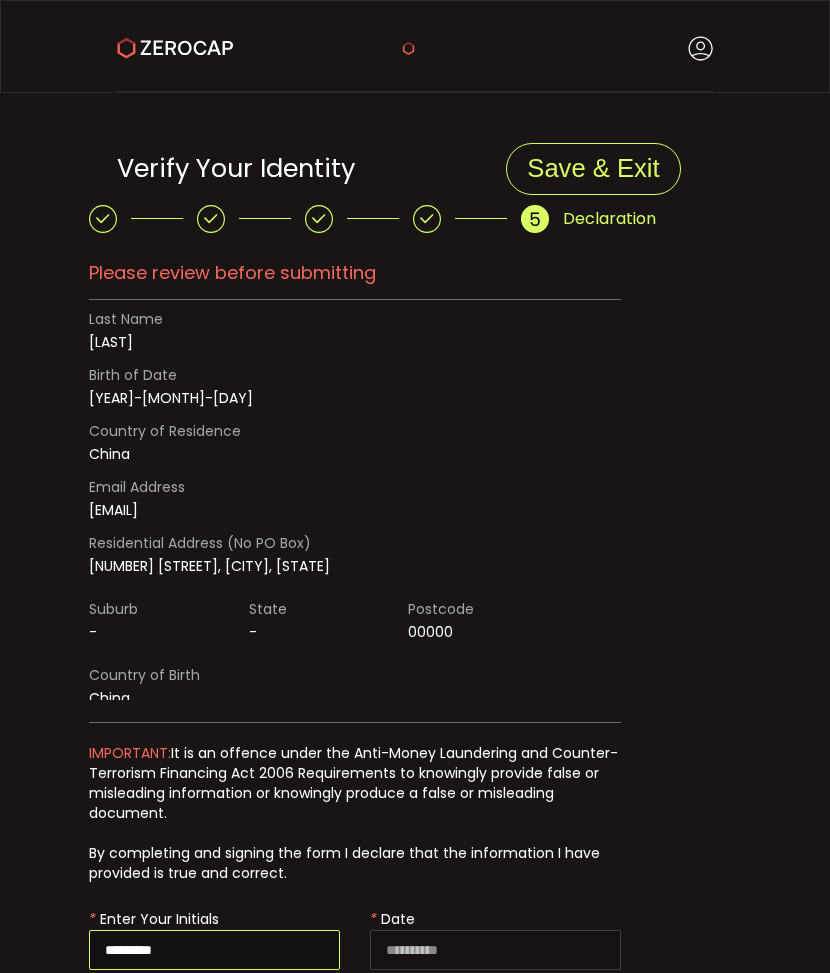 type on "*********" 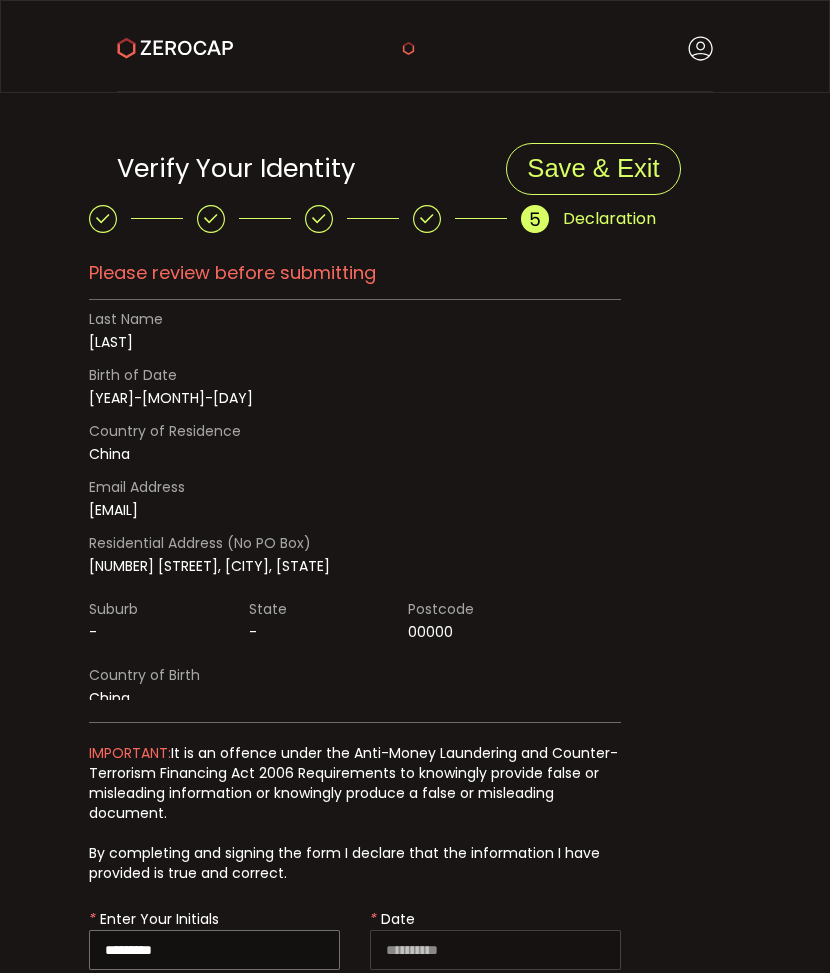 scroll, scrollTop: 106, scrollLeft: 0, axis: vertical 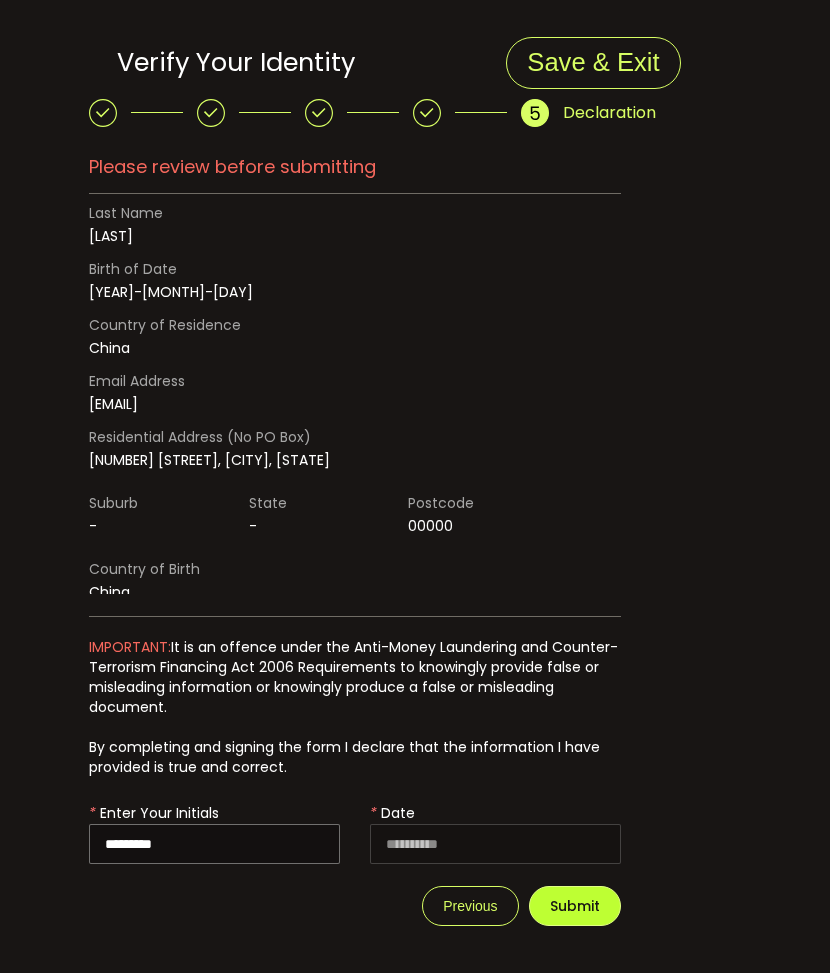 click on "Submit" at bounding box center [575, 906] 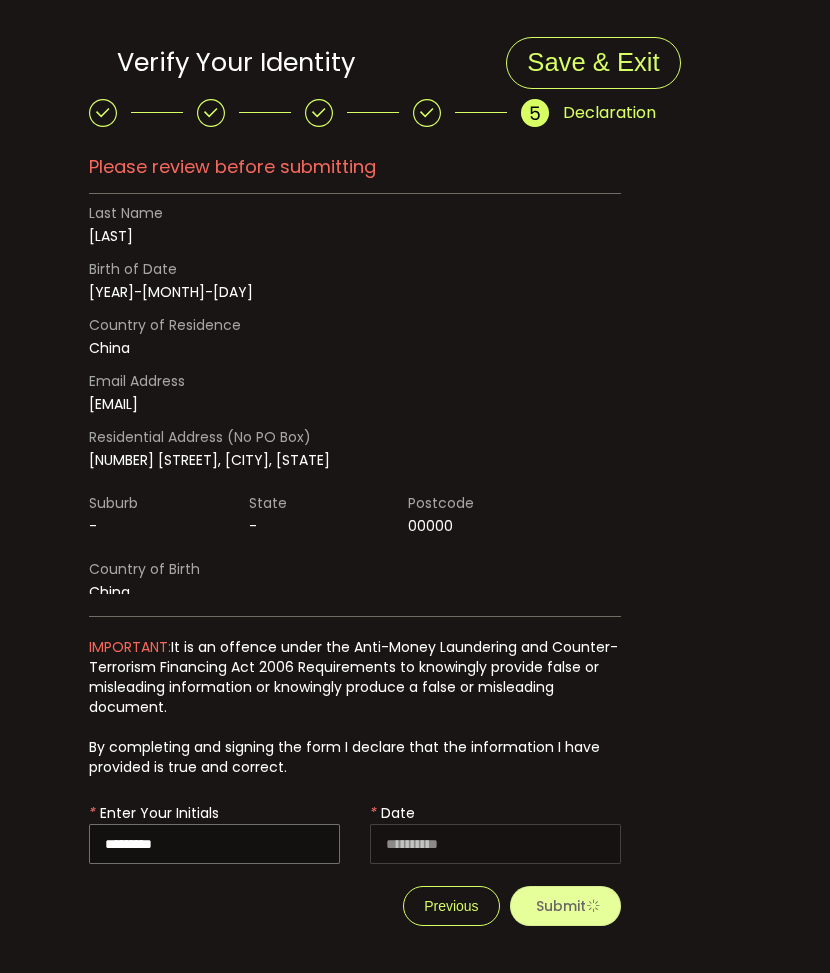 scroll, scrollTop: 0, scrollLeft: 0, axis: both 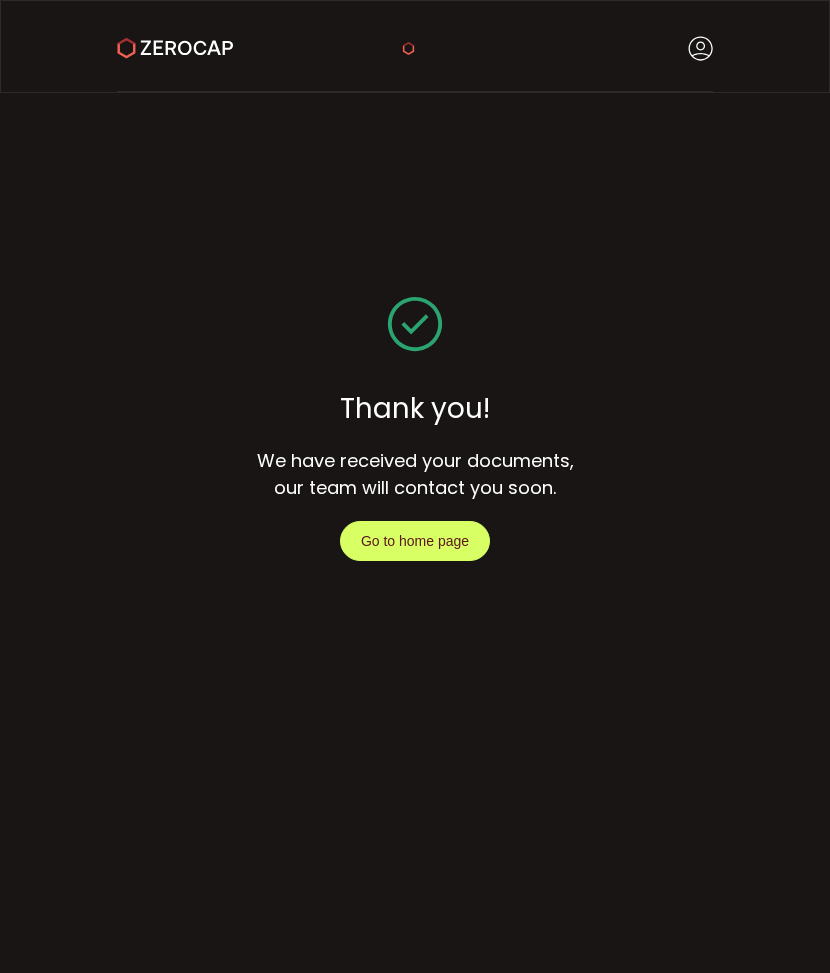 click on "Go to home page" at bounding box center [415, 541] 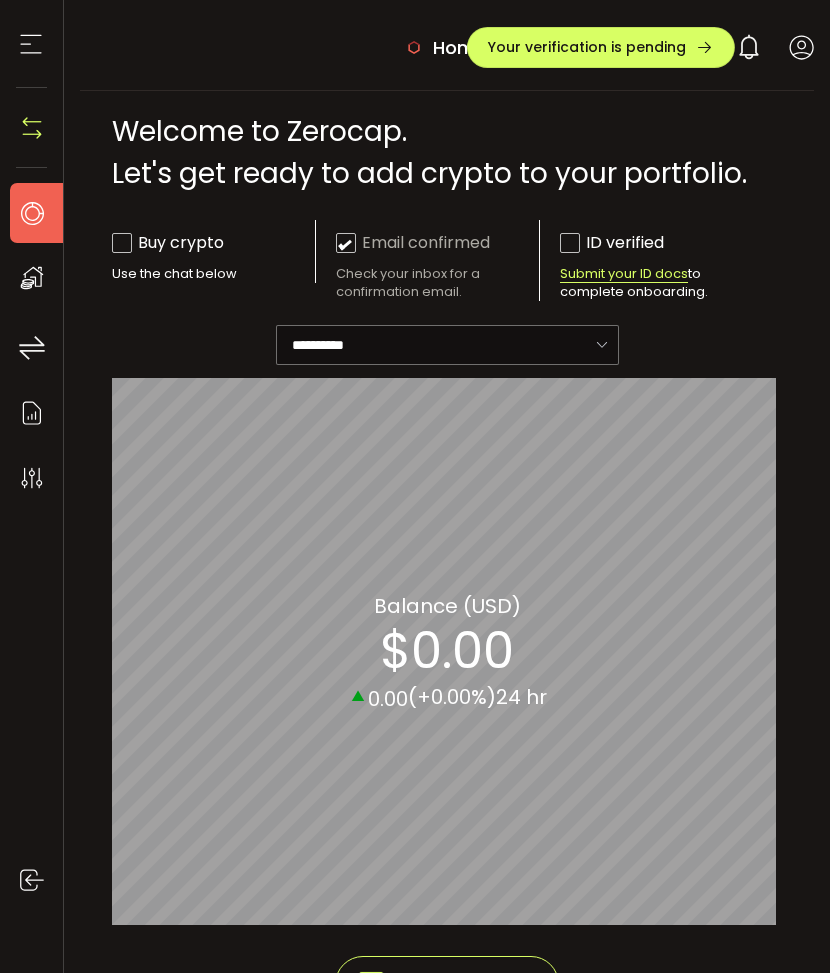 click 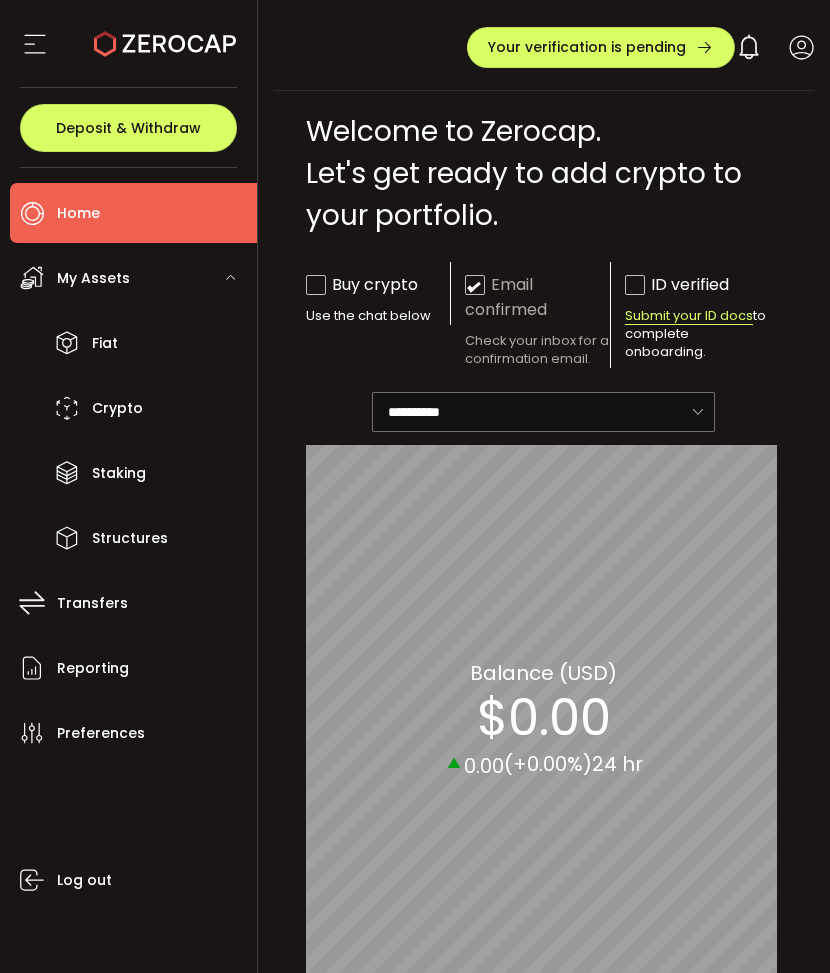 click on "0 YANG GUANG Account MINER HK CO LIMITED (f1f908) Preferences Reporting Help Log out" at bounding box center (774, 47) 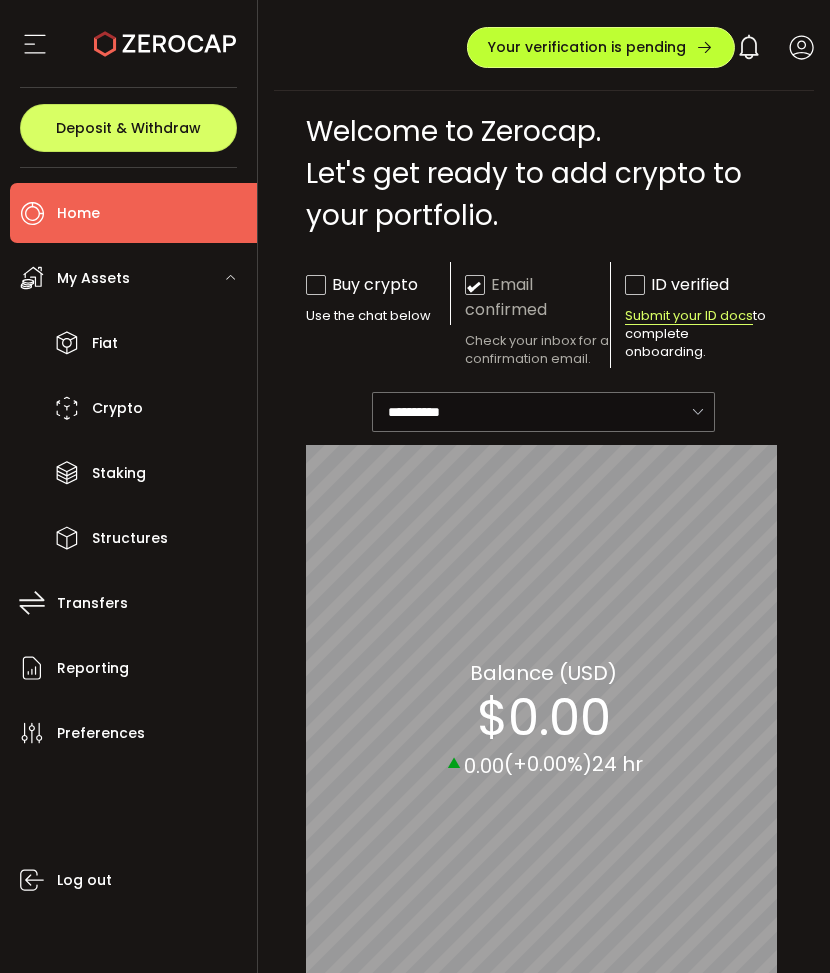 click at bounding box center [705, 47] 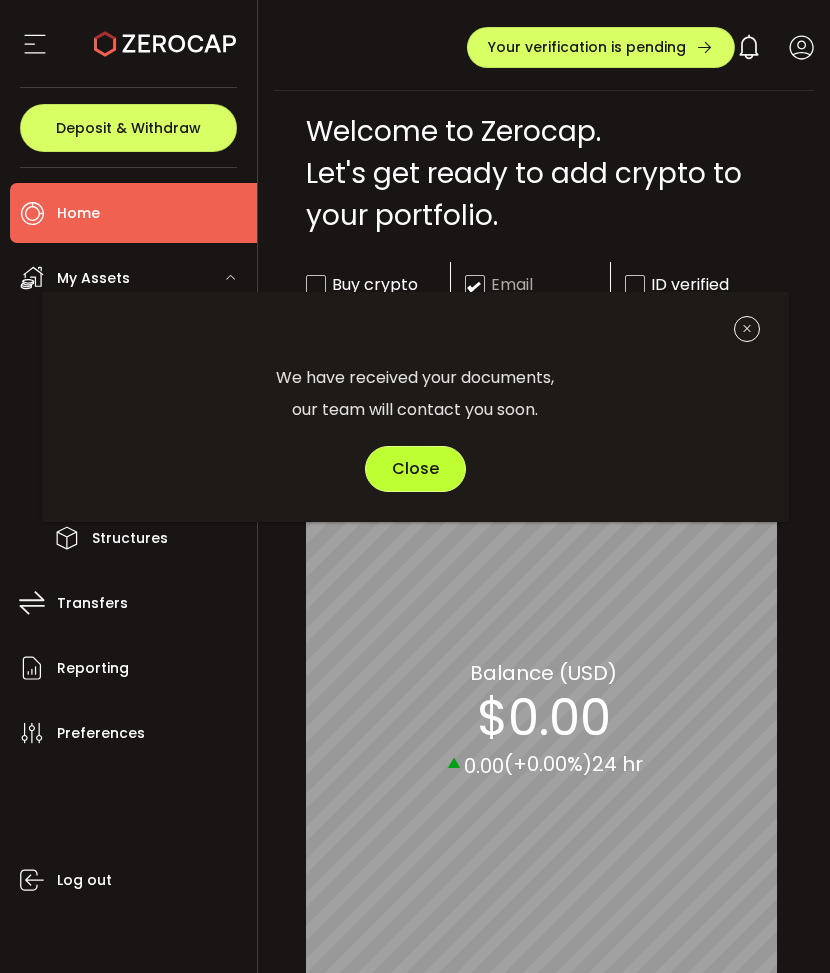 click on "Close" at bounding box center (415, 469) 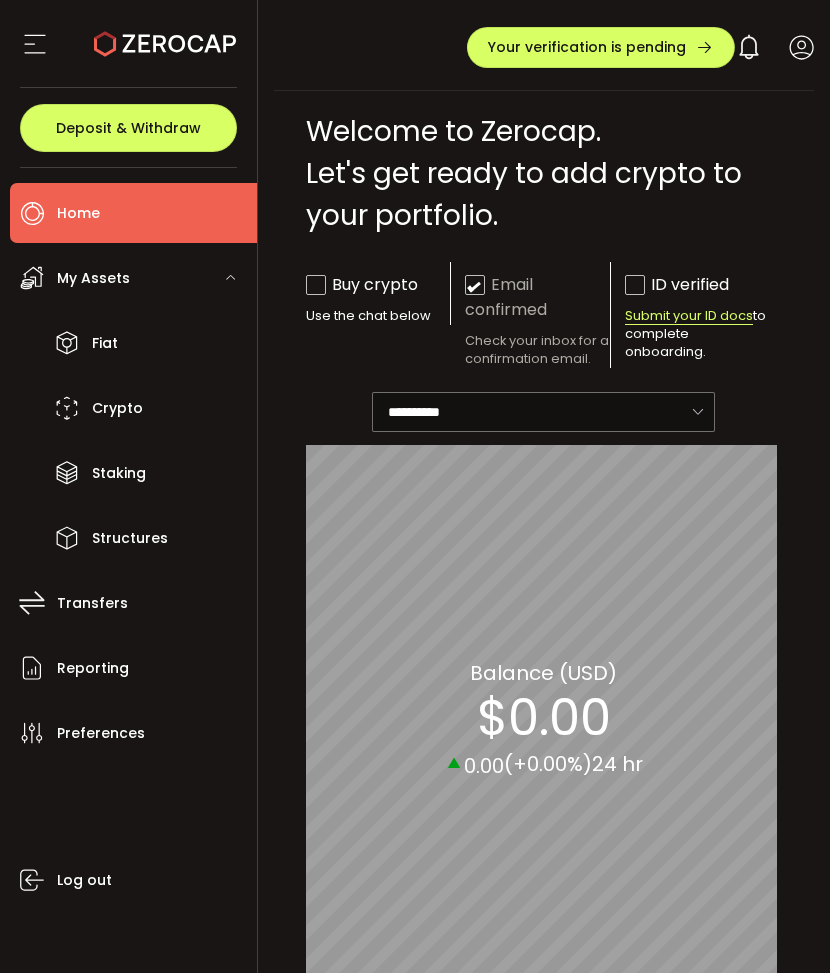 click 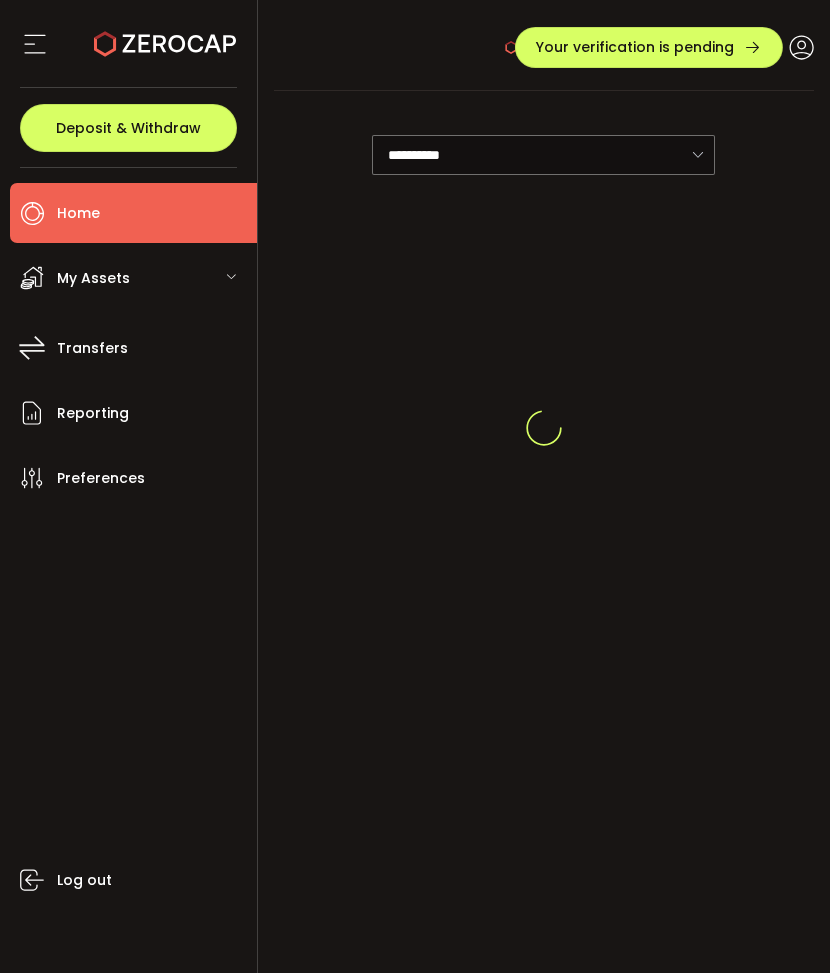 scroll, scrollTop: 0, scrollLeft: 0, axis: both 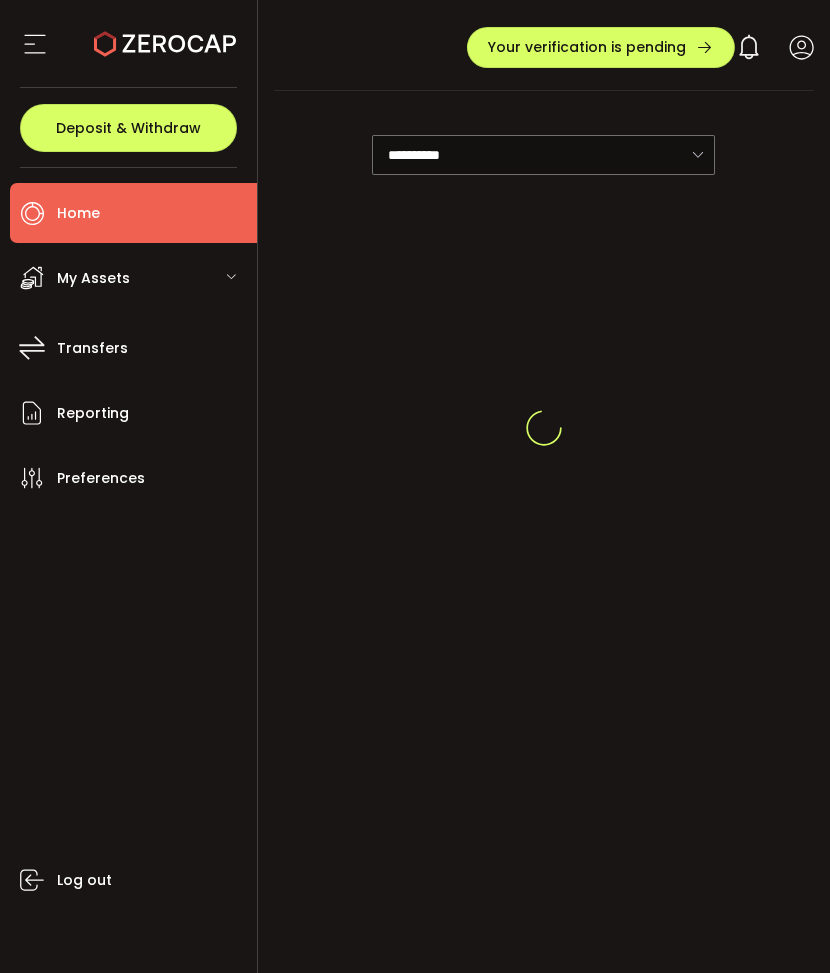 click at bounding box center (544, 428) 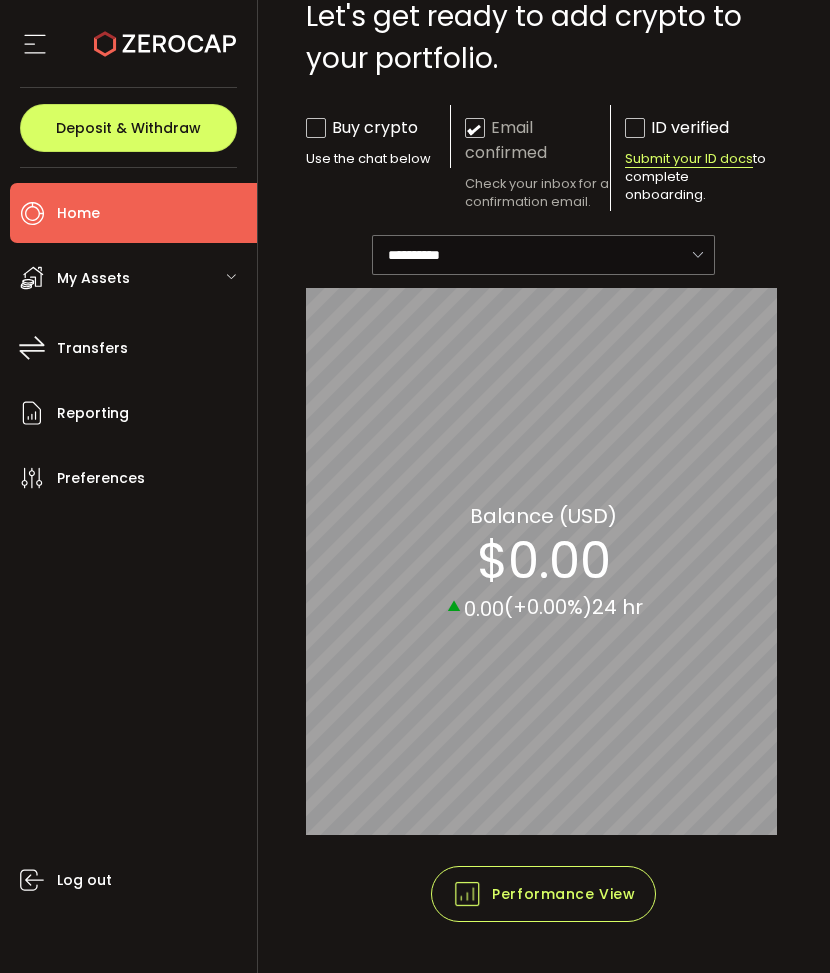 scroll, scrollTop: 0, scrollLeft: 0, axis: both 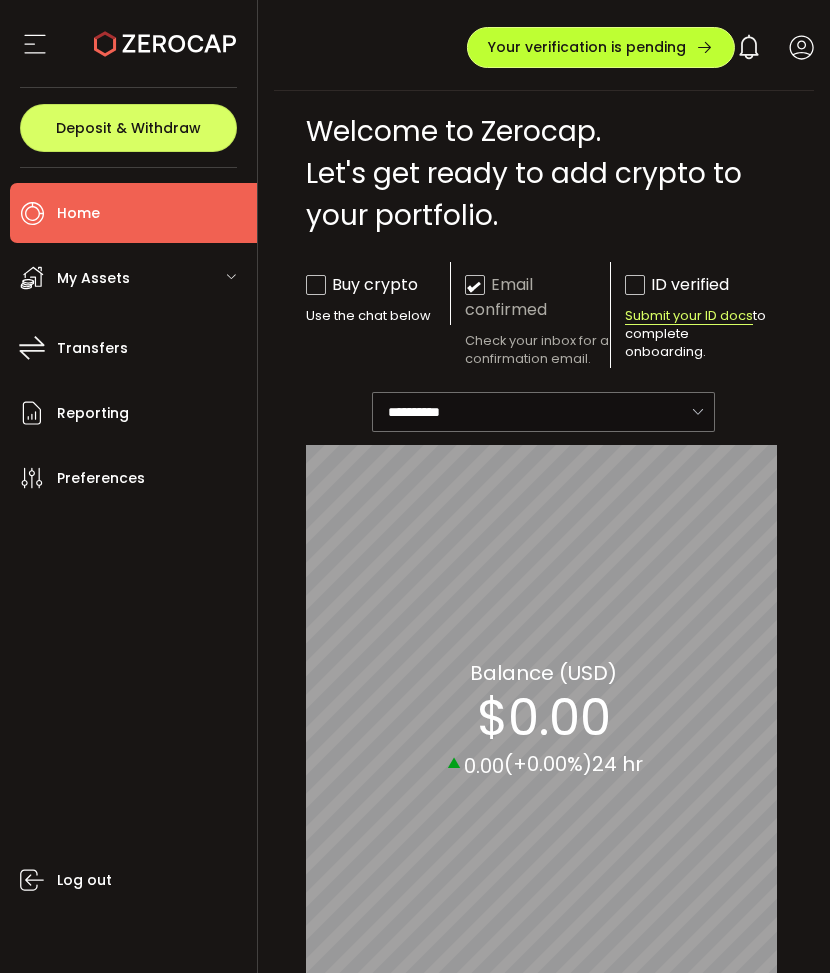 click on "Your verification is pending" at bounding box center [601, 47] 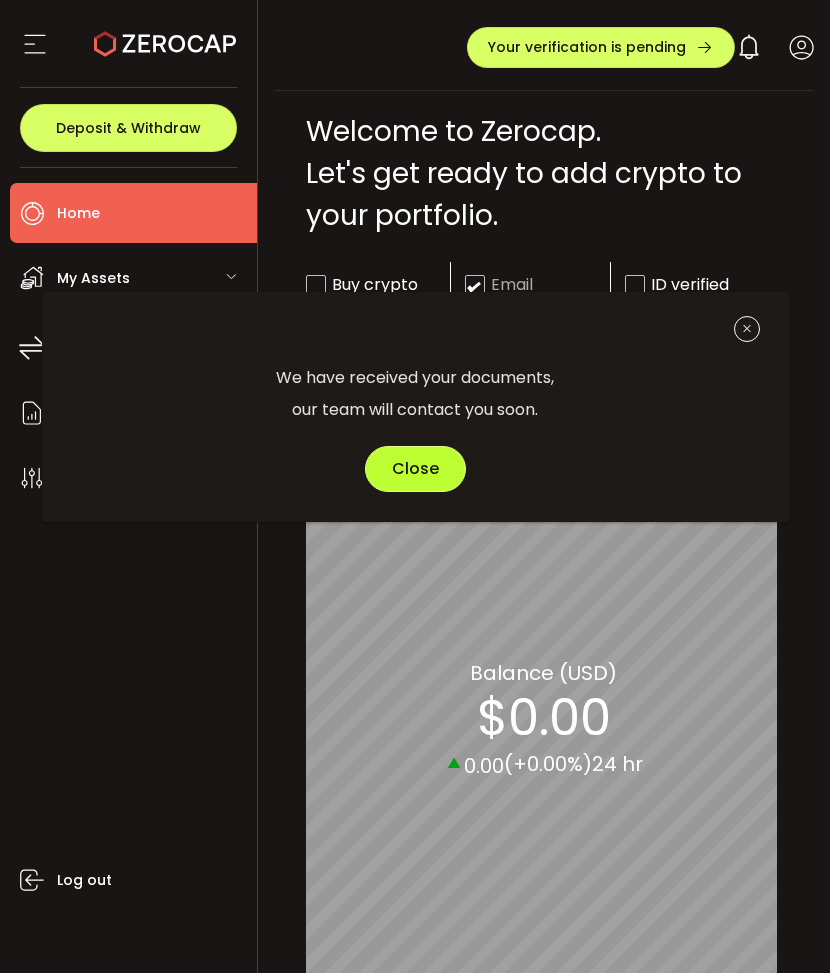 click on "Close" at bounding box center [415, 469] 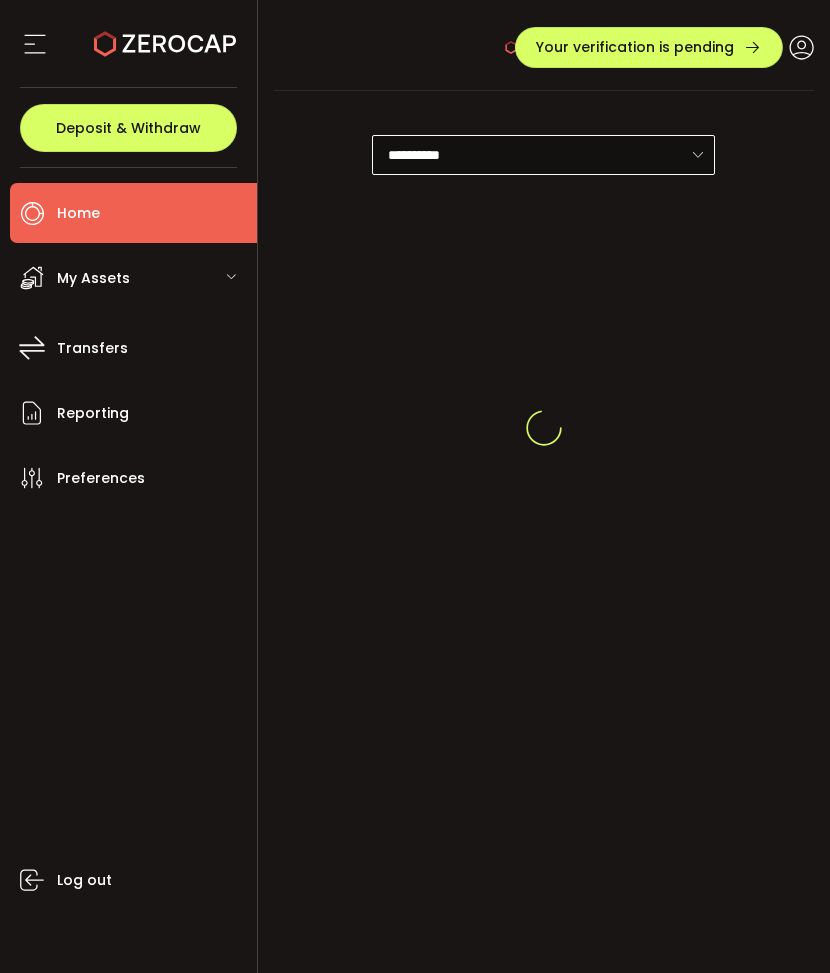 scroll, scrollTop: 0, scrollLeft: 0, axis: both 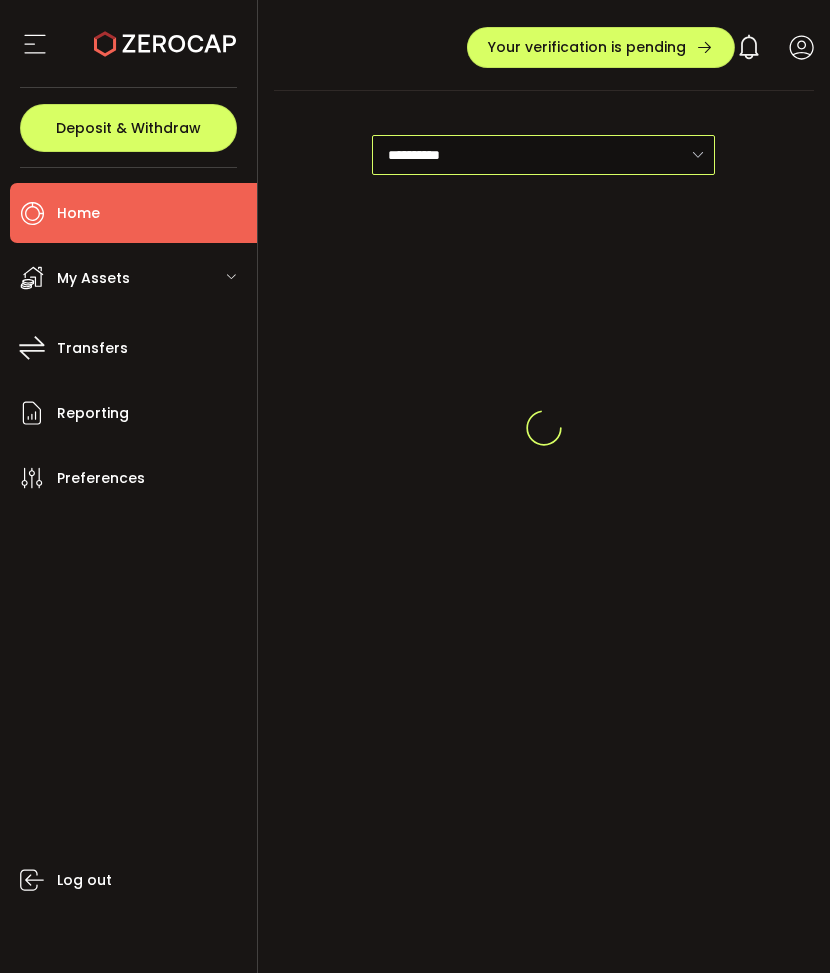 drag, startPoint x: 619, startPoint y: 142, endPoint x: 642, endPoint y: 99, distance: 48.76474 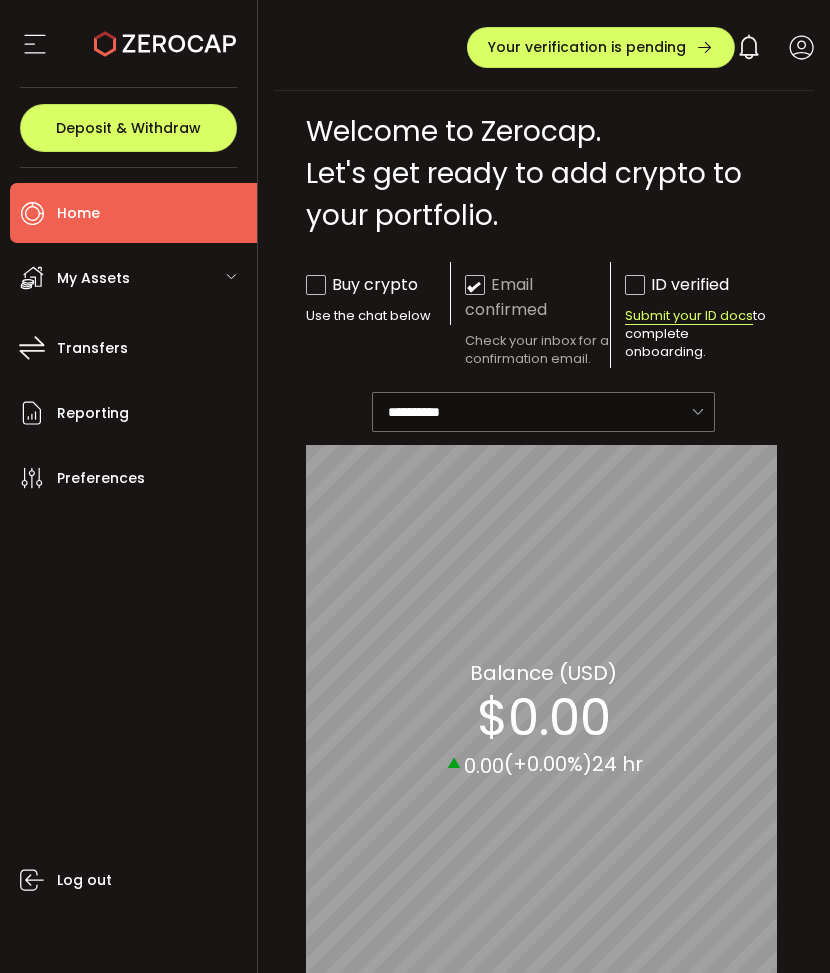 click on "Check your inbox for a confirmation email." at bounding box center (537, 350) 